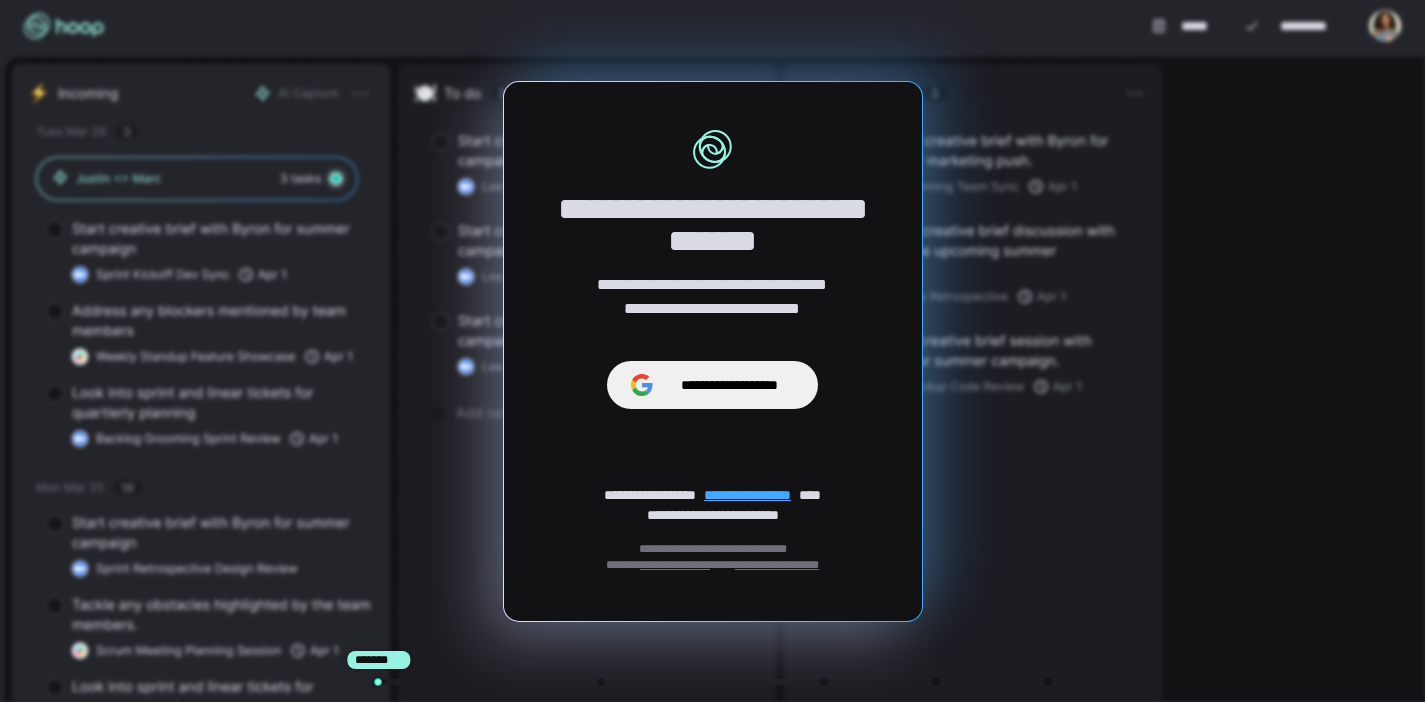 scroll, scrollTop: 0, scrollLeft: 0, axis: both 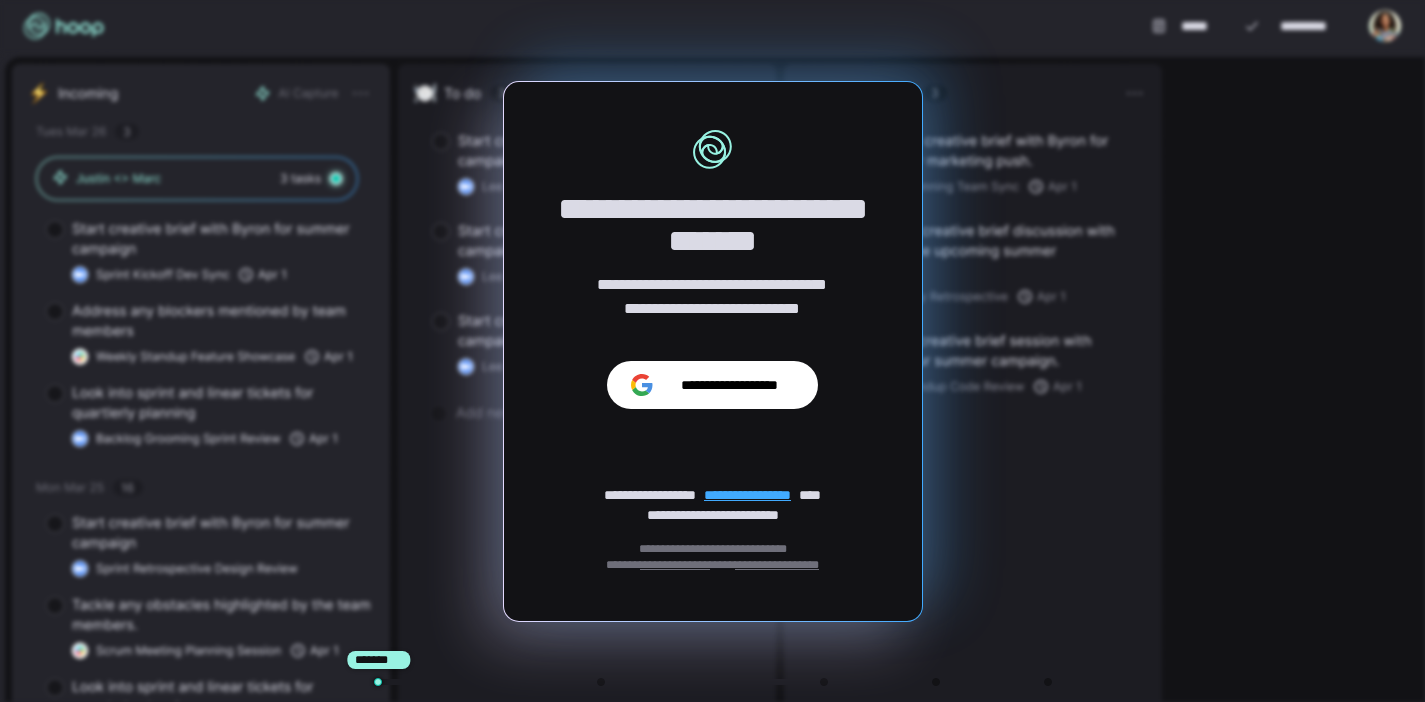 click on "**********" at bounding box center (712, 385) 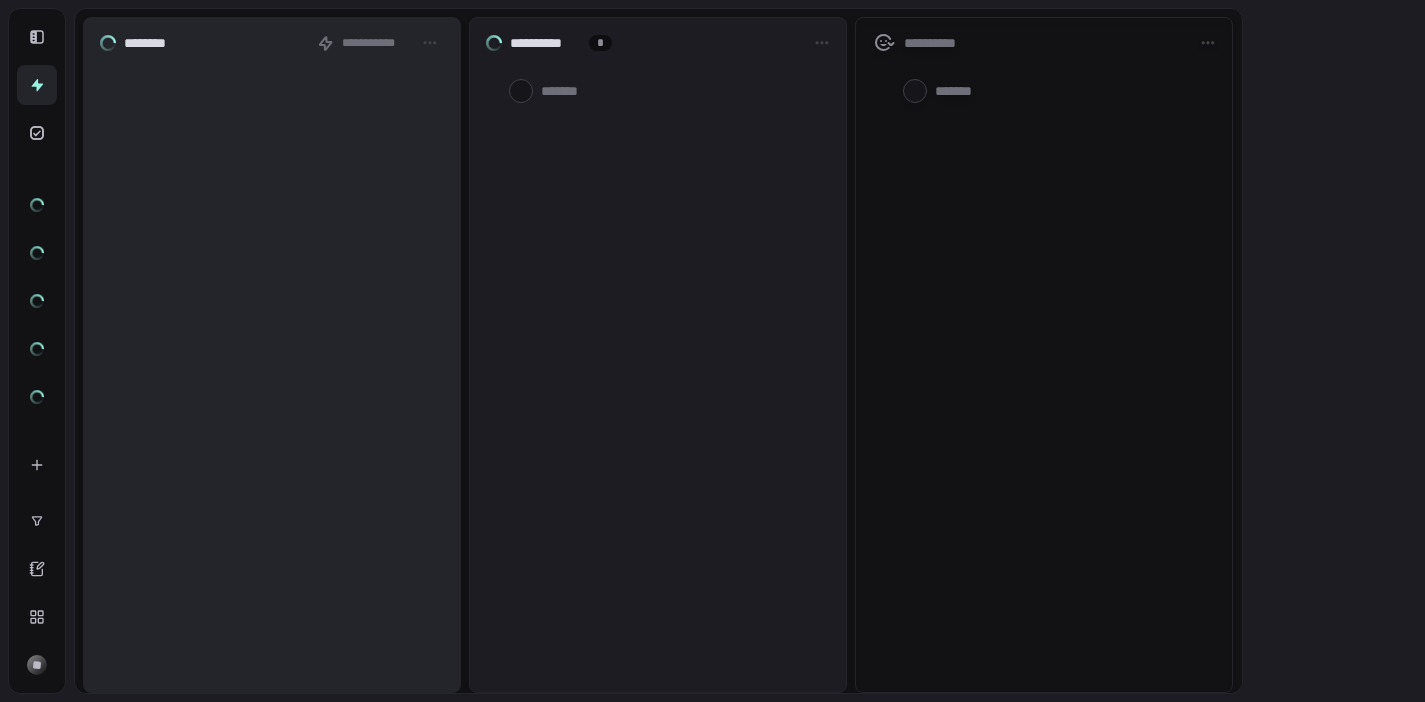 scroll, scrollTop: 0, scrollLeft: 0, axis: both 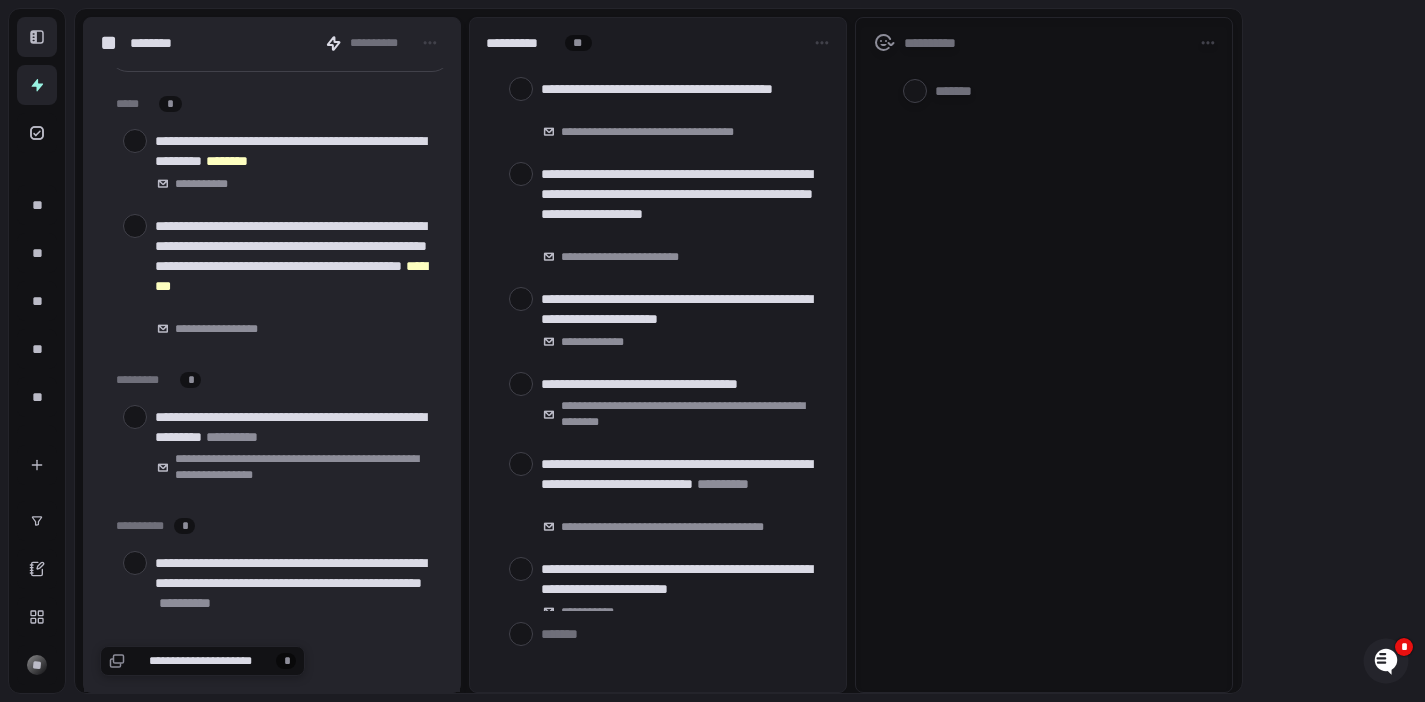 click at bounding box center (37, 37) 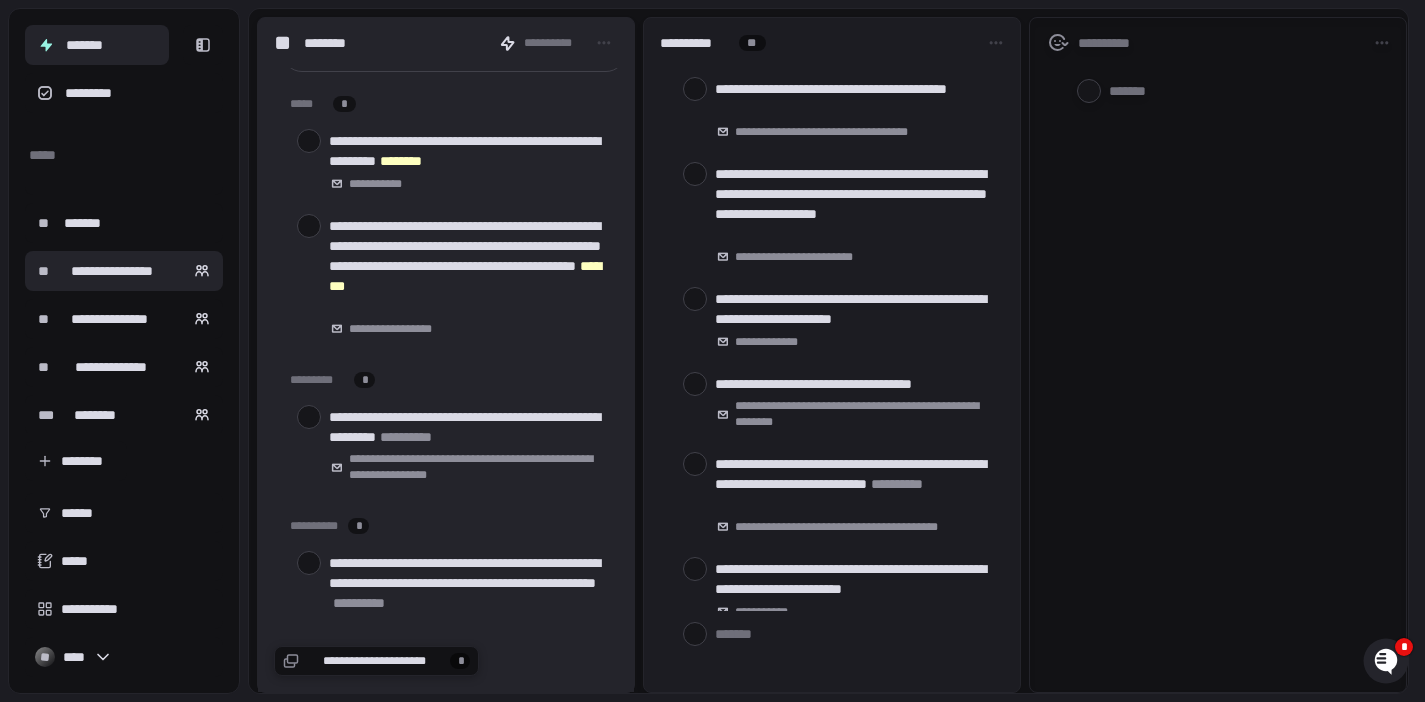 scroll, scrollTop: 76, scrollLeft: 0, axis: vertical 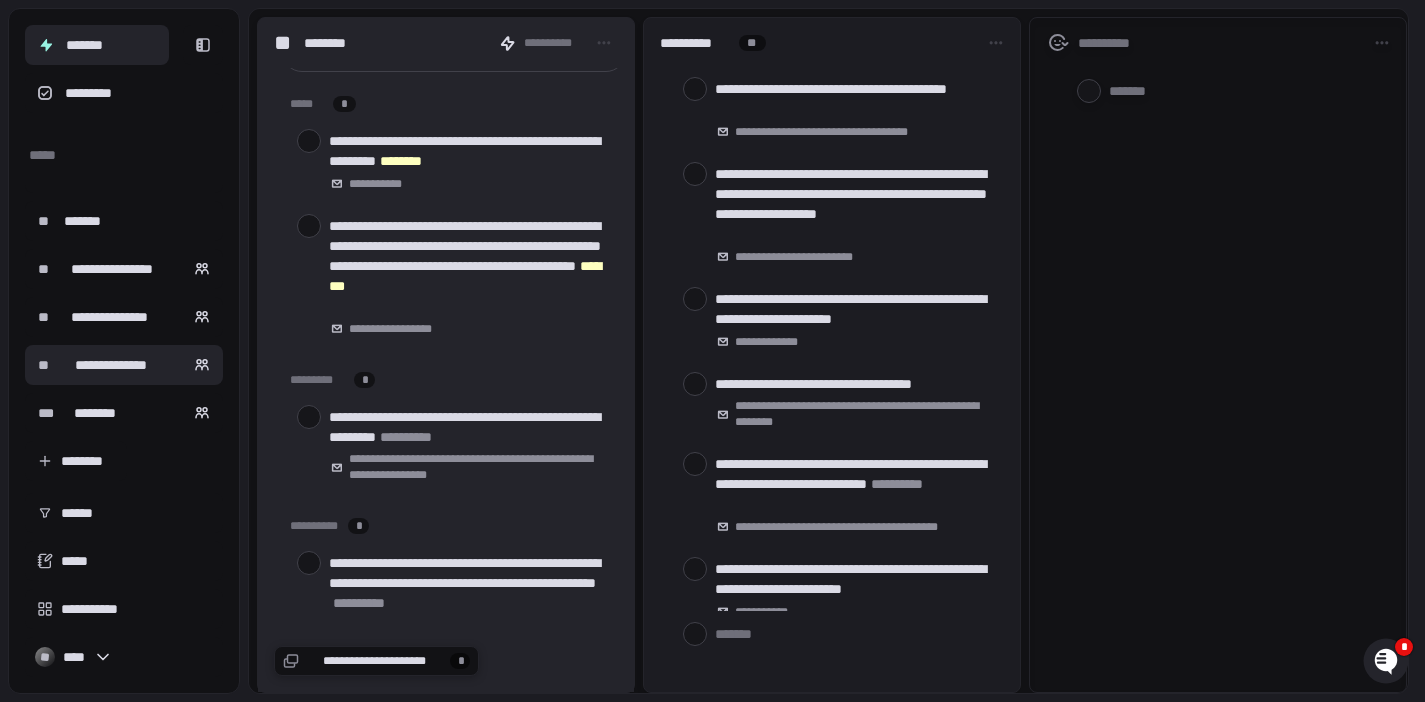 click on "**********" at bounding box center [111, 365] 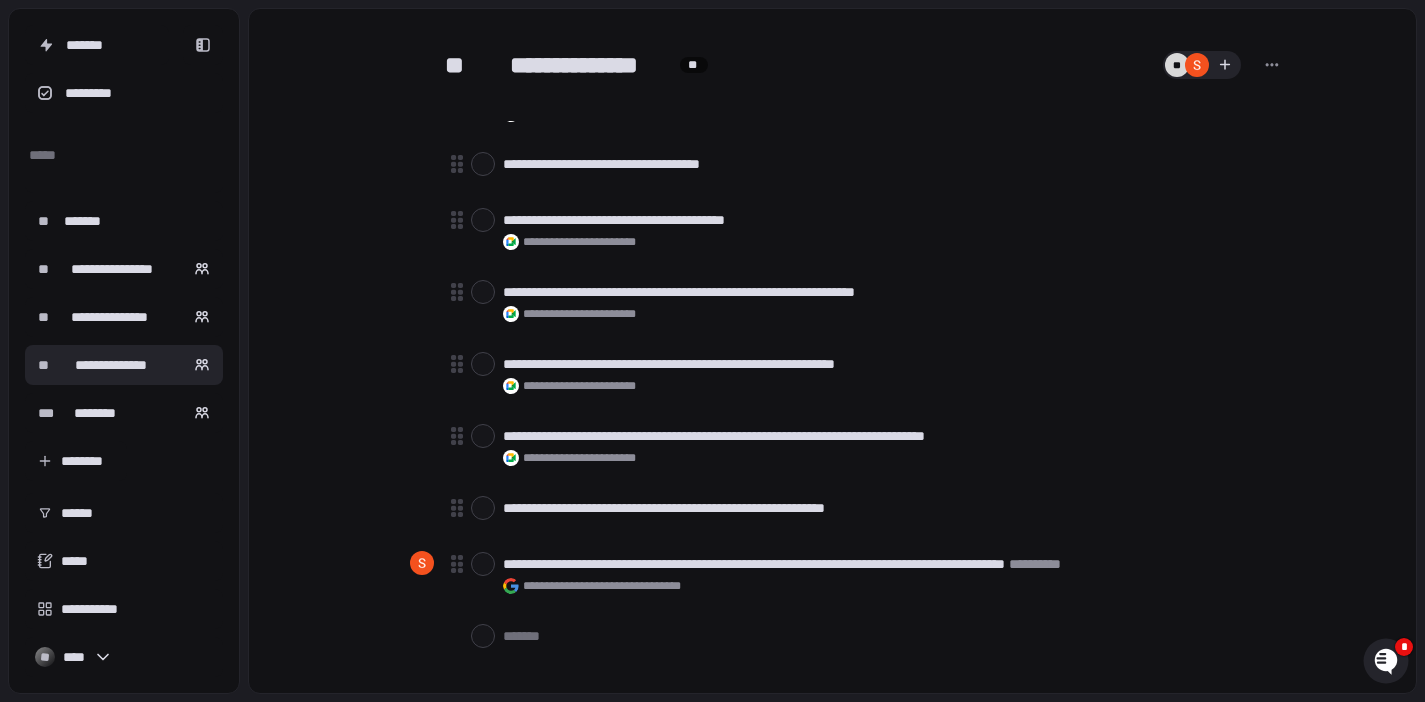 scroll, scrollTop: 753, scrollLeft: 0, axis: vertical 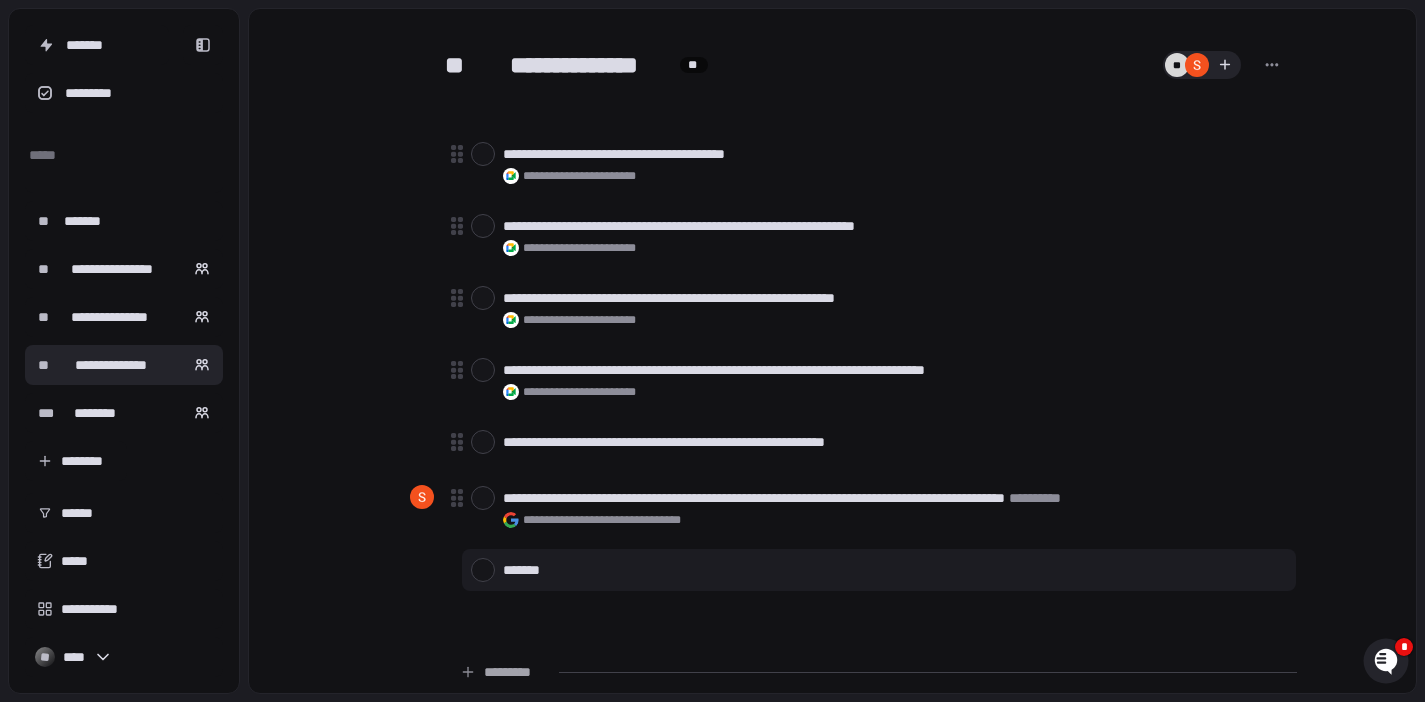 click at bounding box center [483, 570] 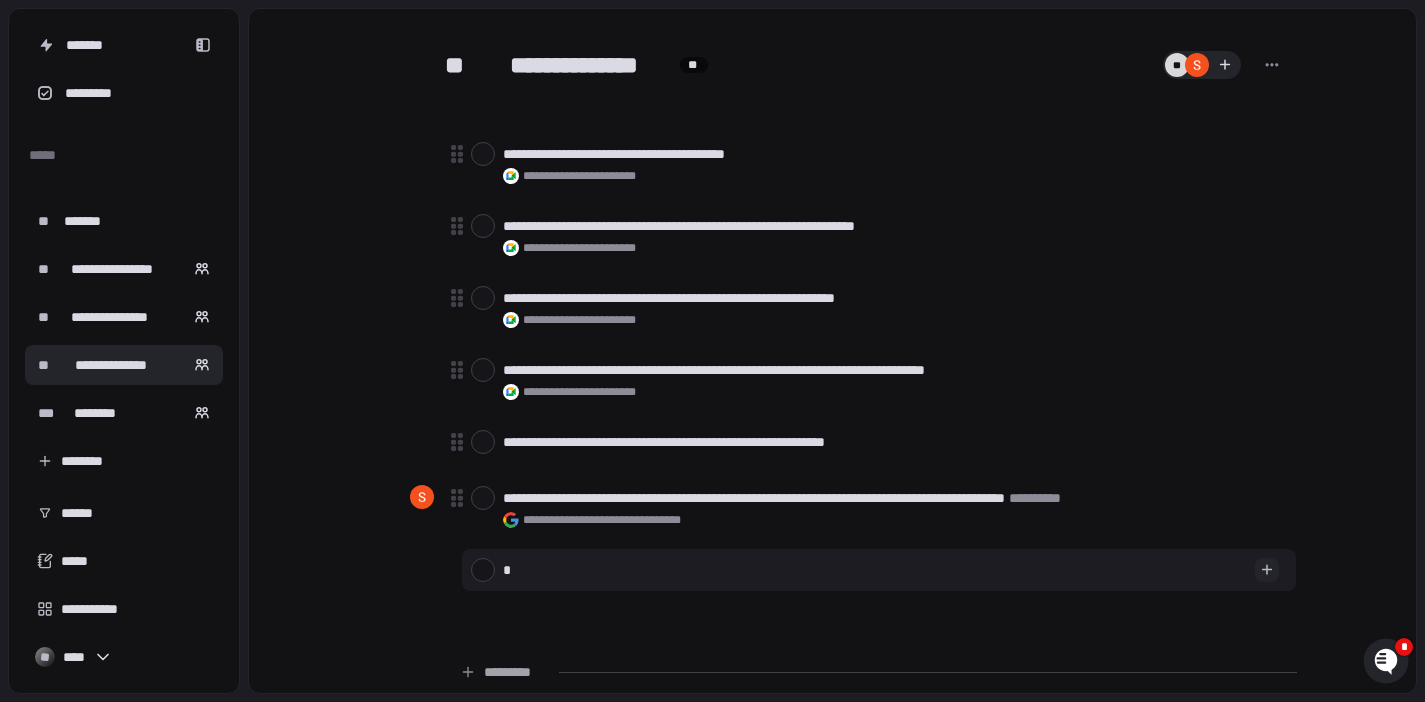 type on "*" 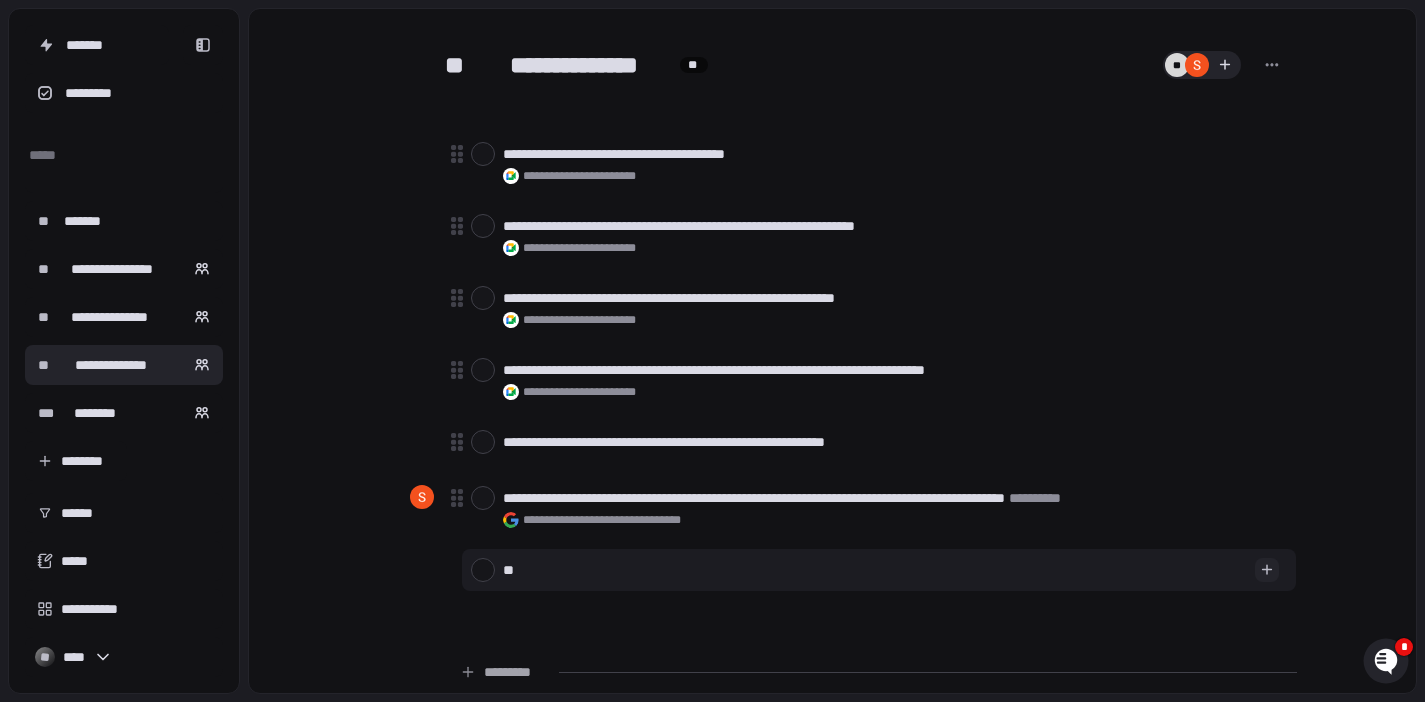 type on "*" 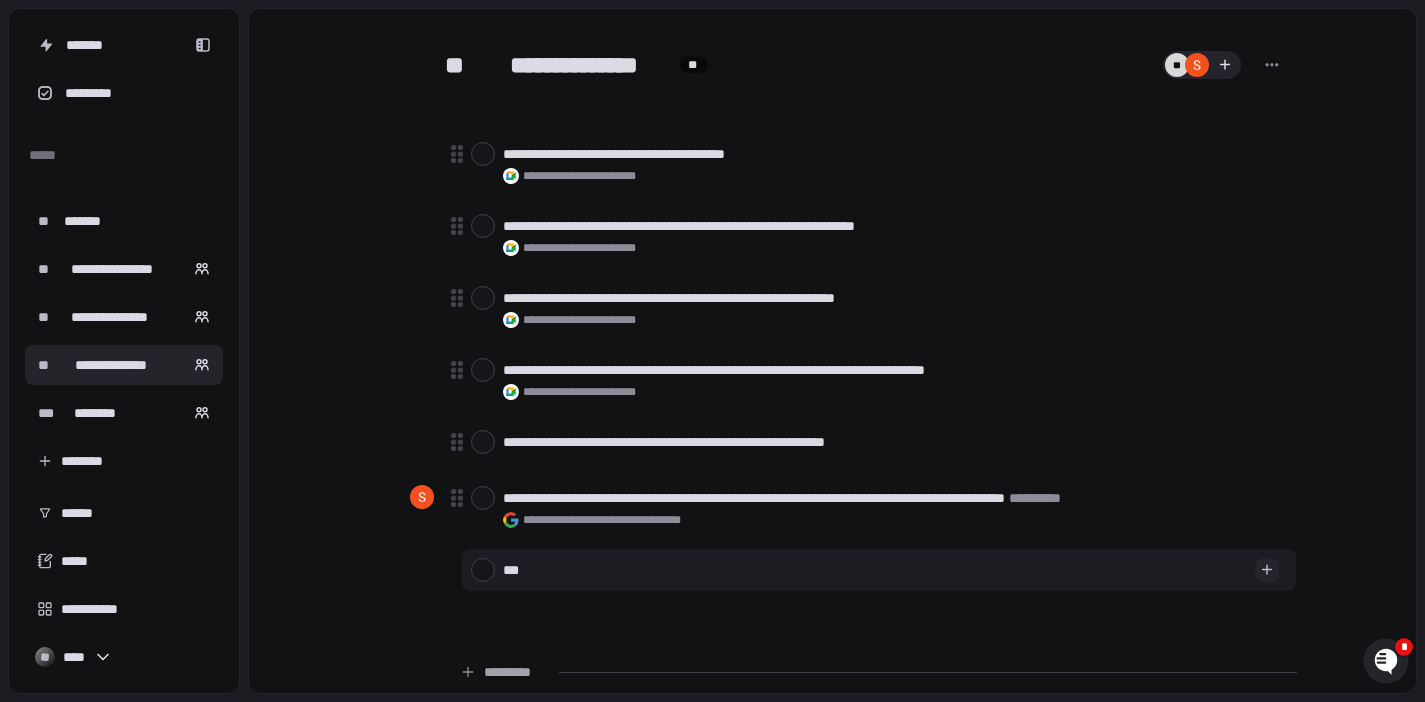 type on "*" 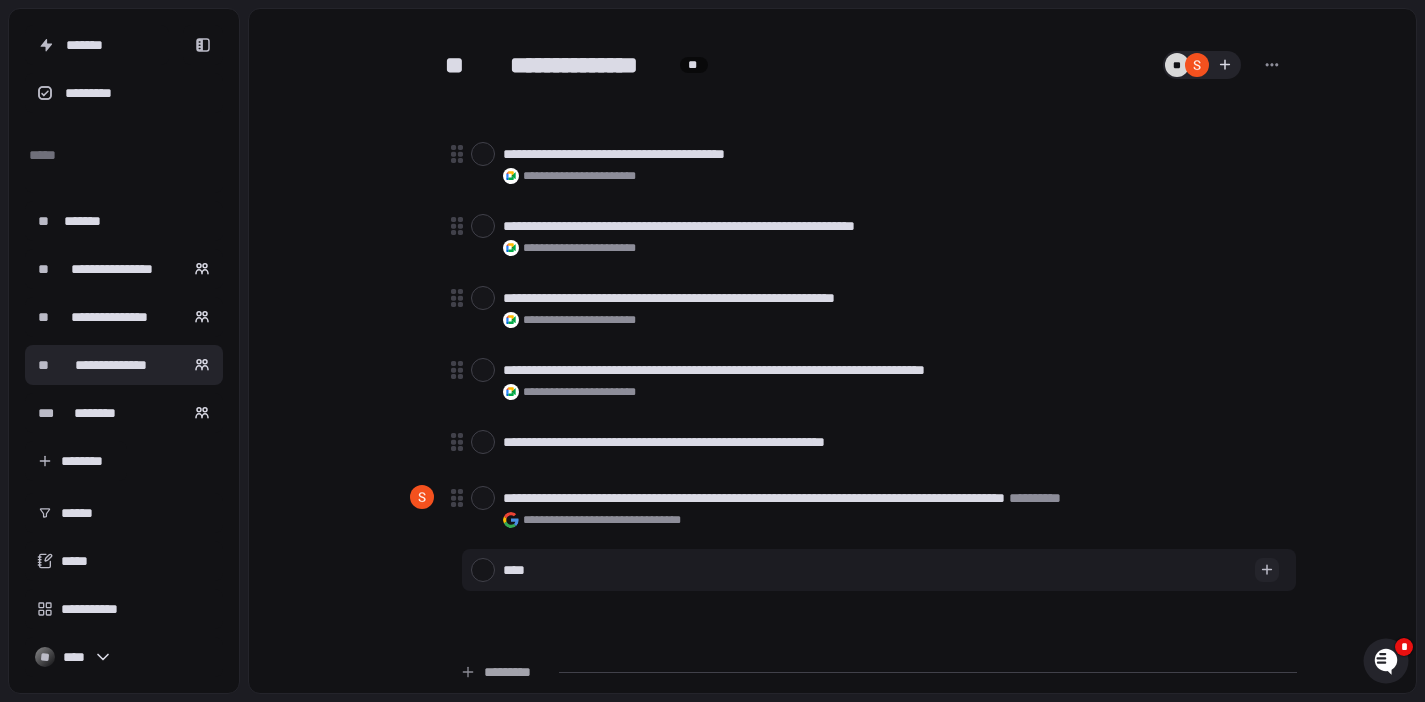 type on "*" 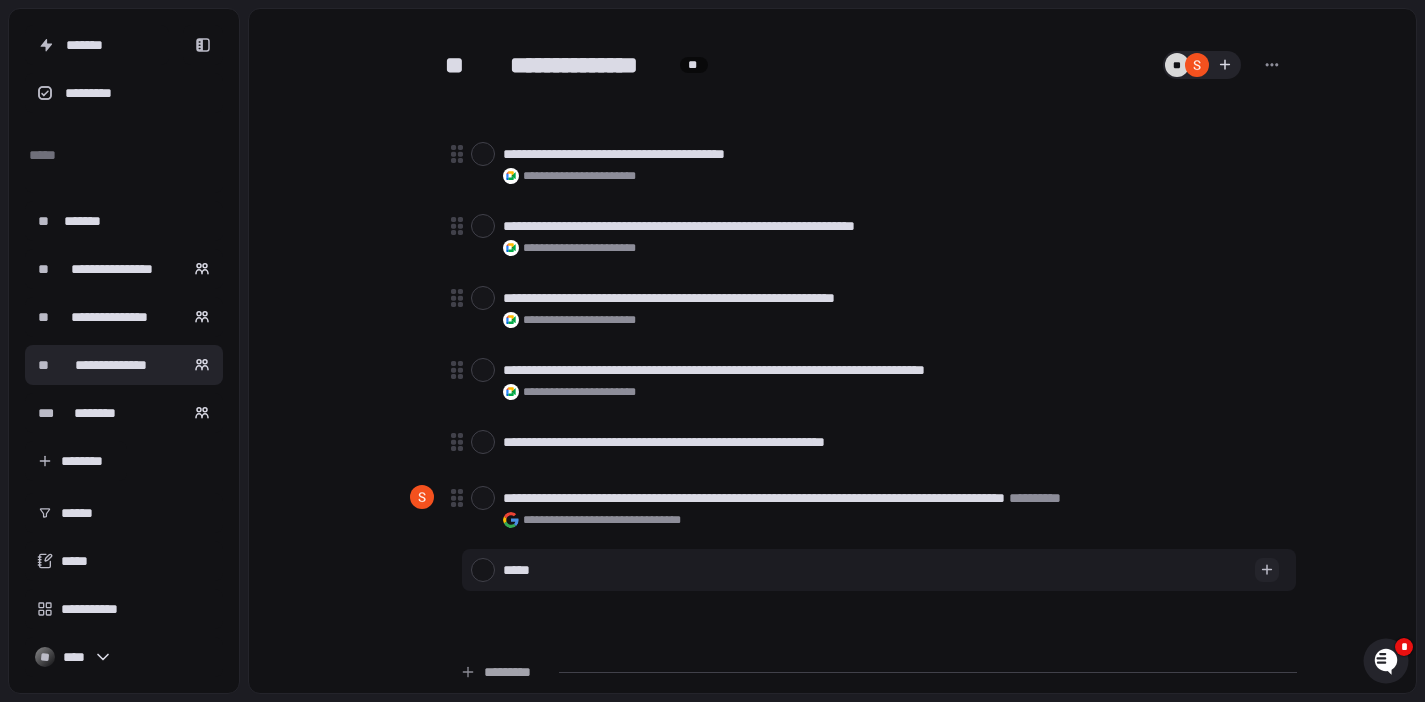 type on "*" 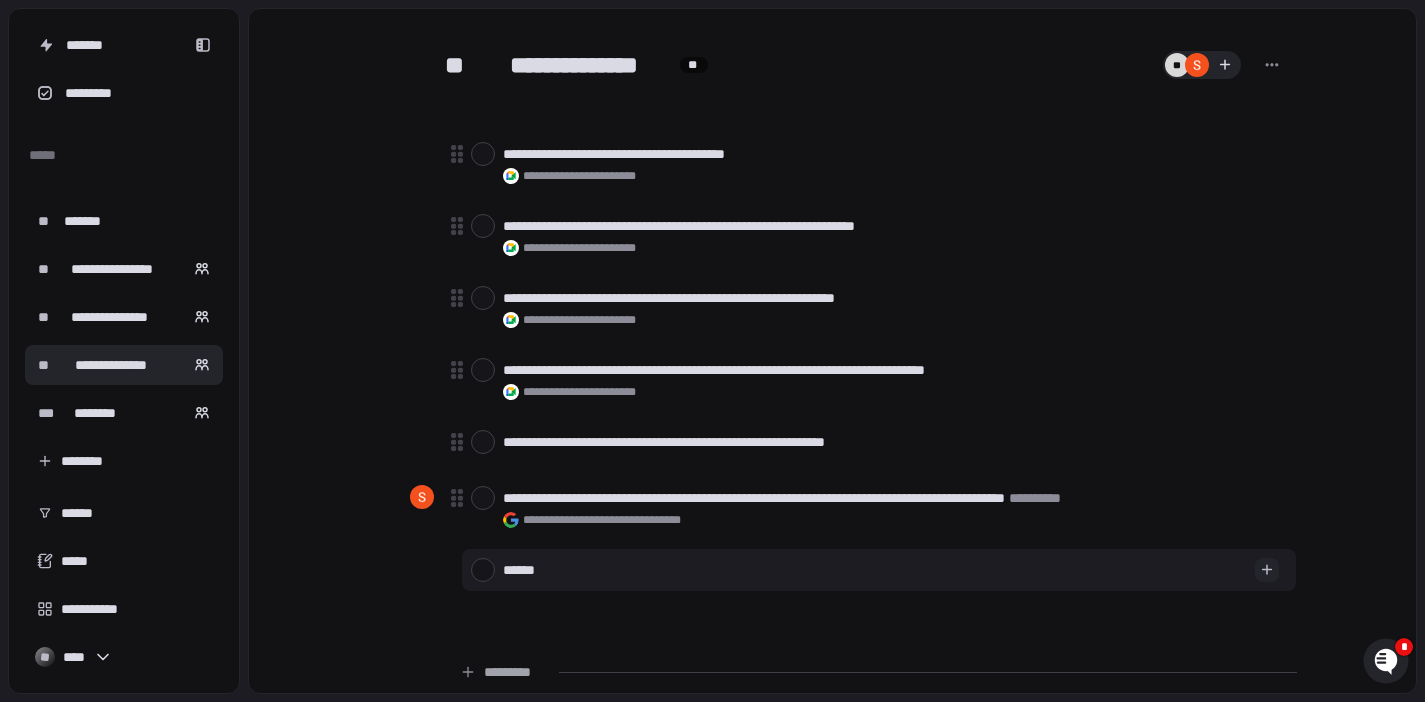 type on "*" 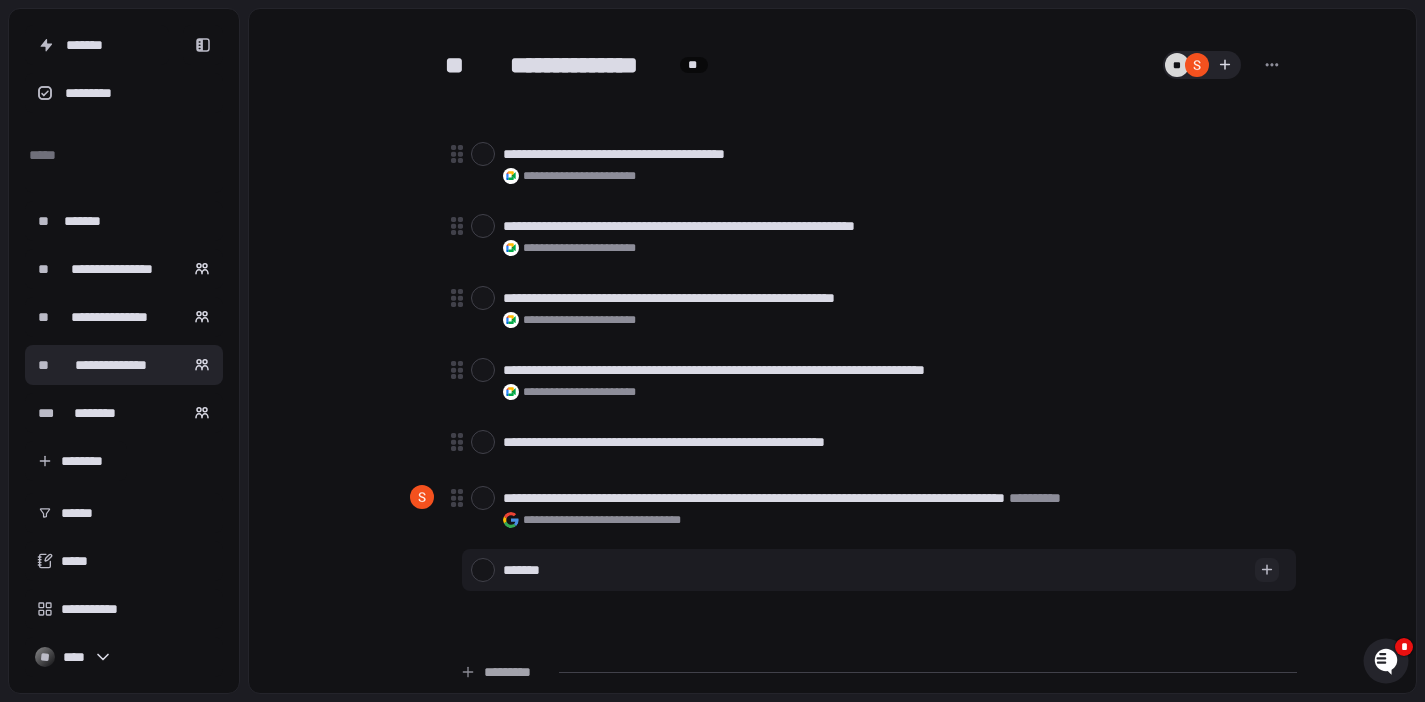type on "*" 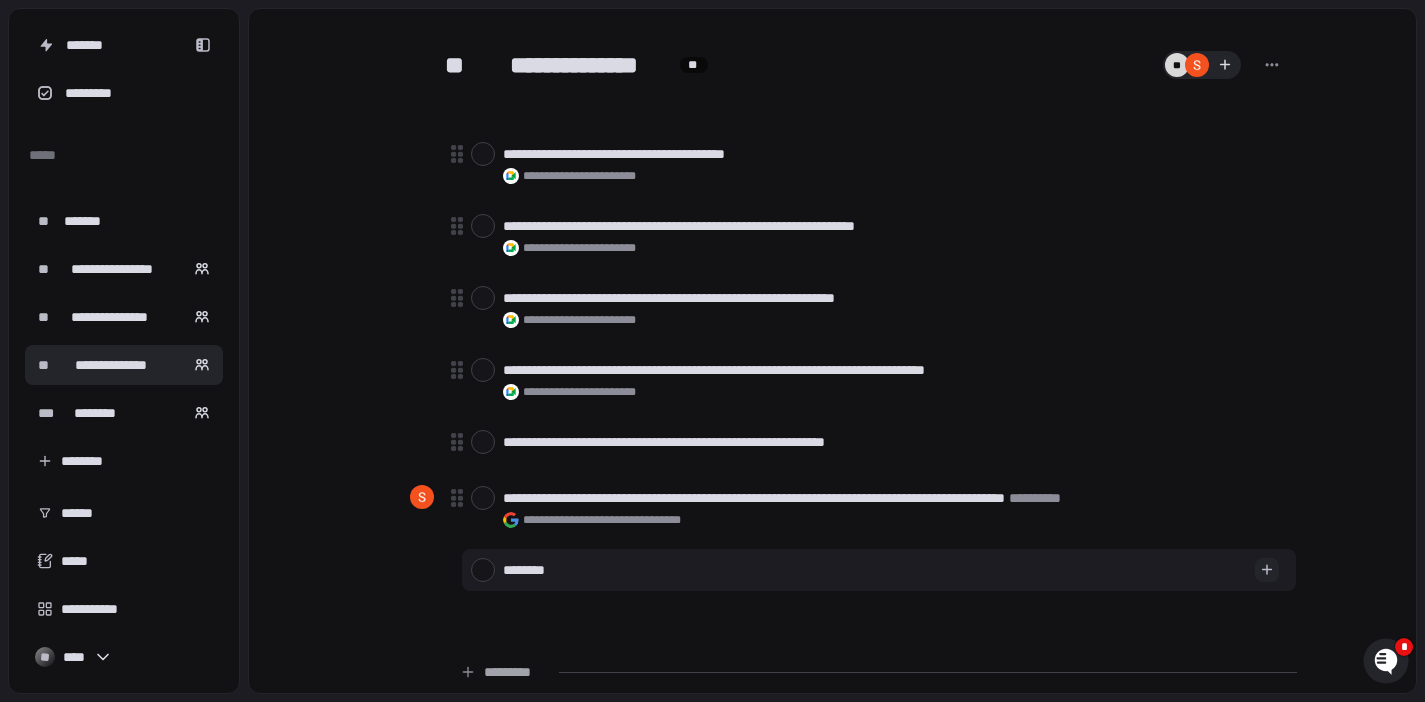 type on "*" 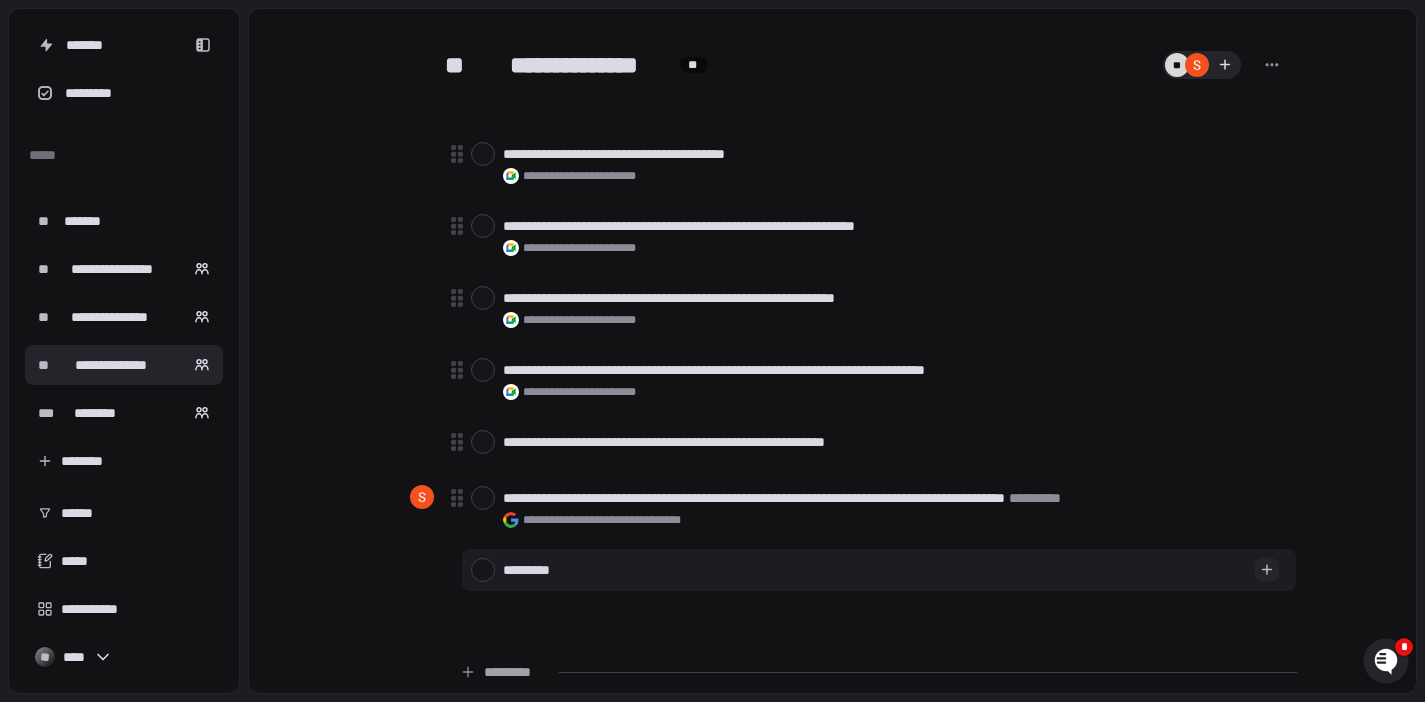 type on "*" 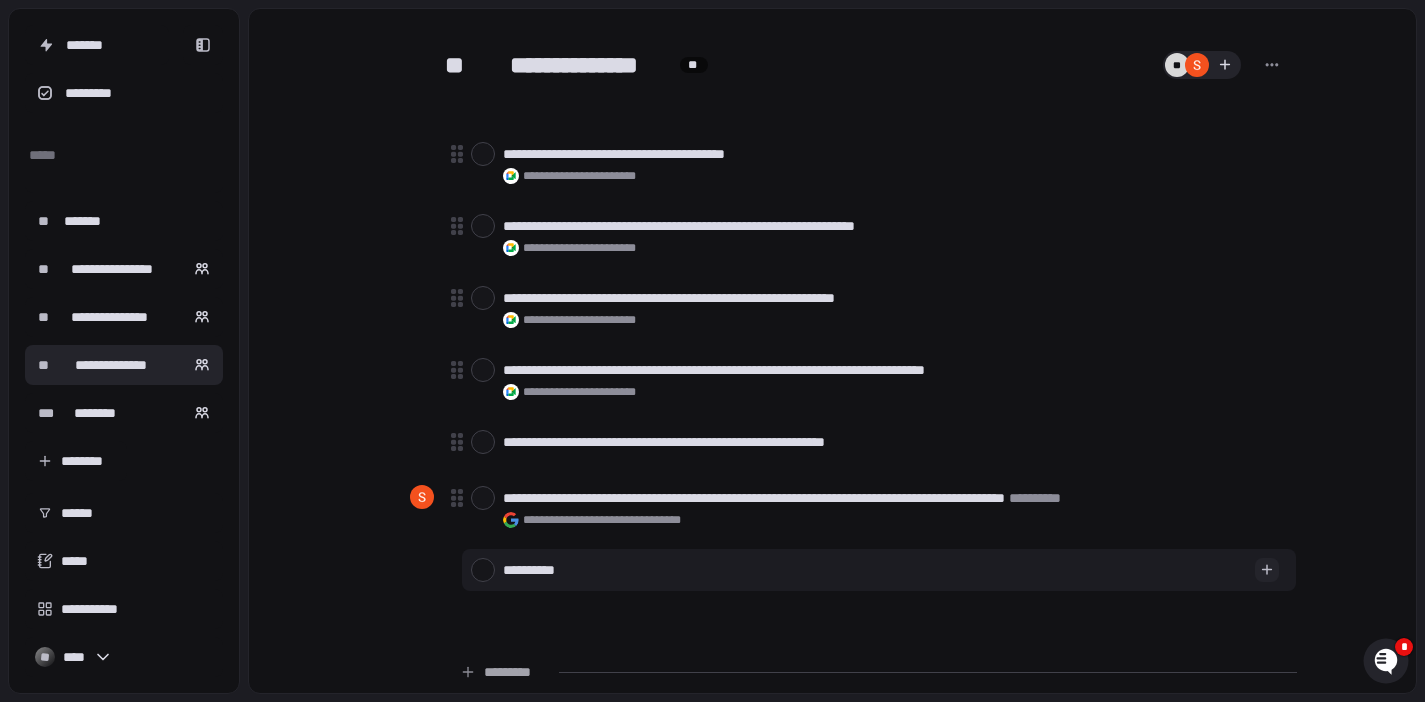 type on "*" 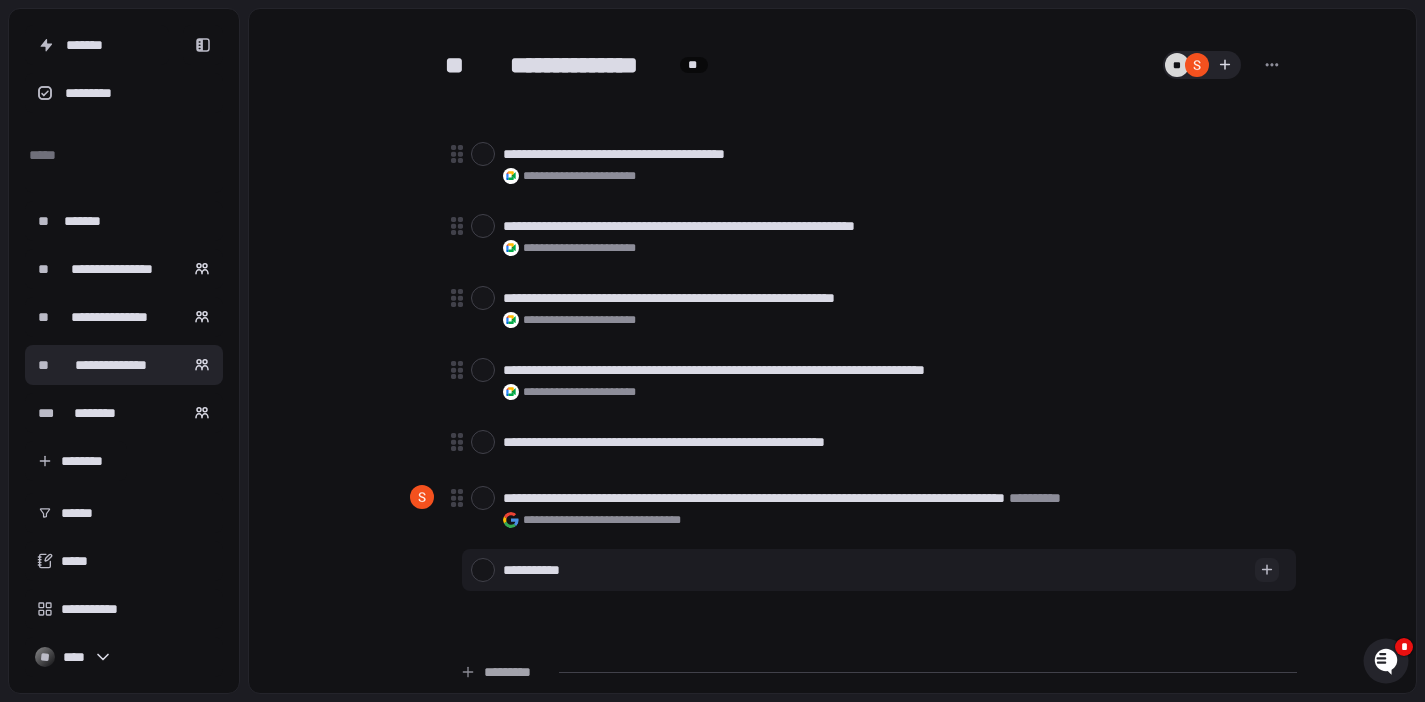 type on "*" 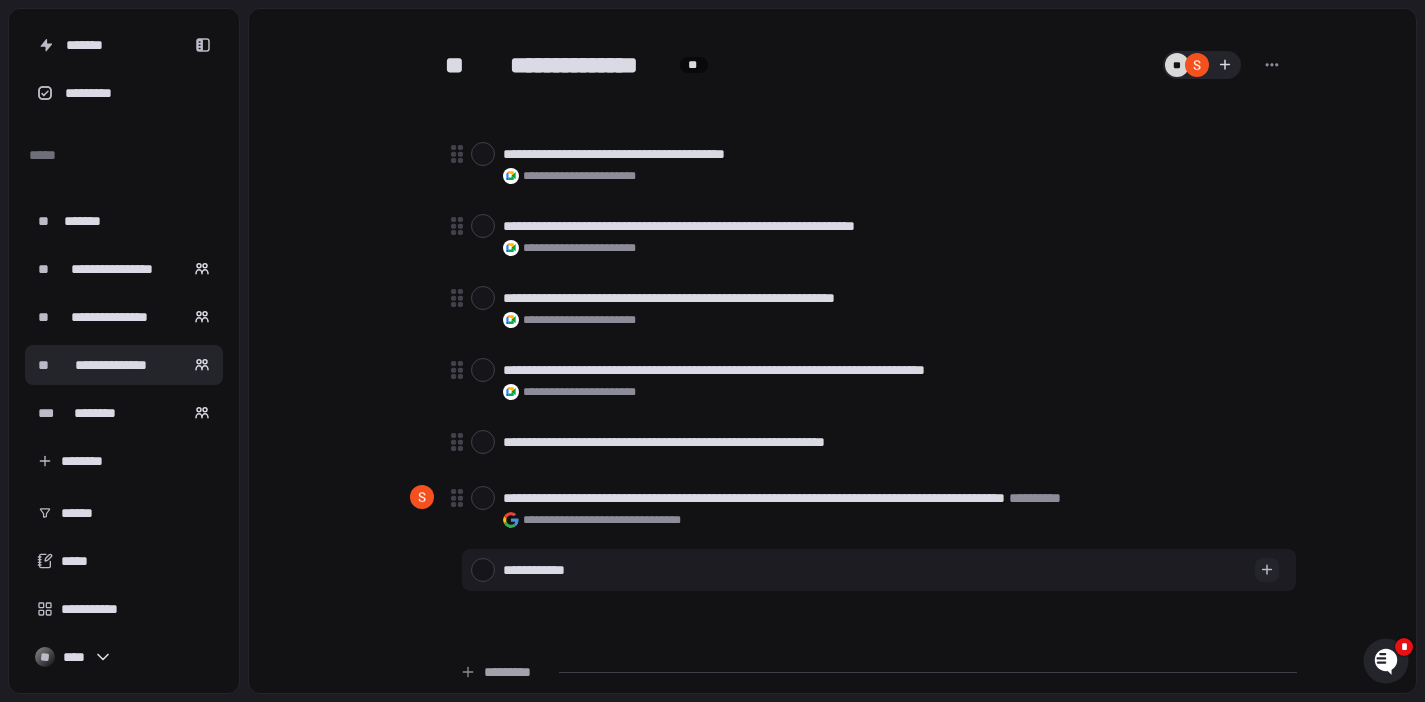type on "*" 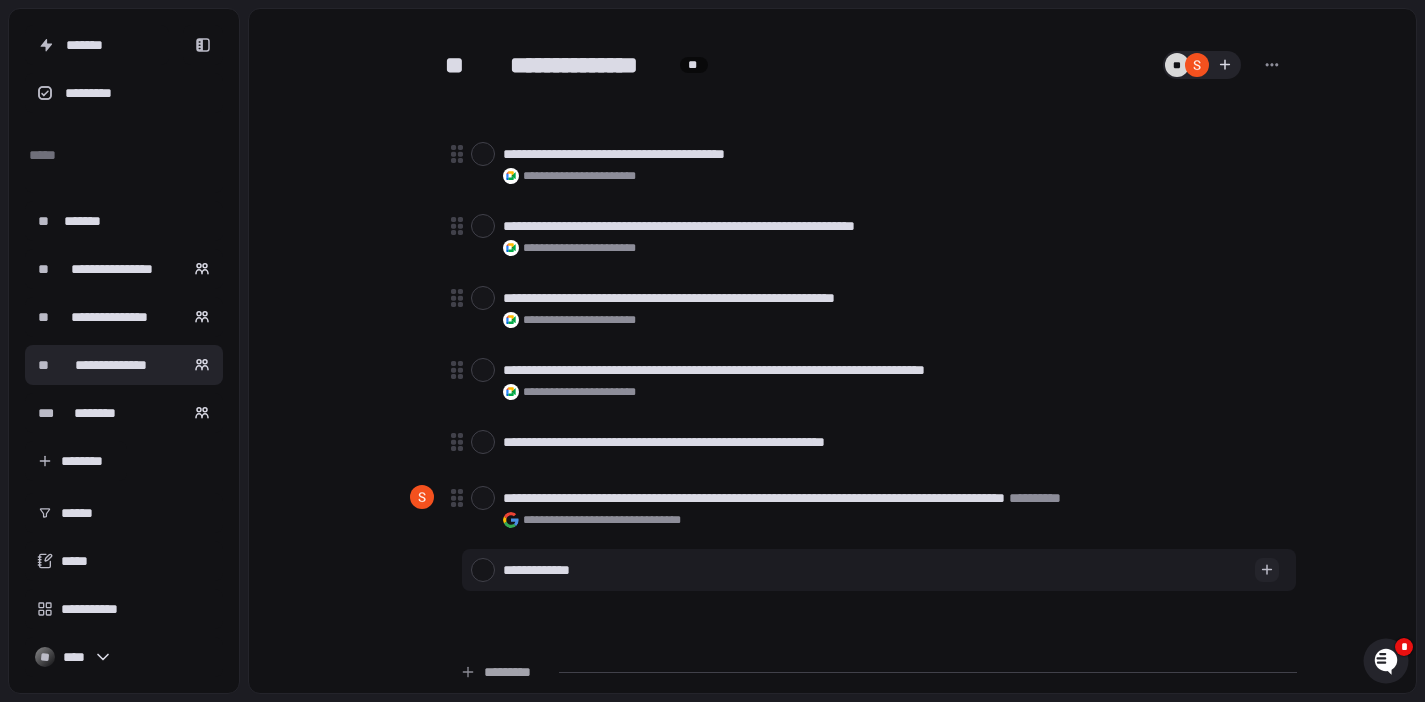 type on "*" 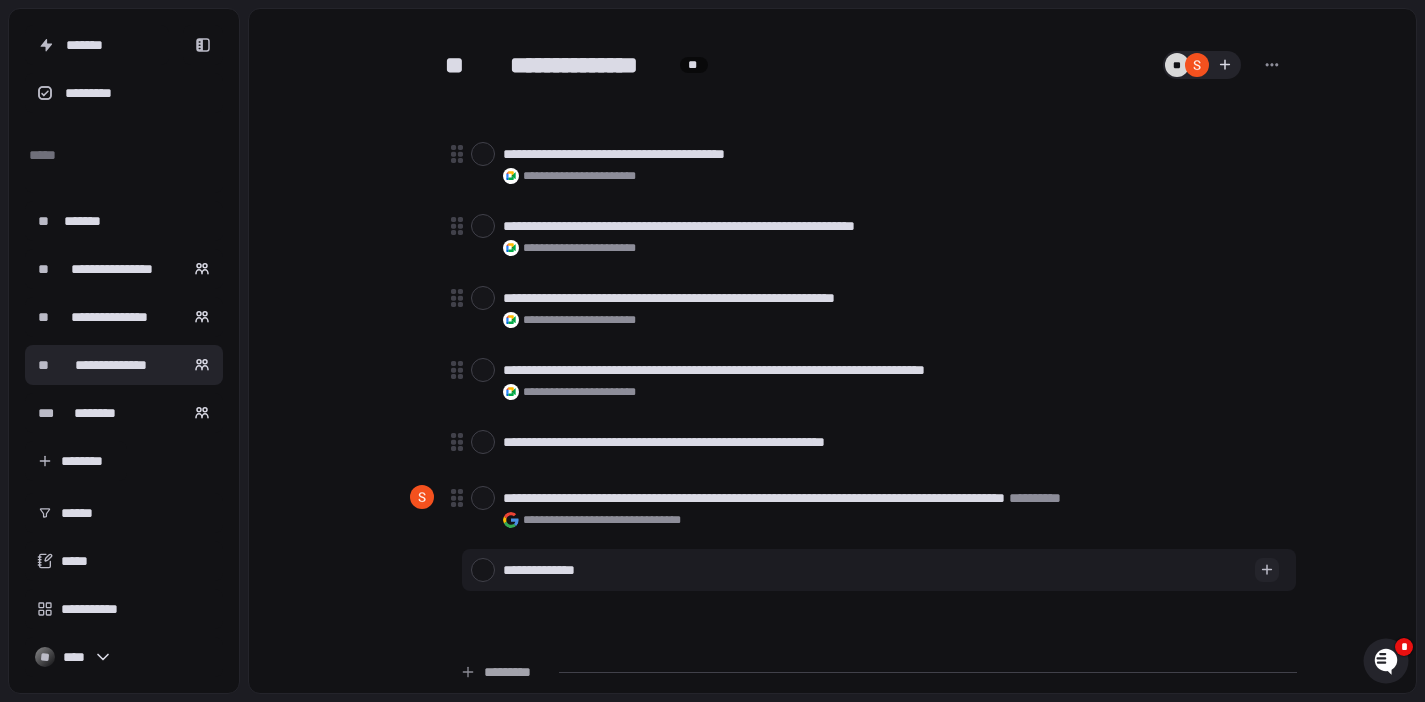 type on "*" 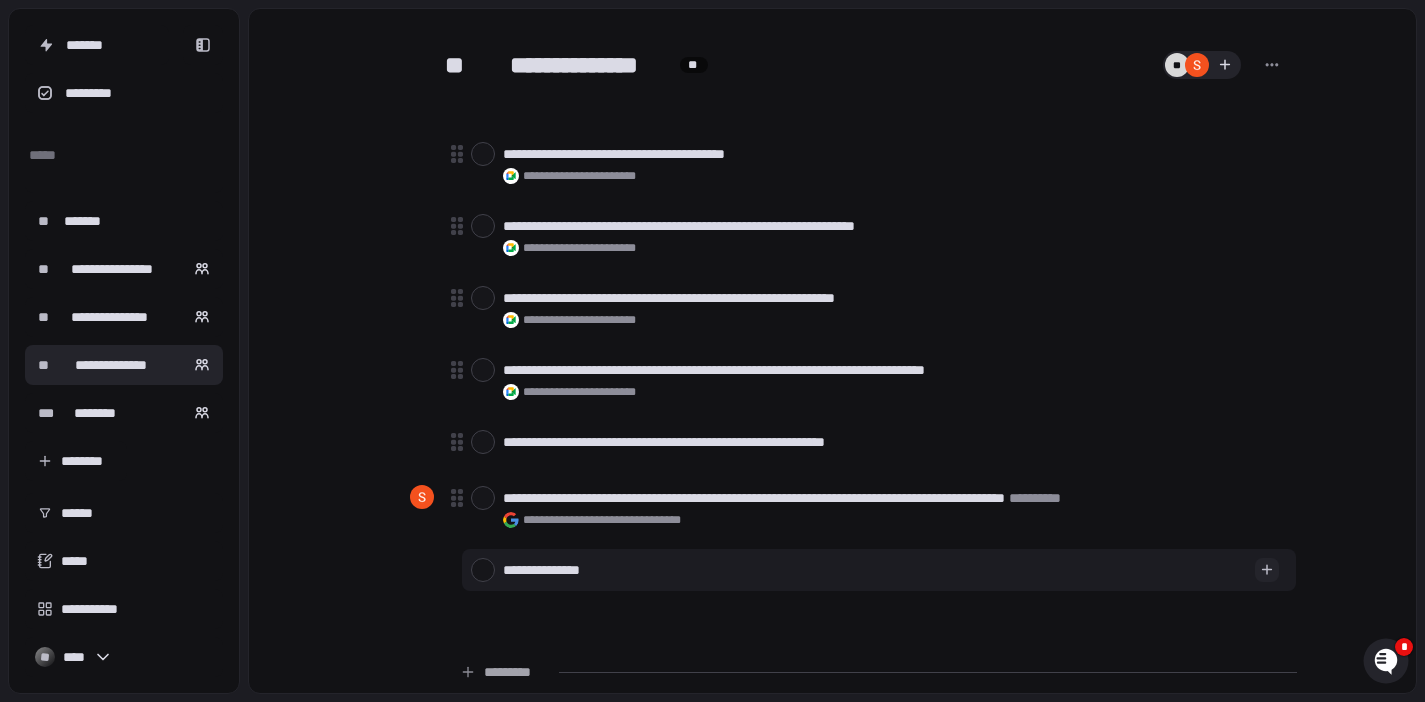 type on "**********" 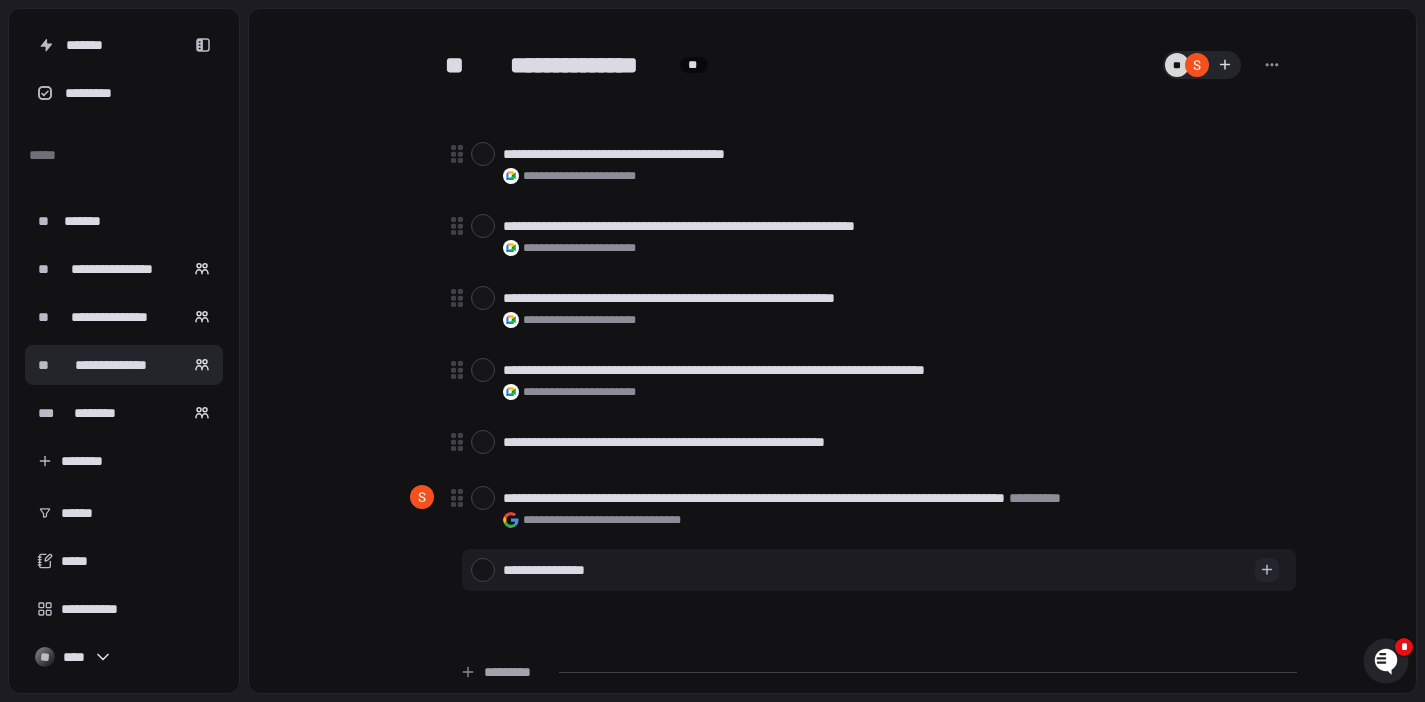 type on "*" 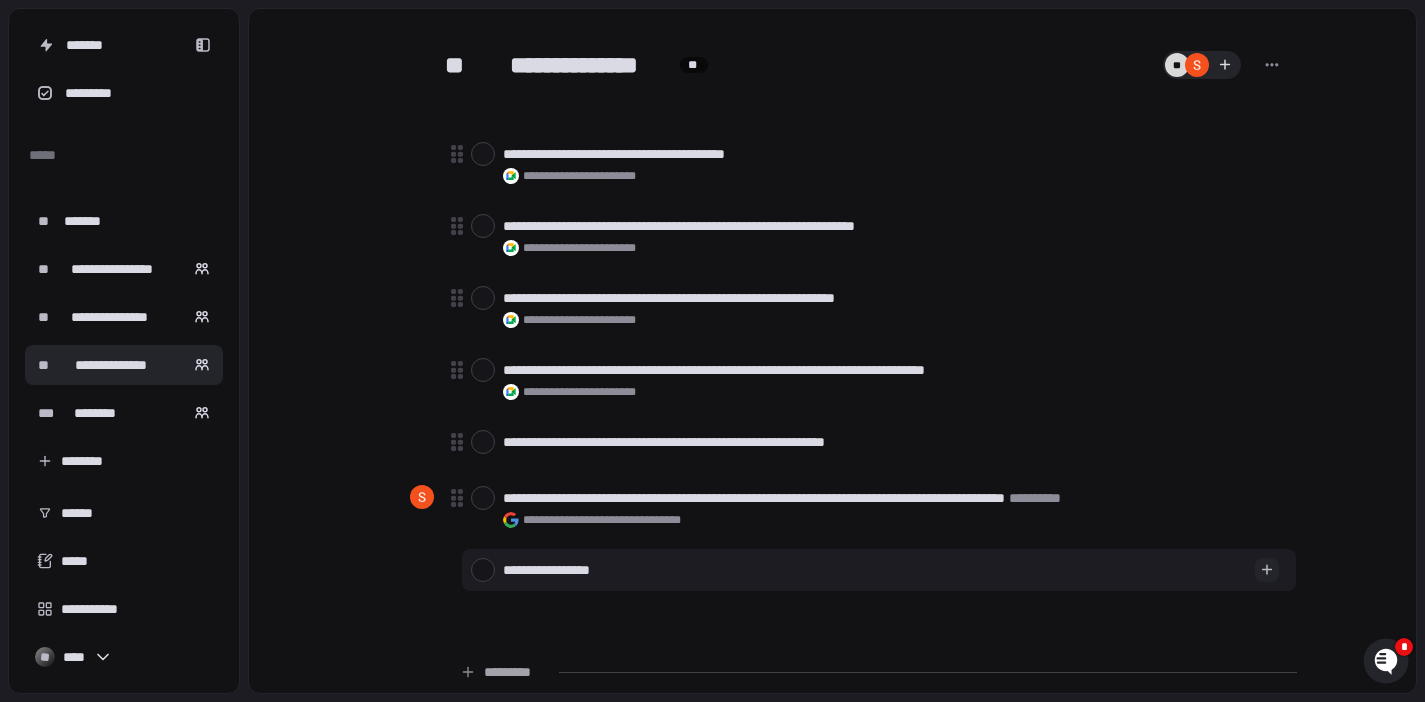 type on "*" 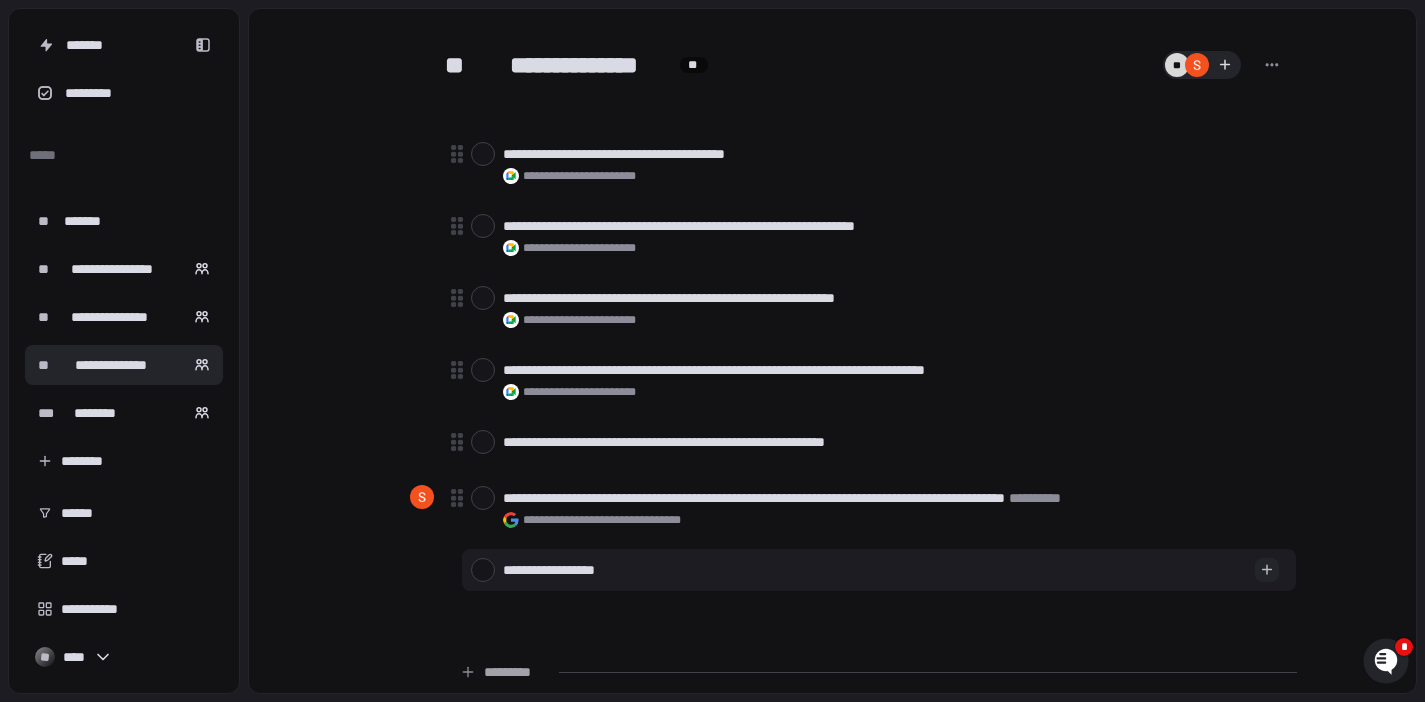 type on "*" 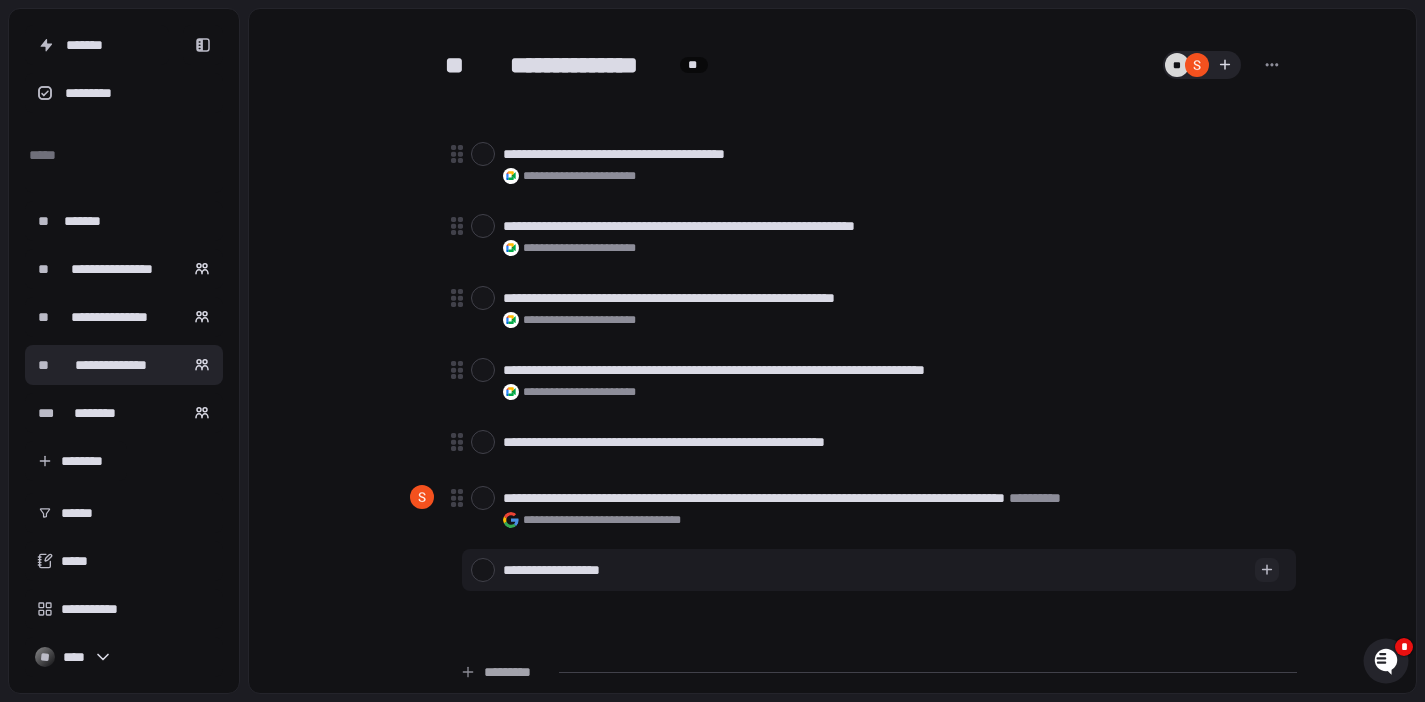 type on "*" 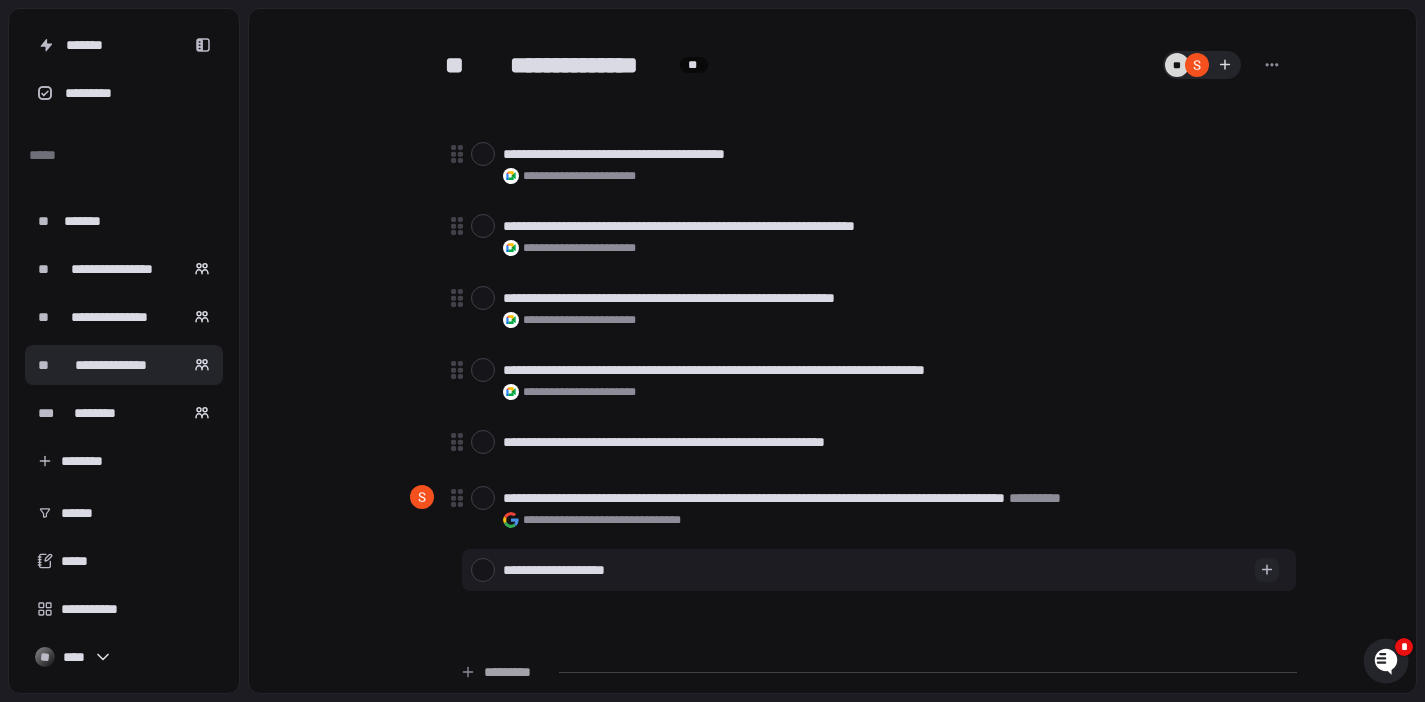 type on "**********" 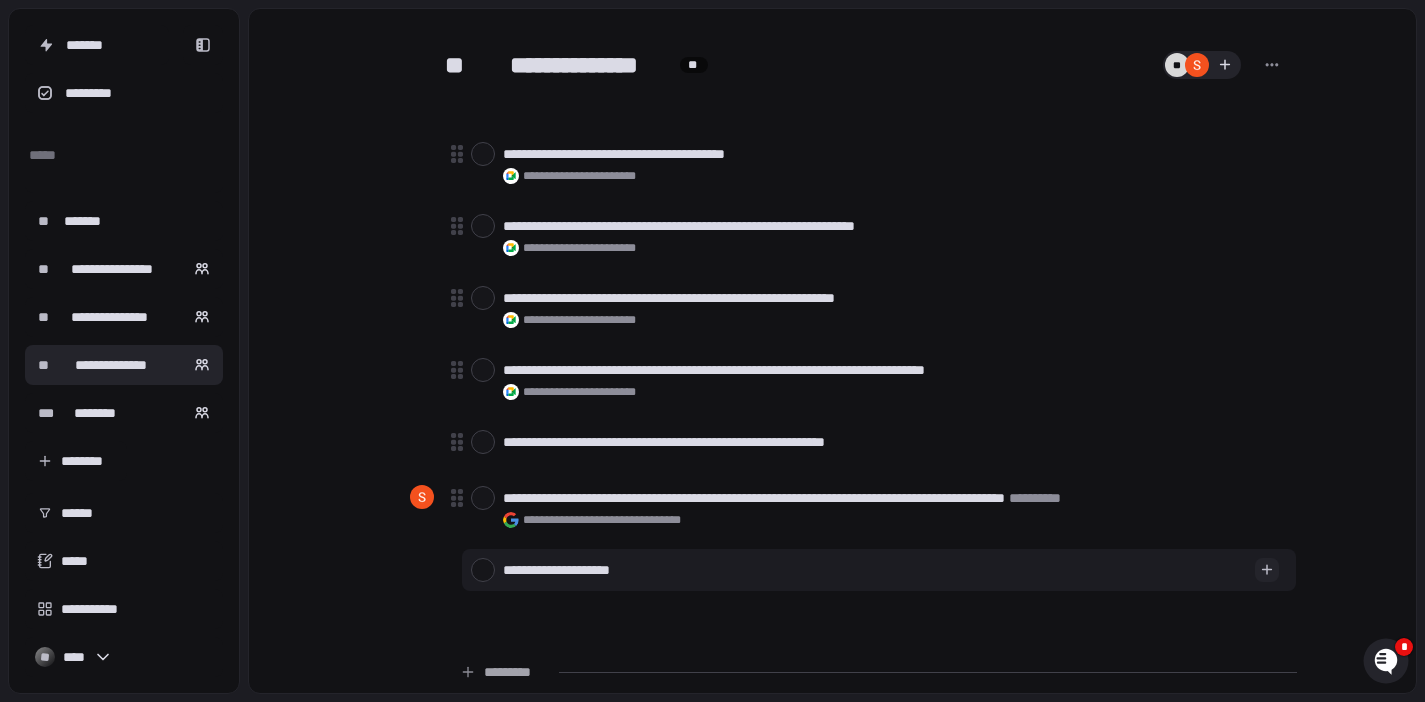 type on "*" 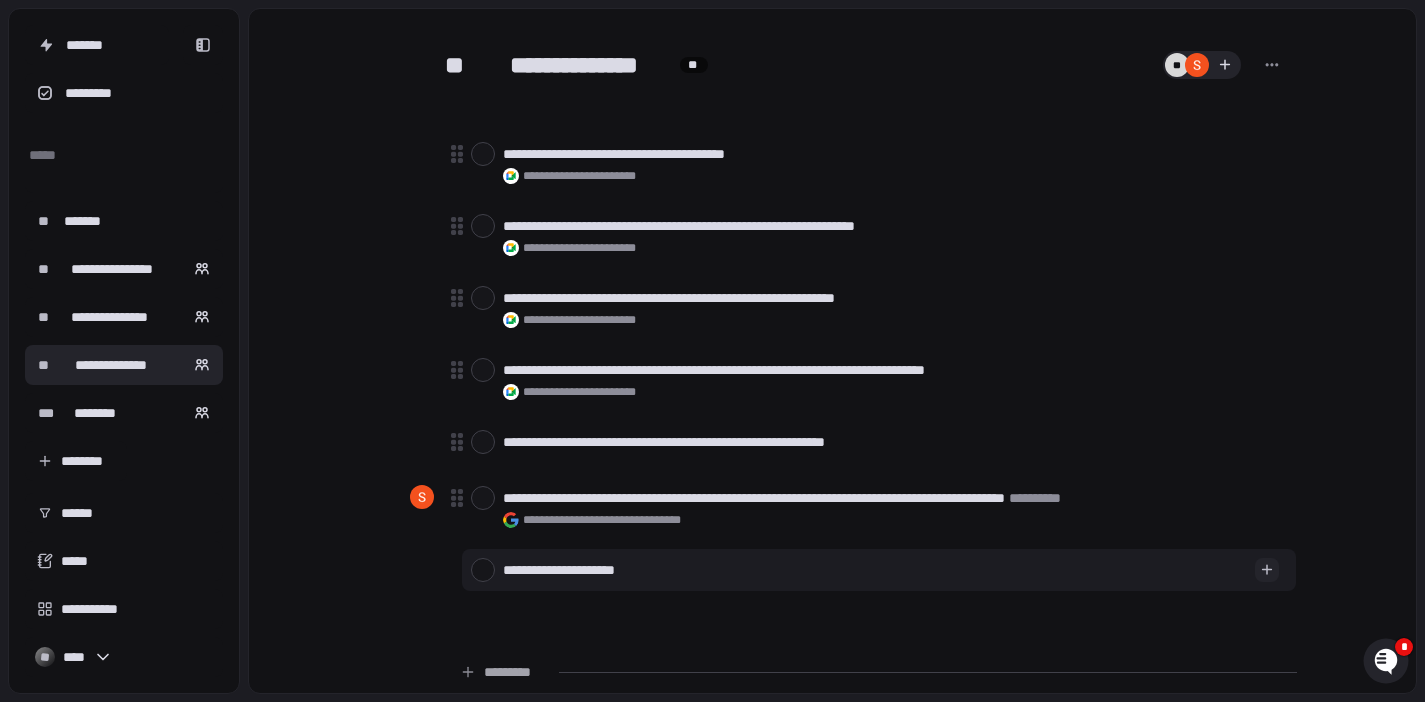 type on "*" 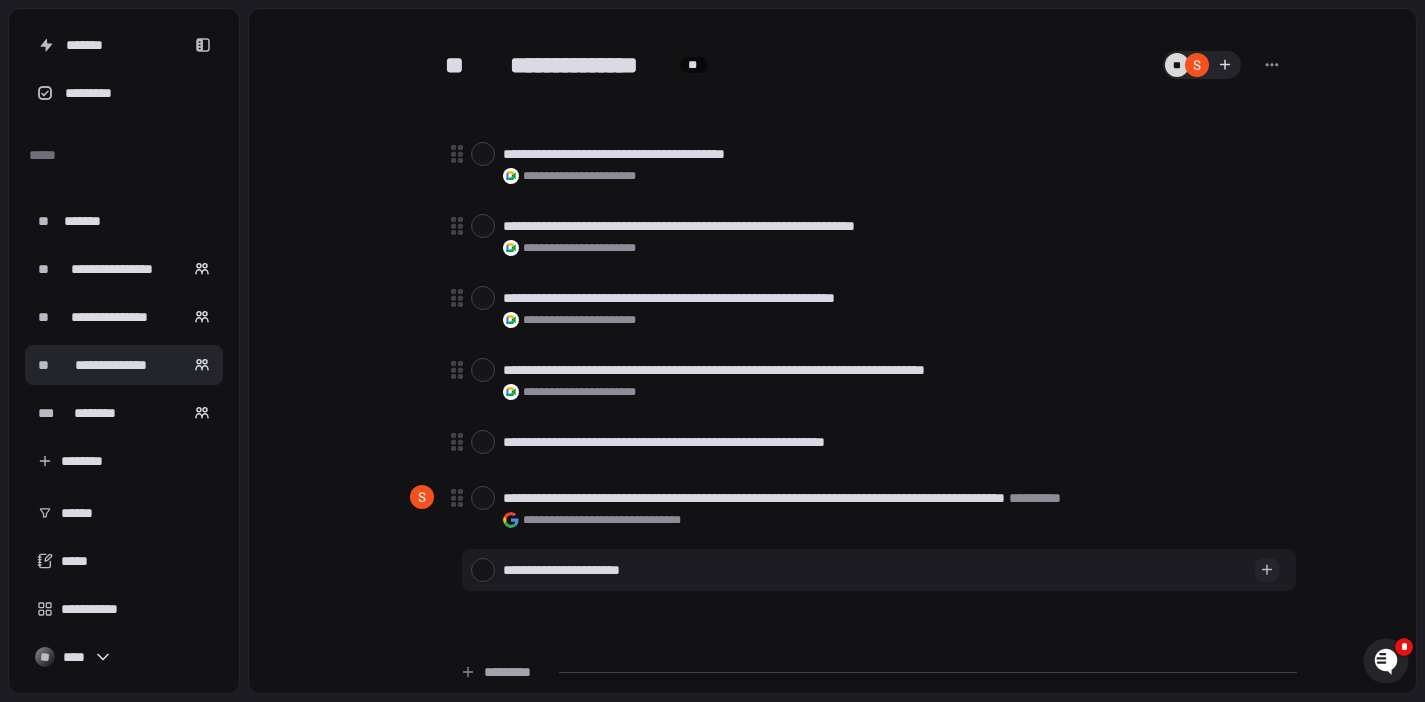 type on "*" 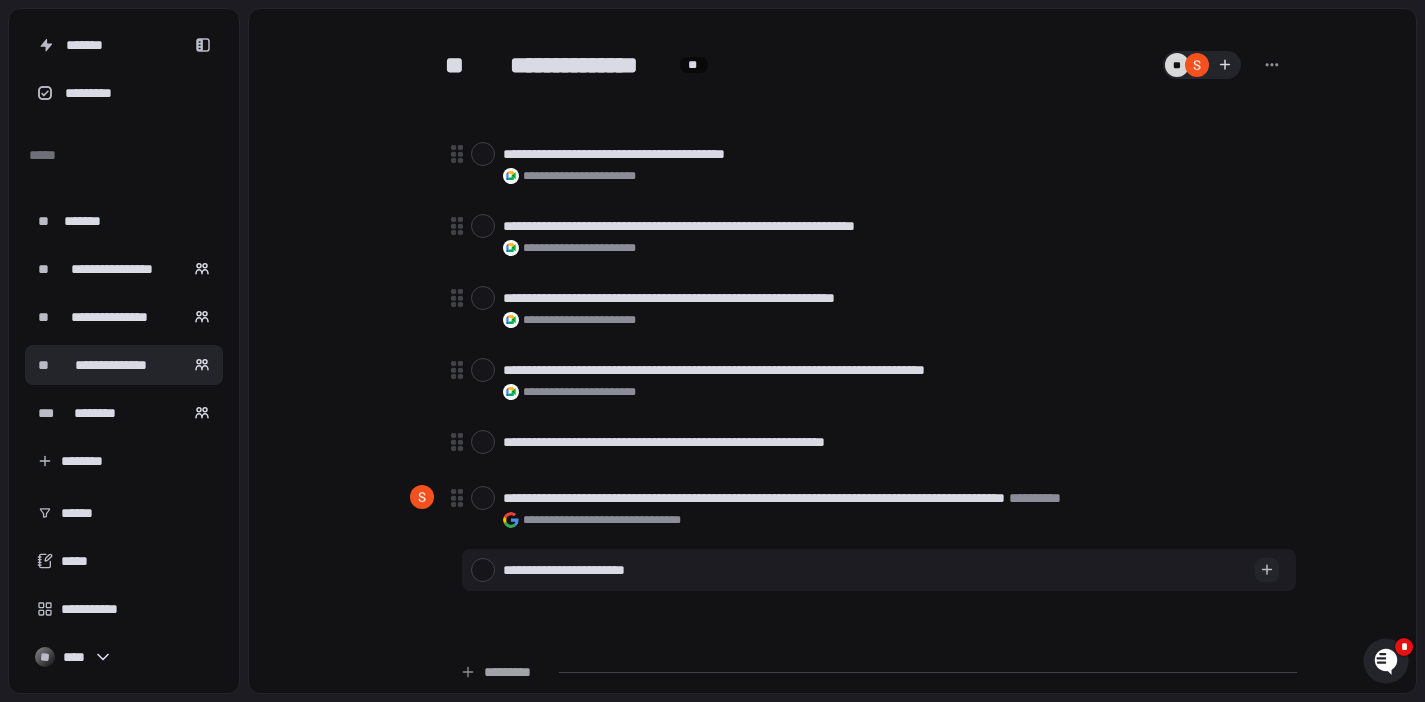 type on "*" 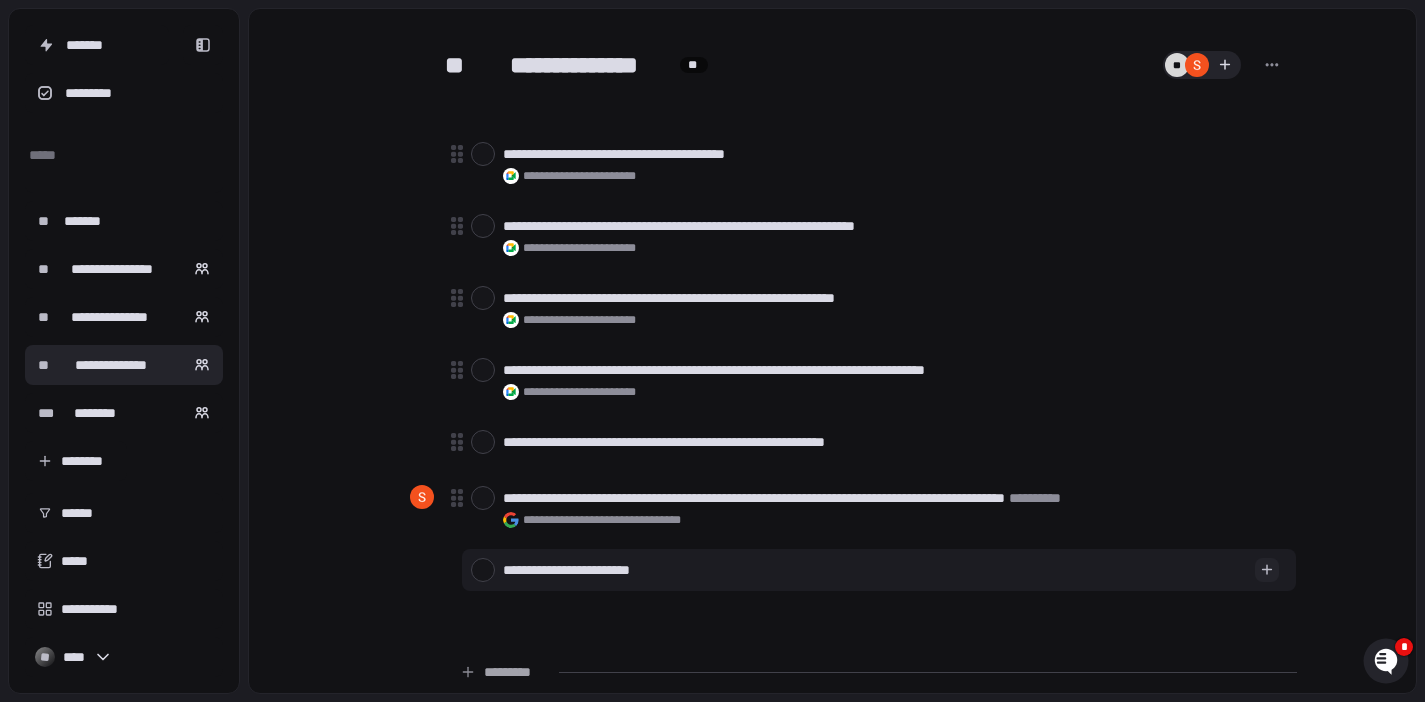 type on "*" 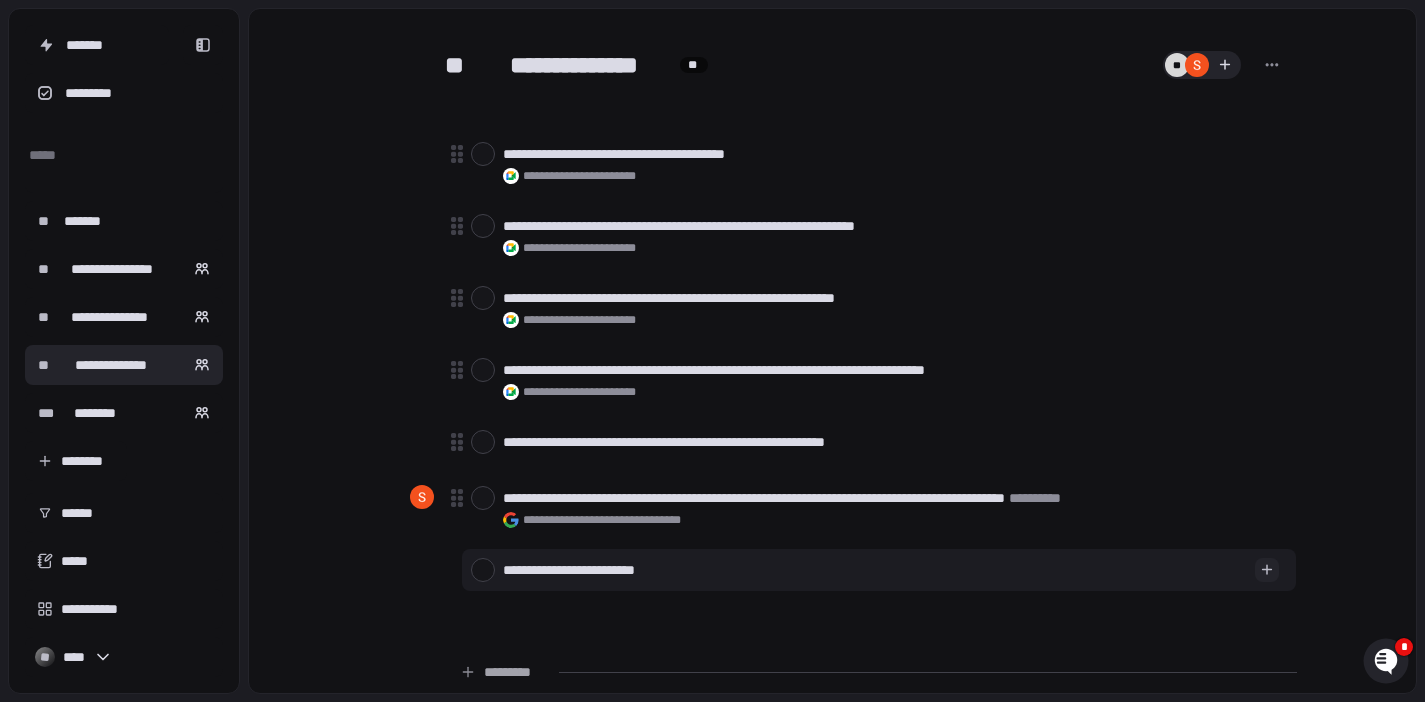 type on "*" 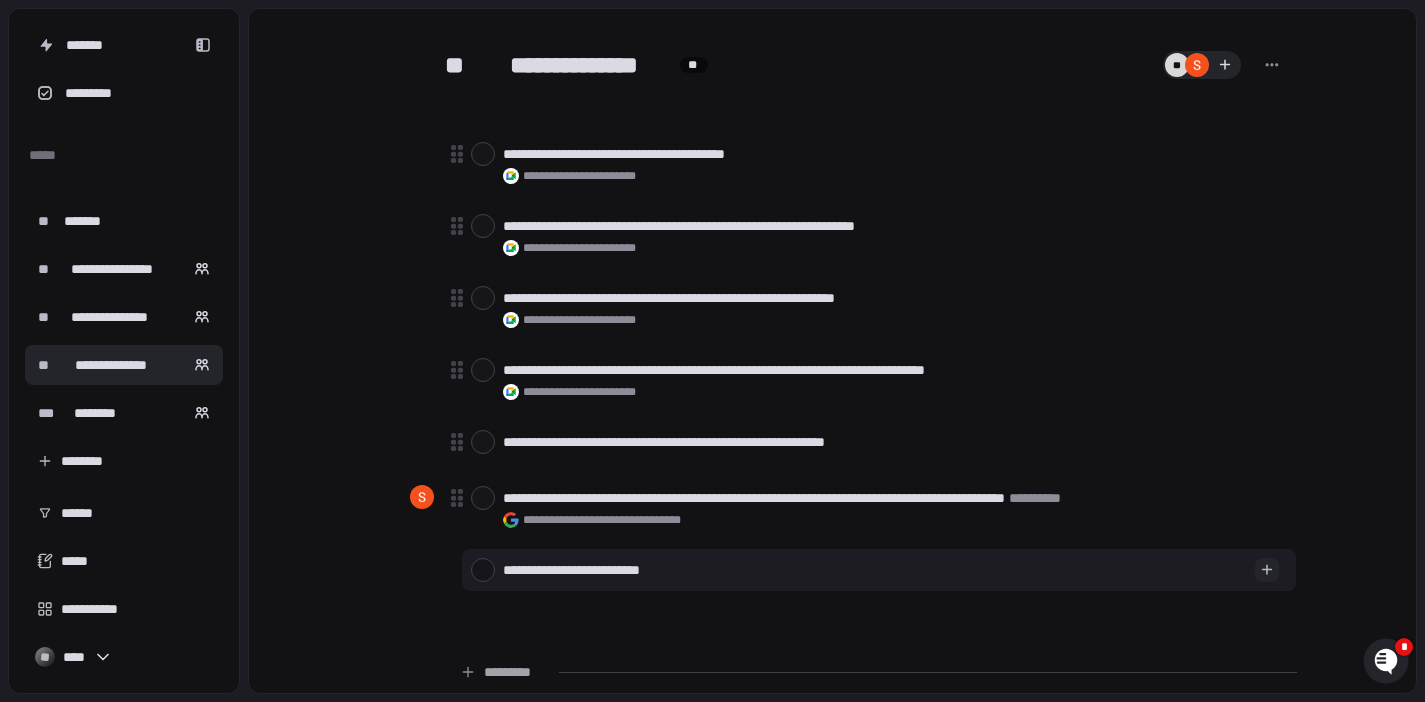 type on "*" 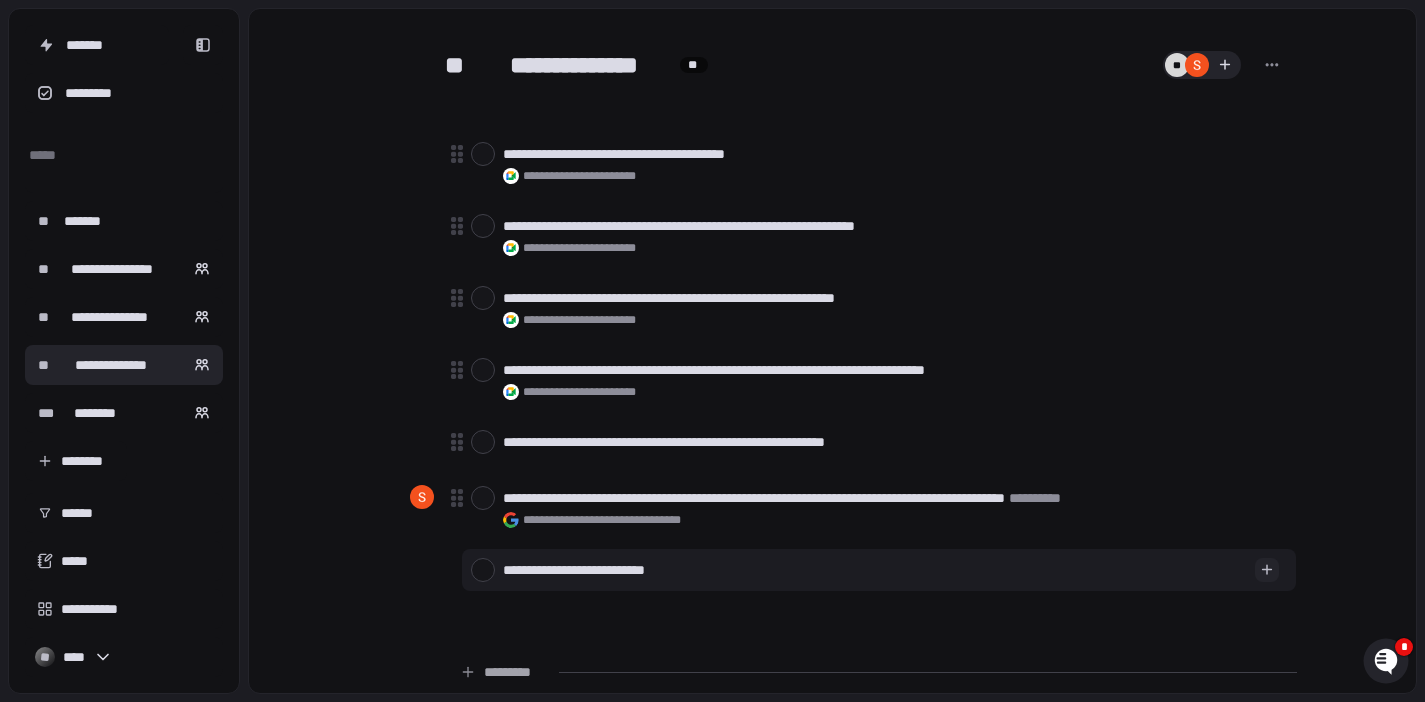 type on "*" 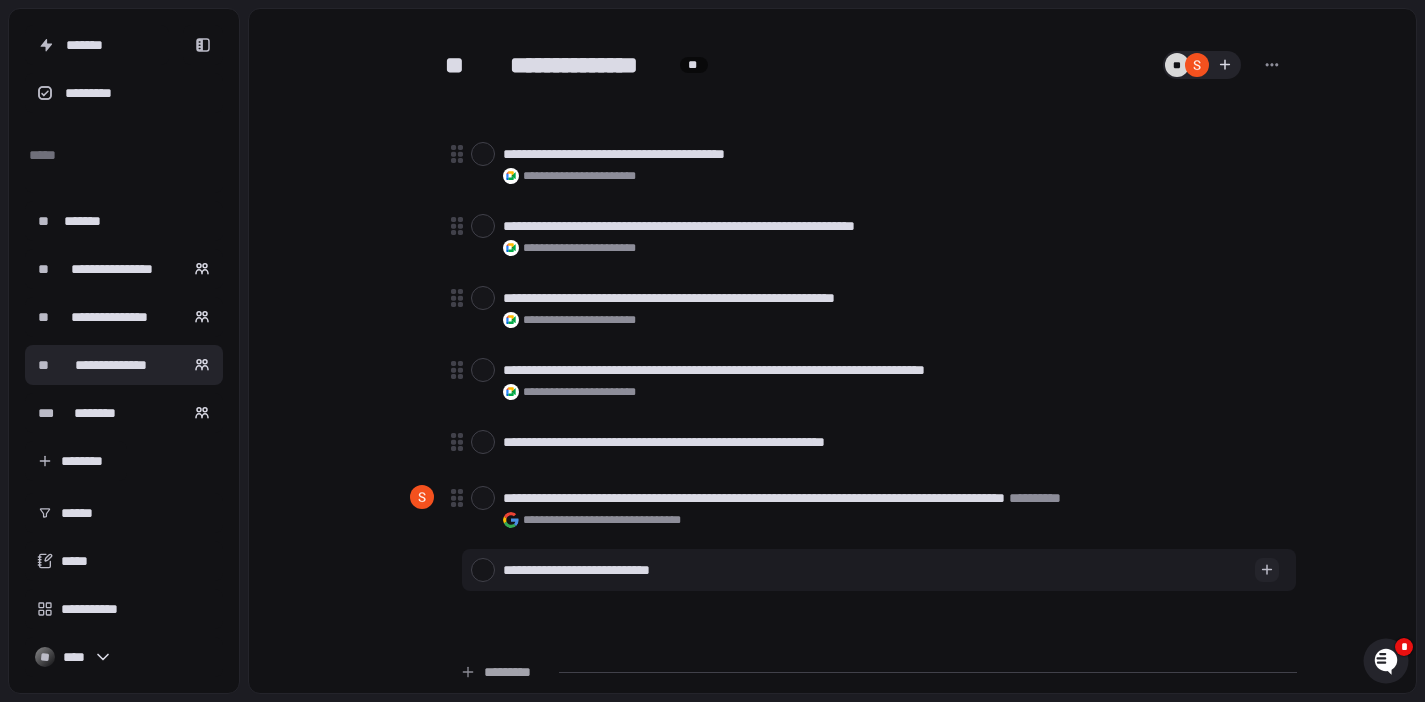 type on "*" 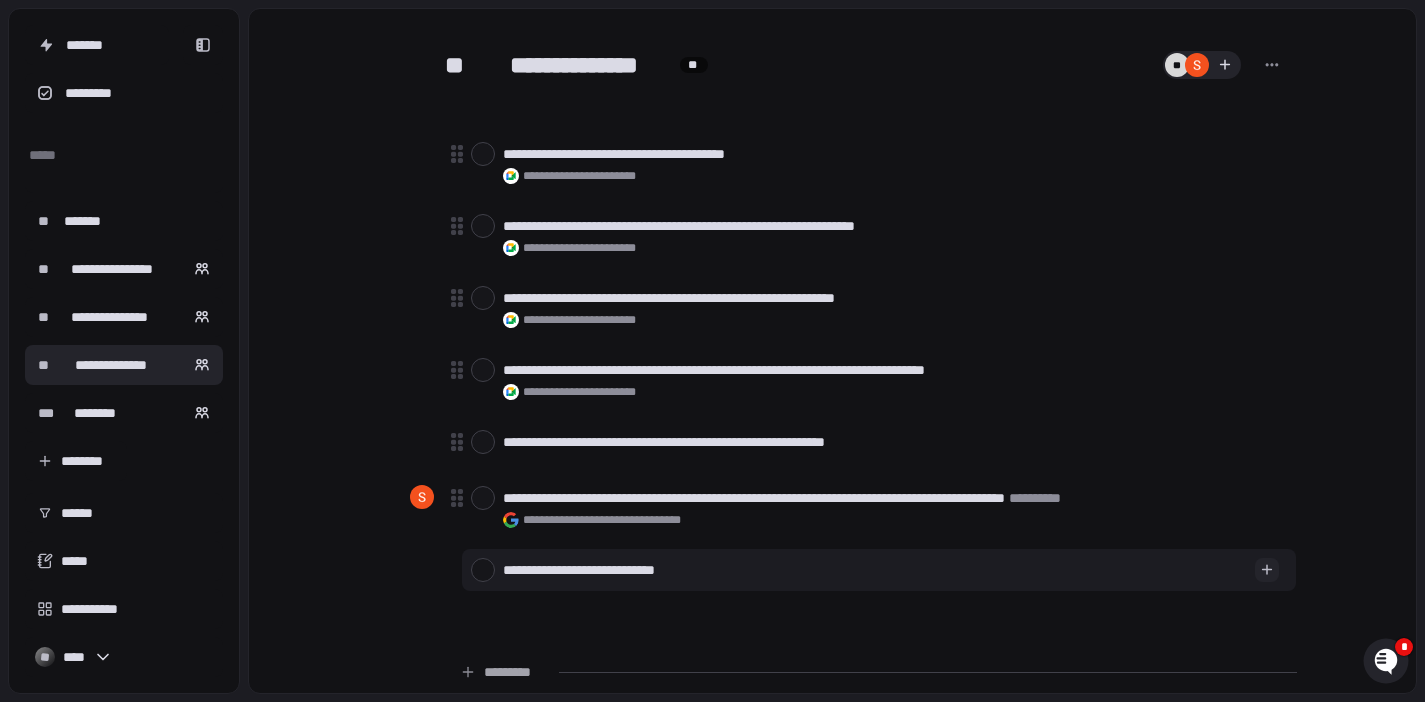 type on "*" 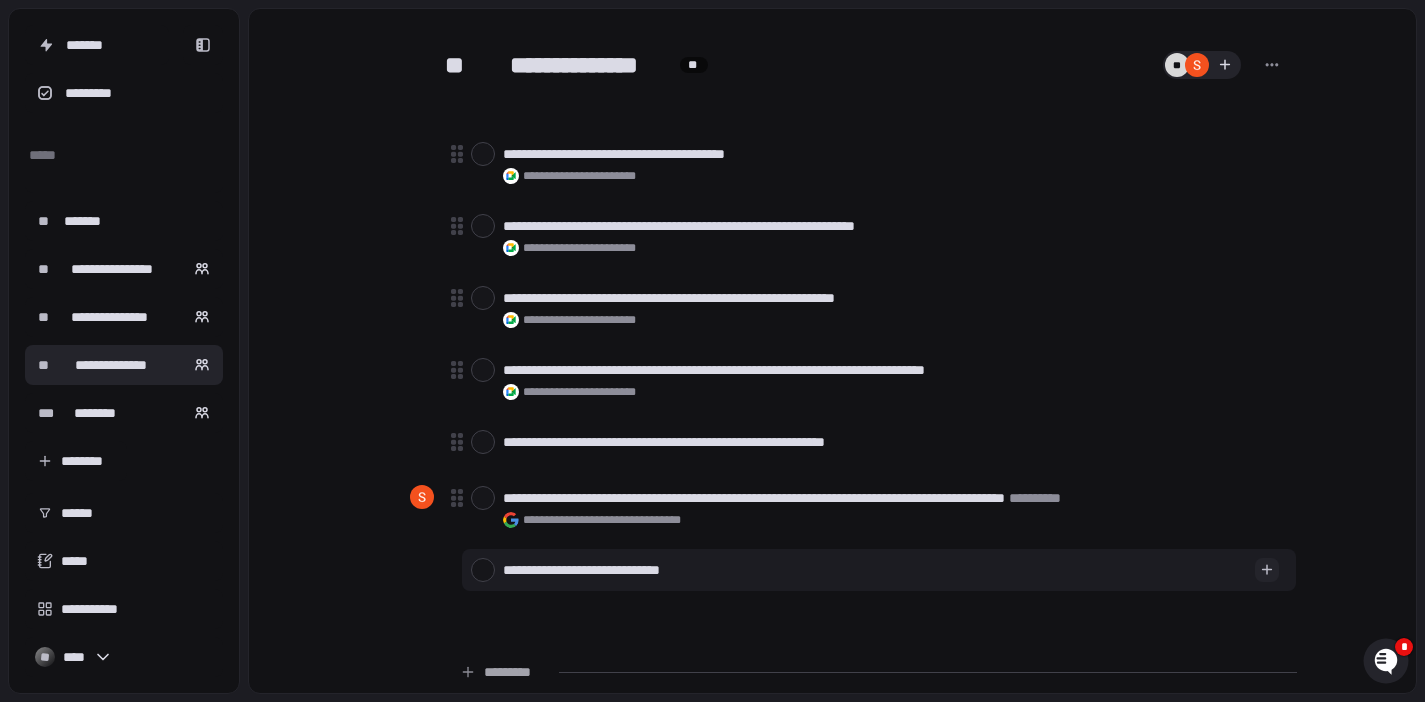 type on "*" 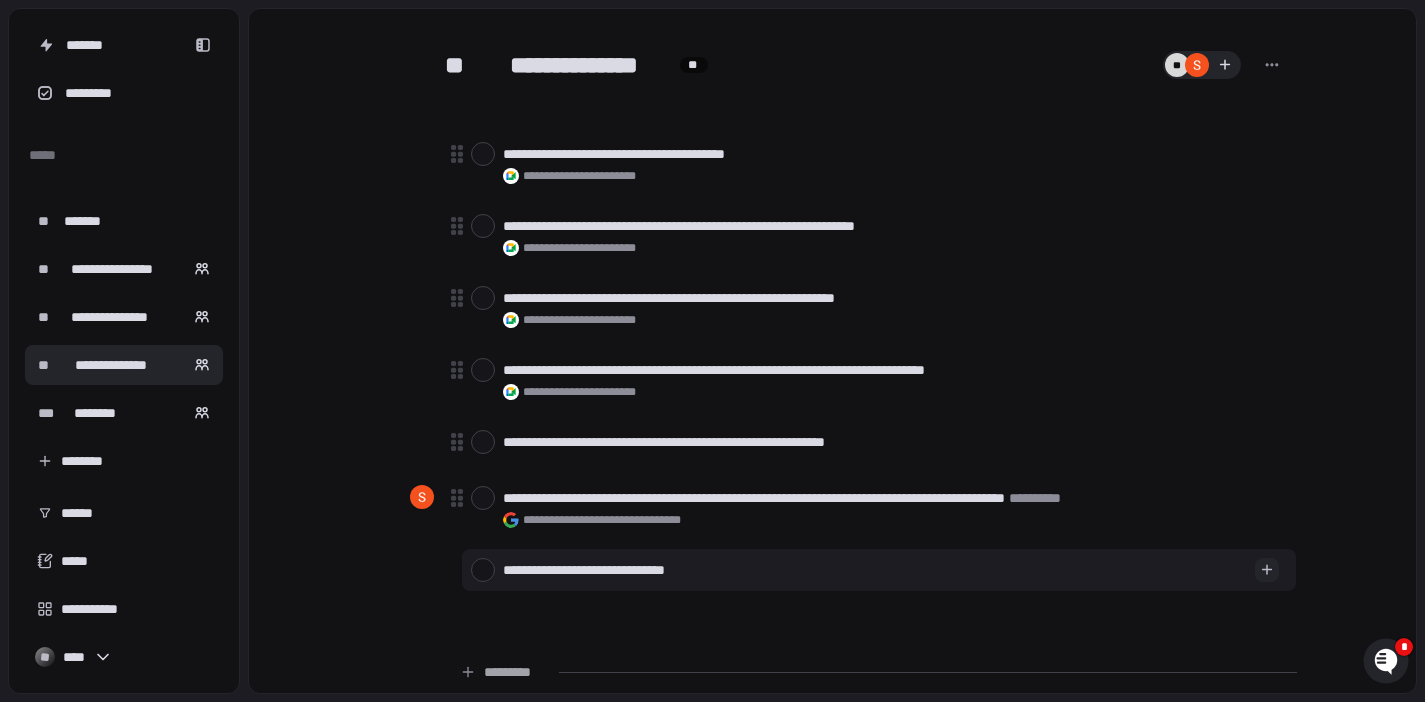 type on "*" 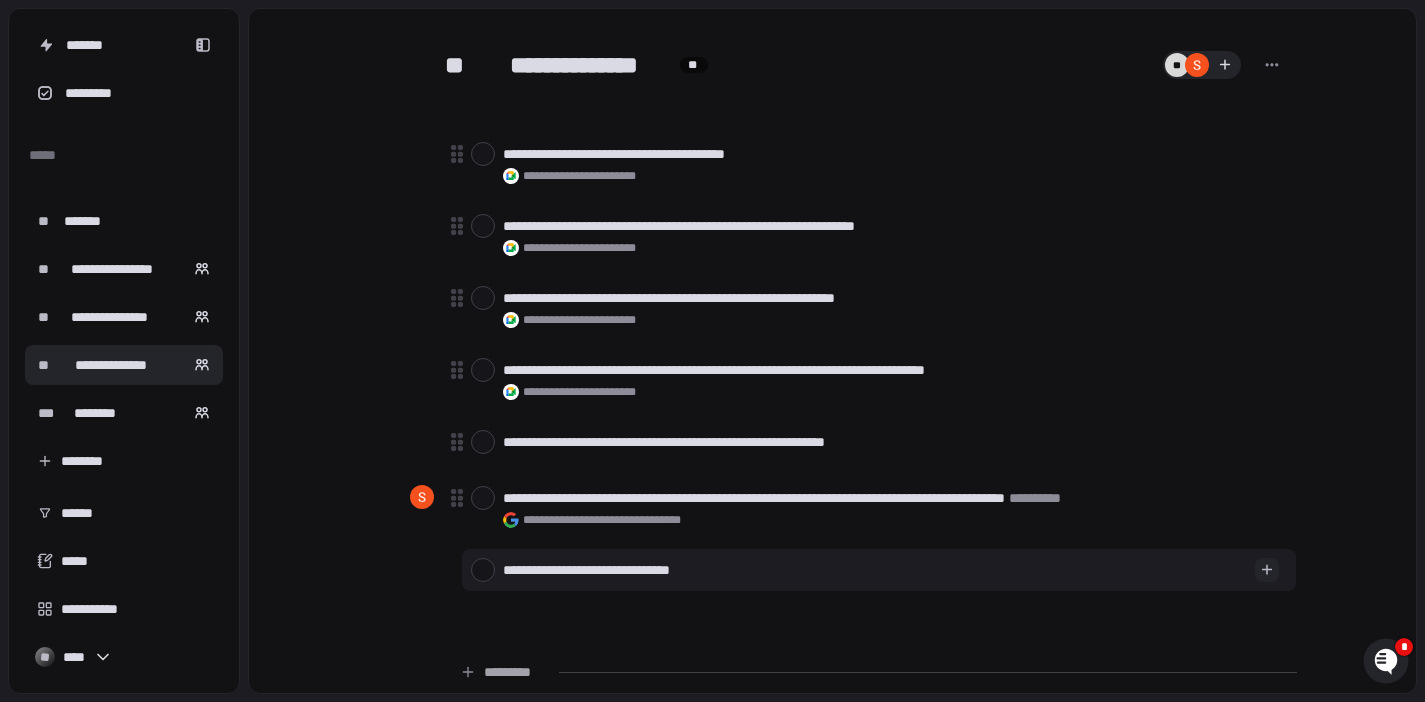 type on "*" 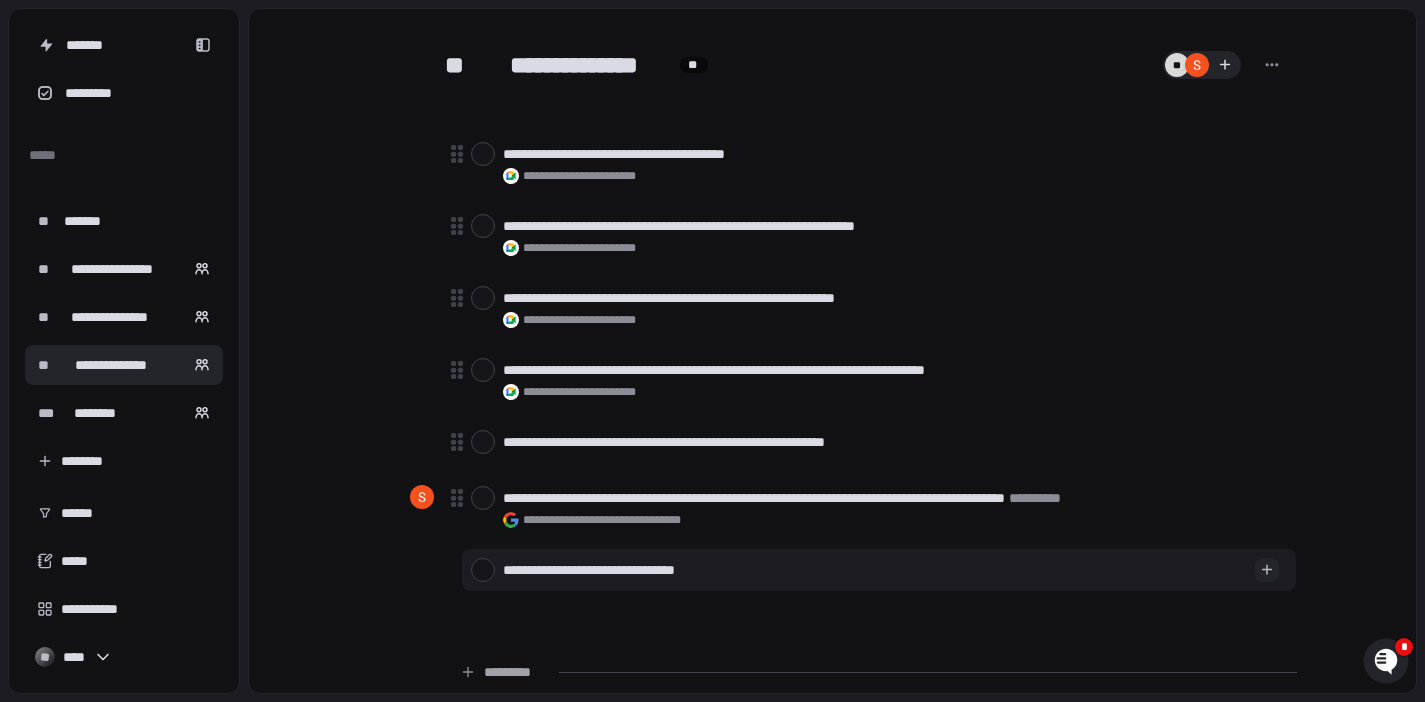 type on "*" 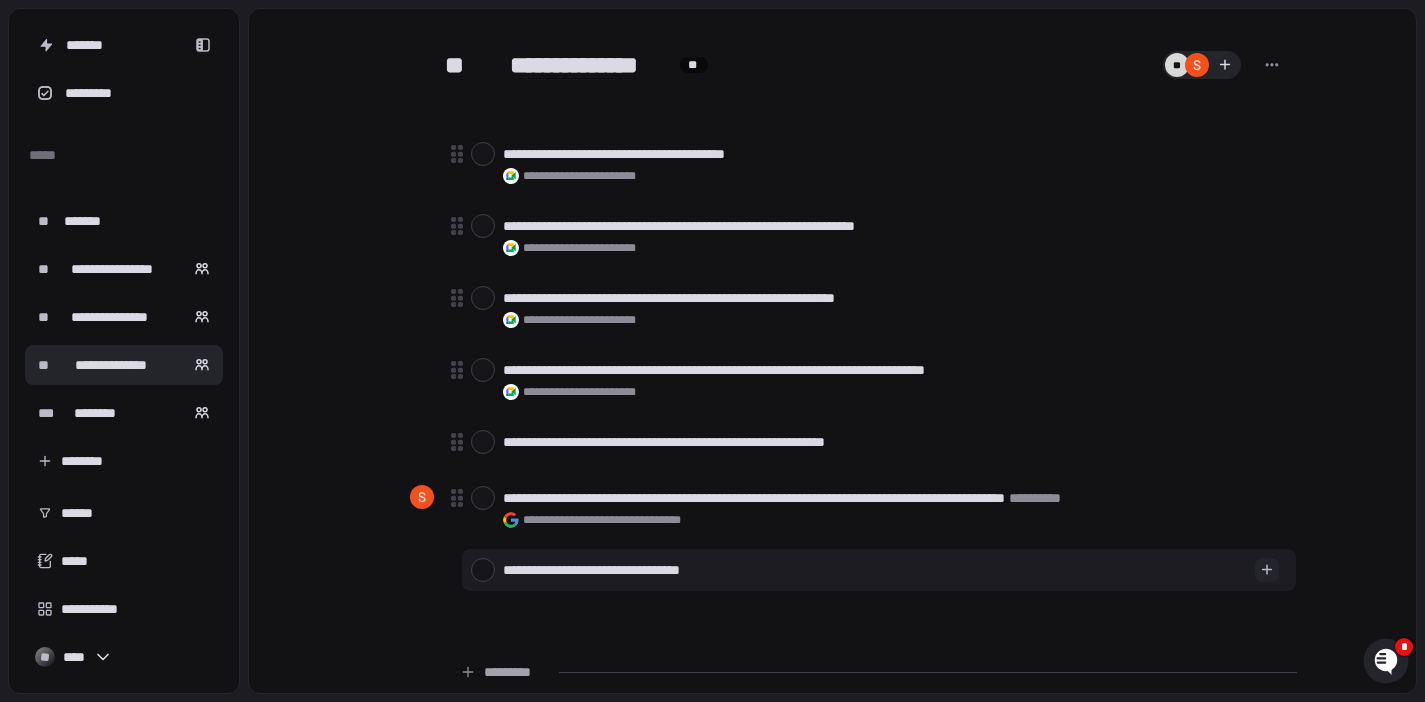 type on "*" 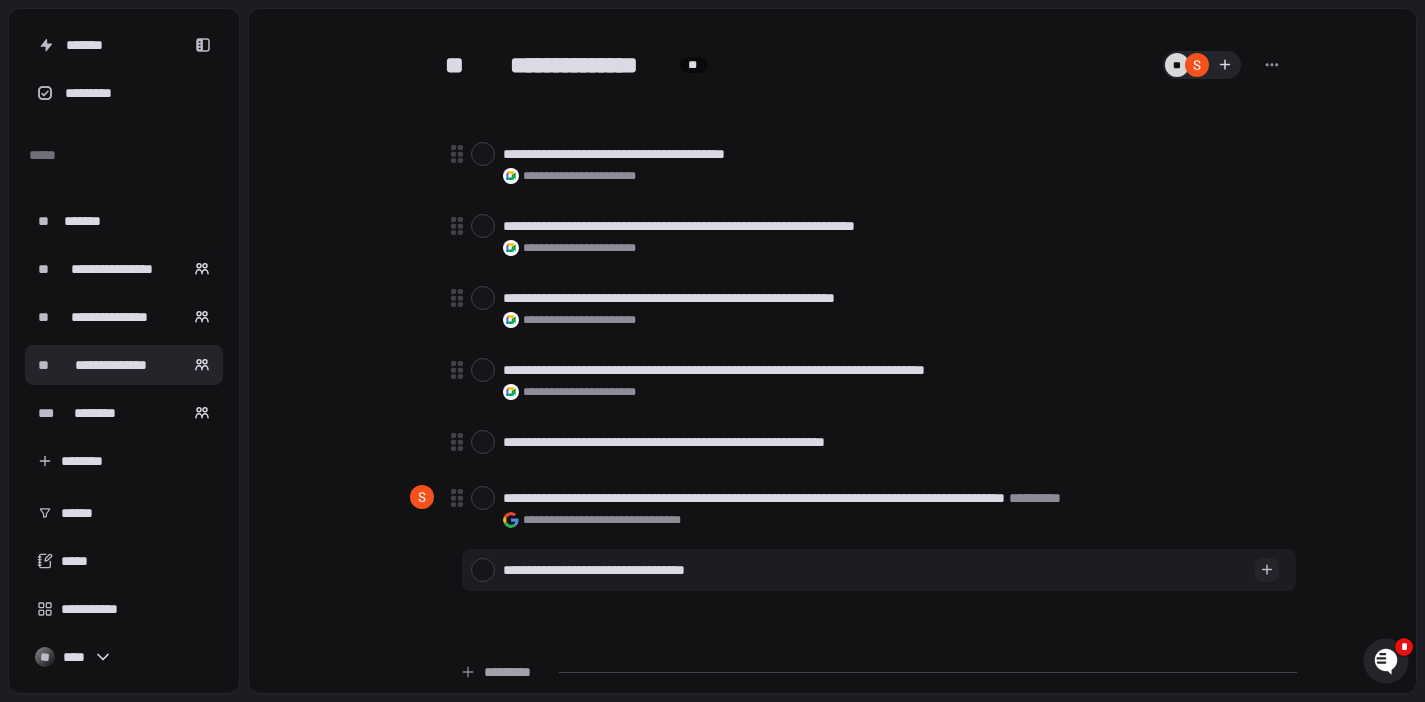 type on "*" 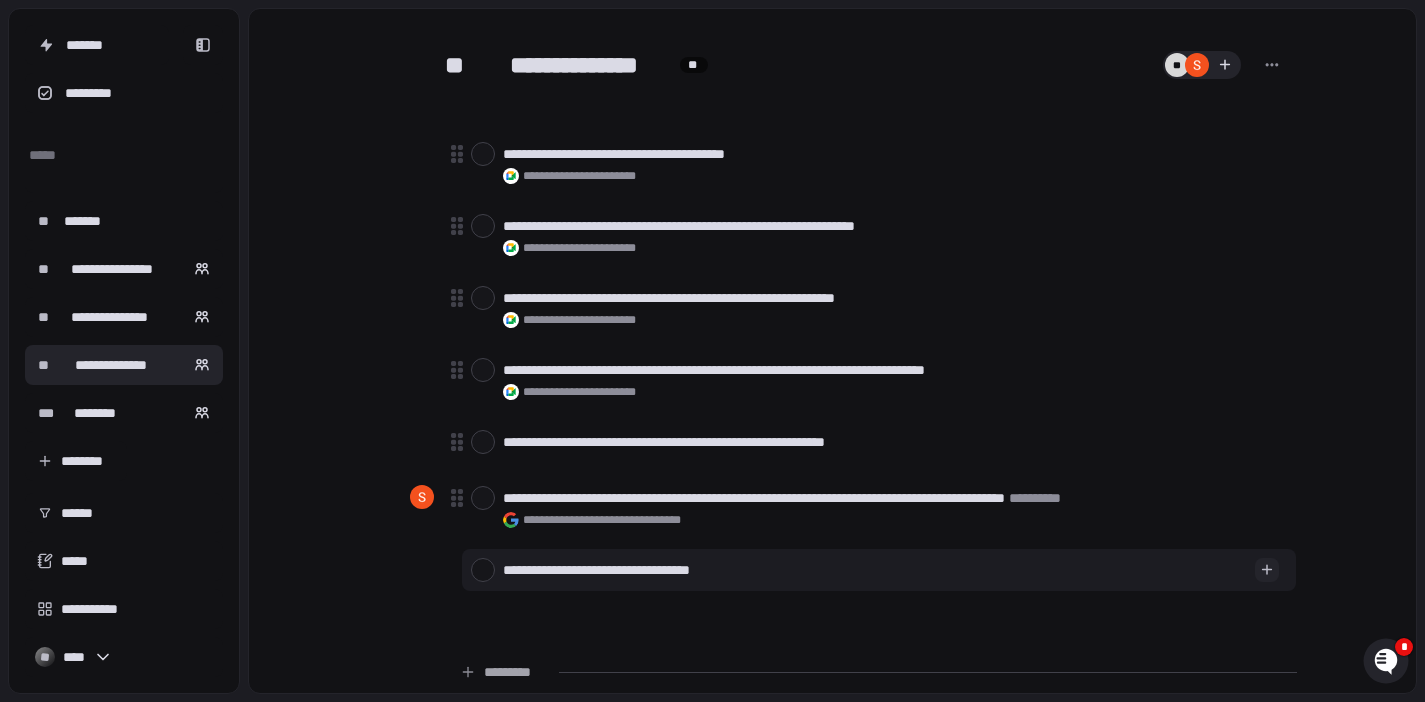 type on "*" 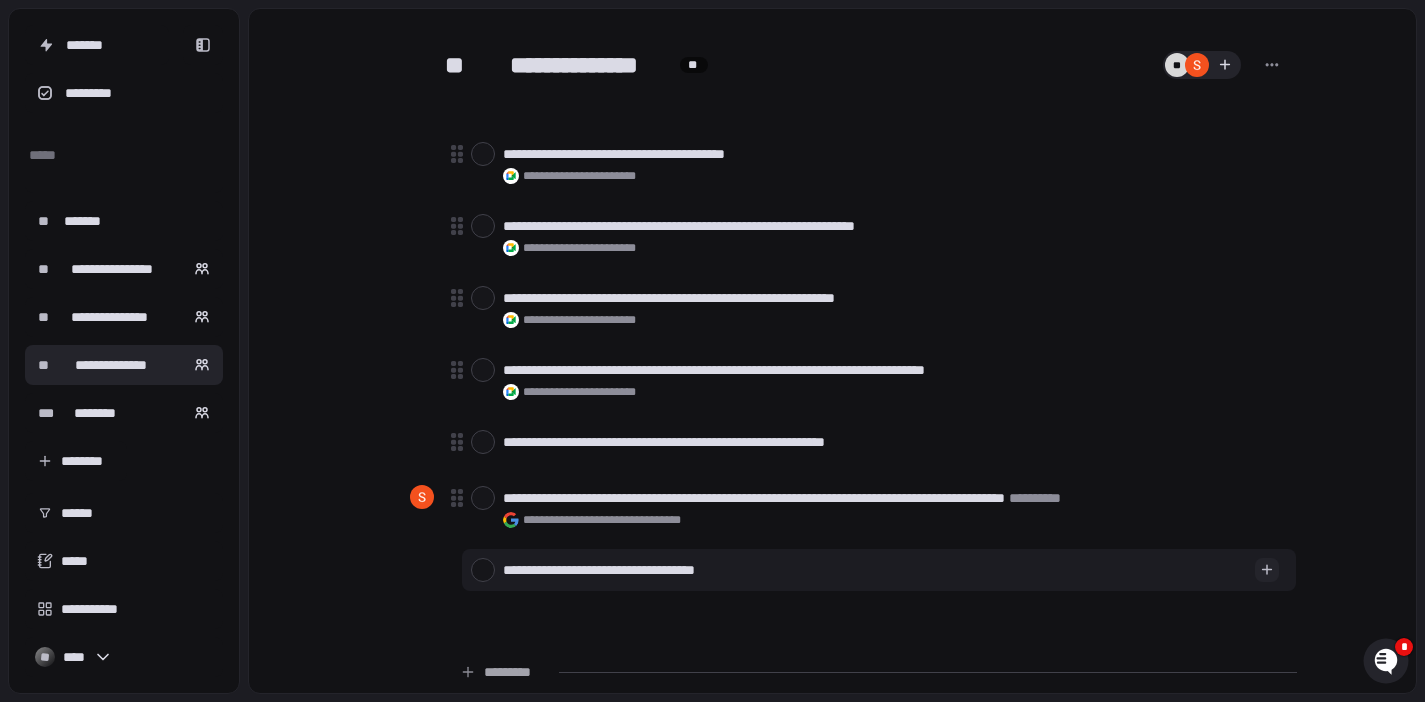 type on "*" 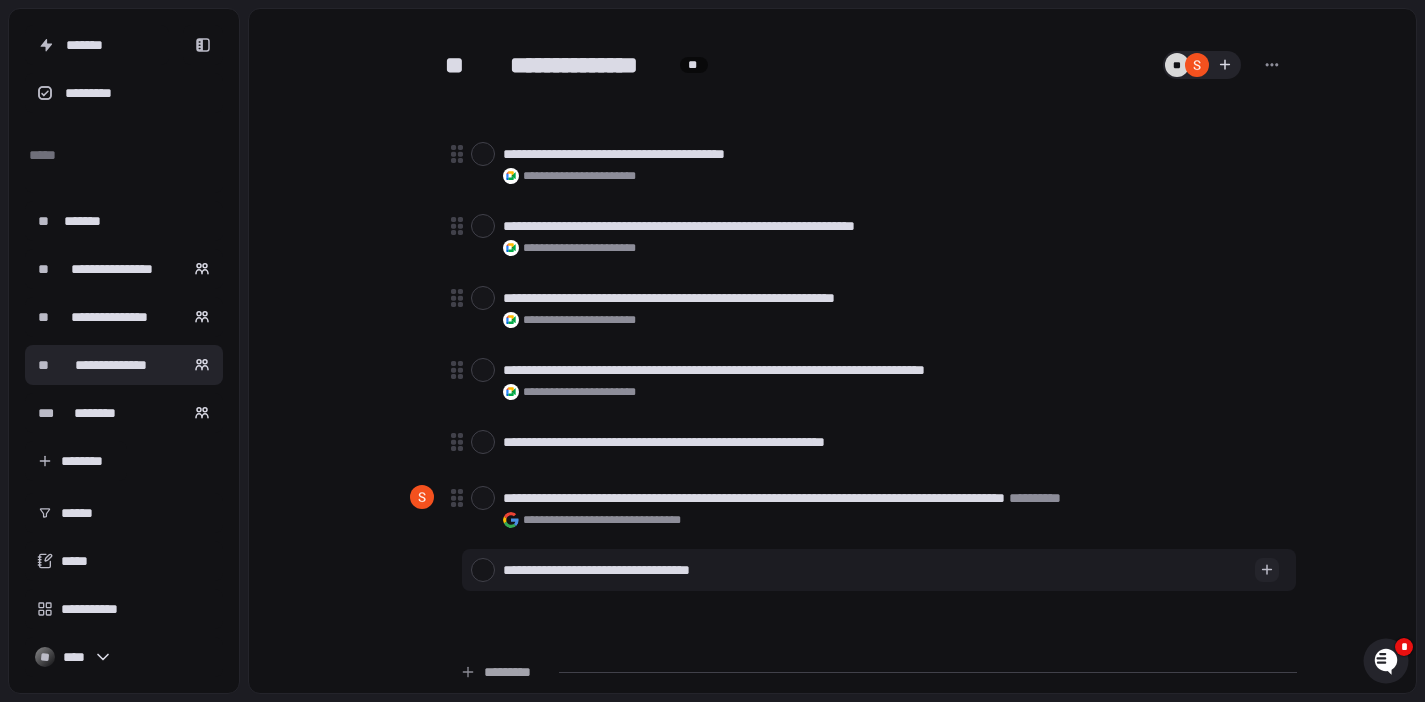 type on "*" 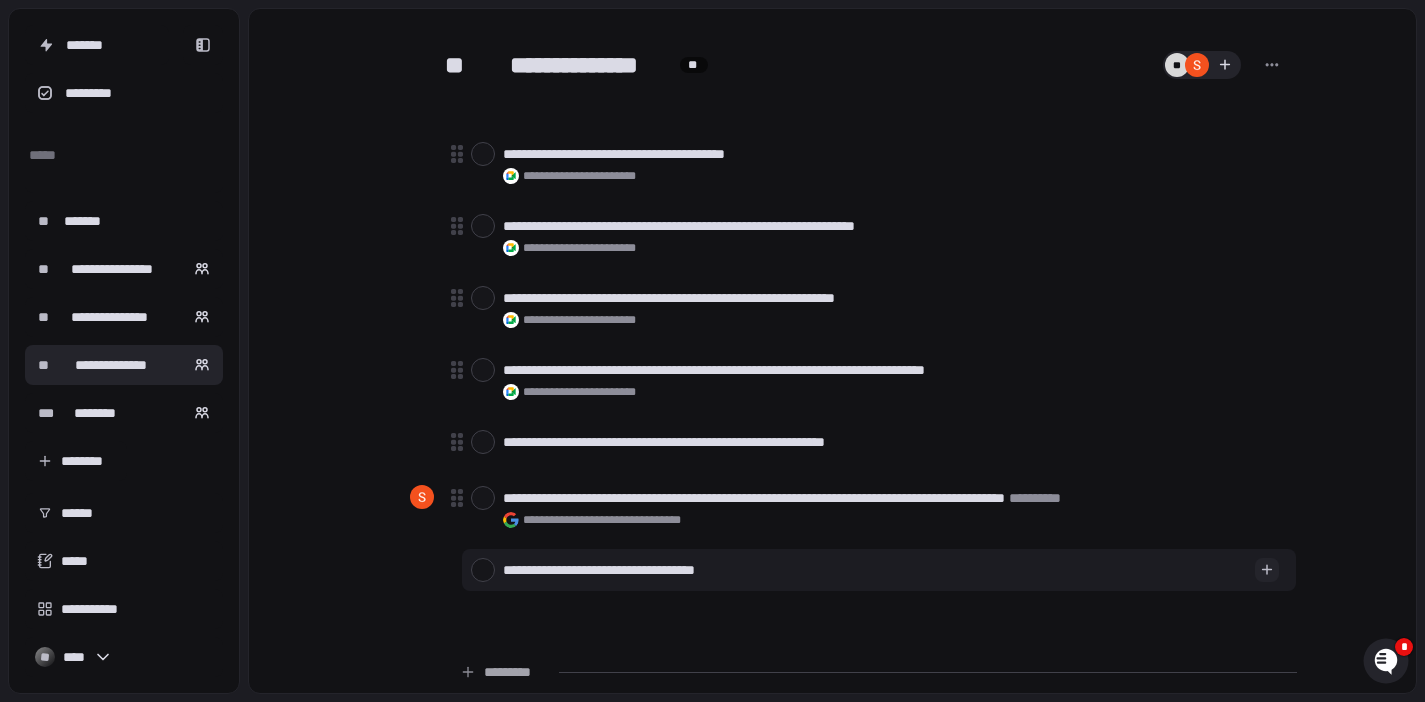type on "**********" 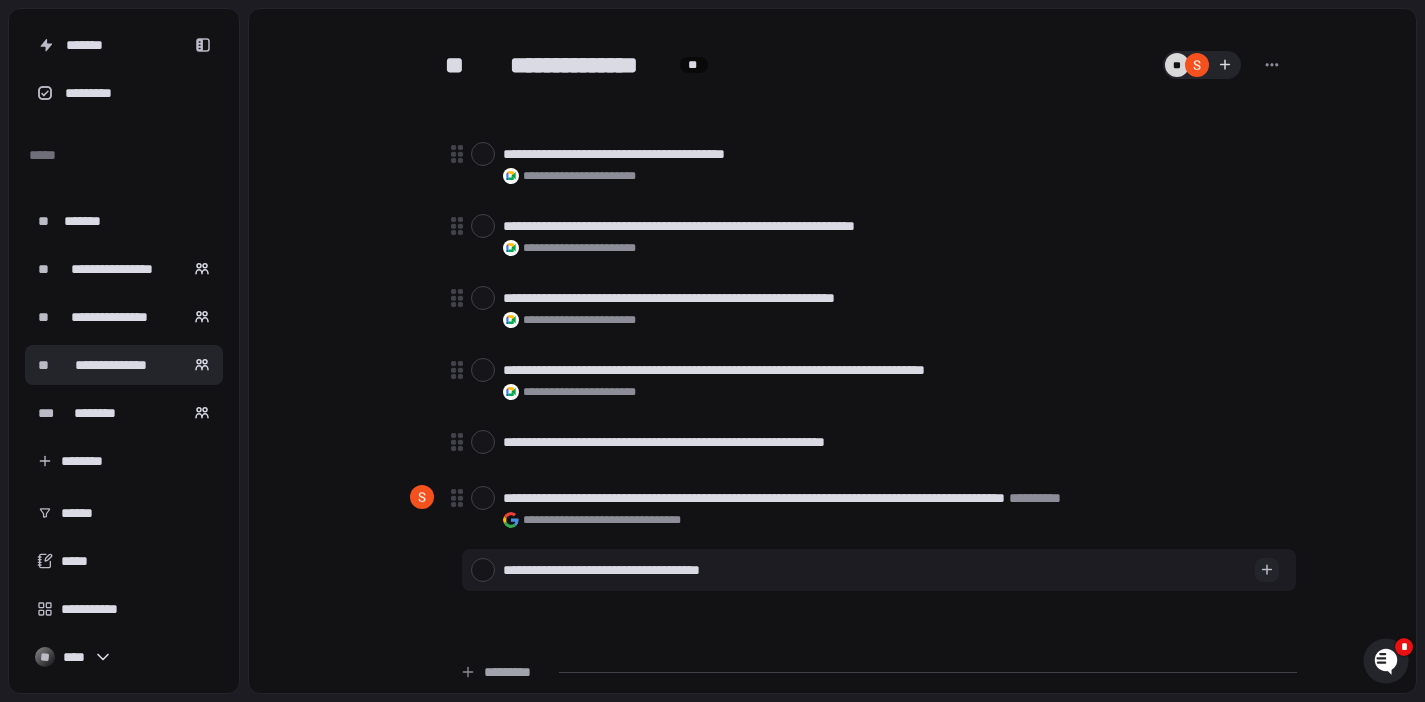 type on "*" 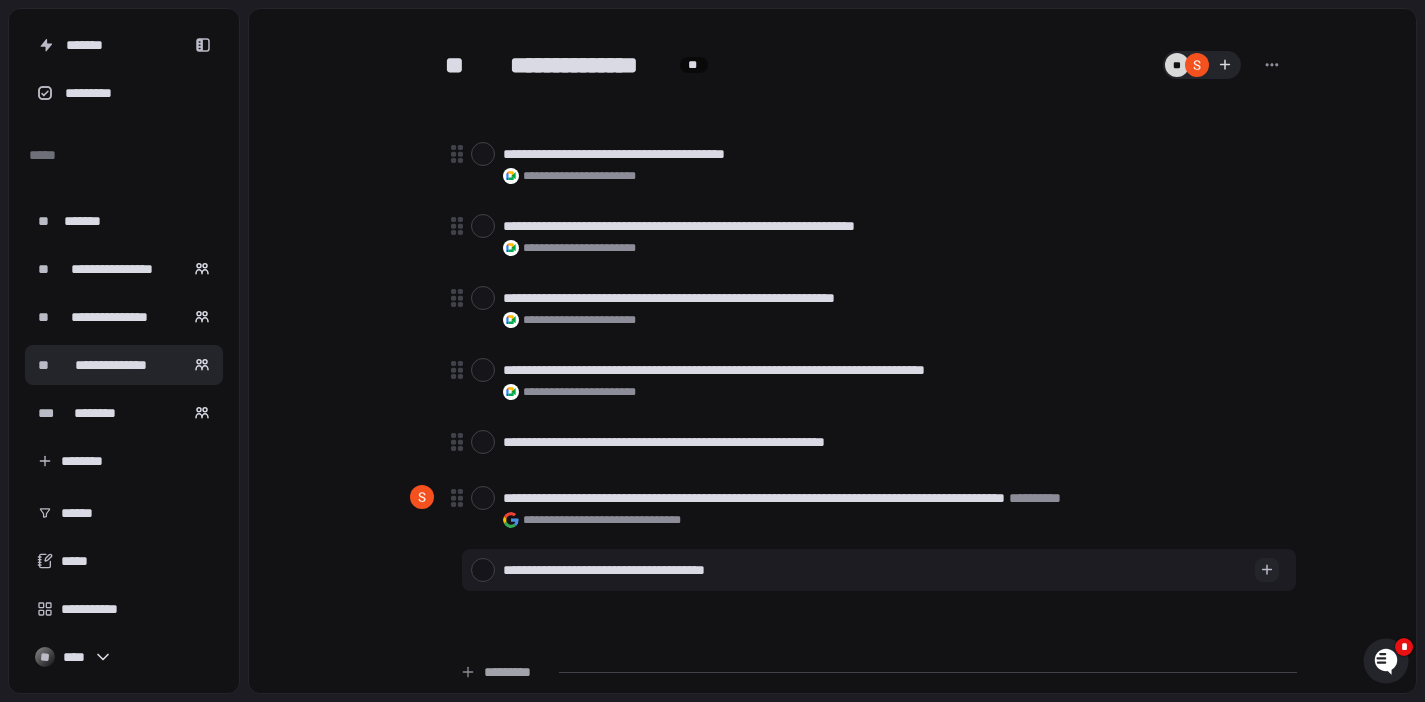 type on "*" 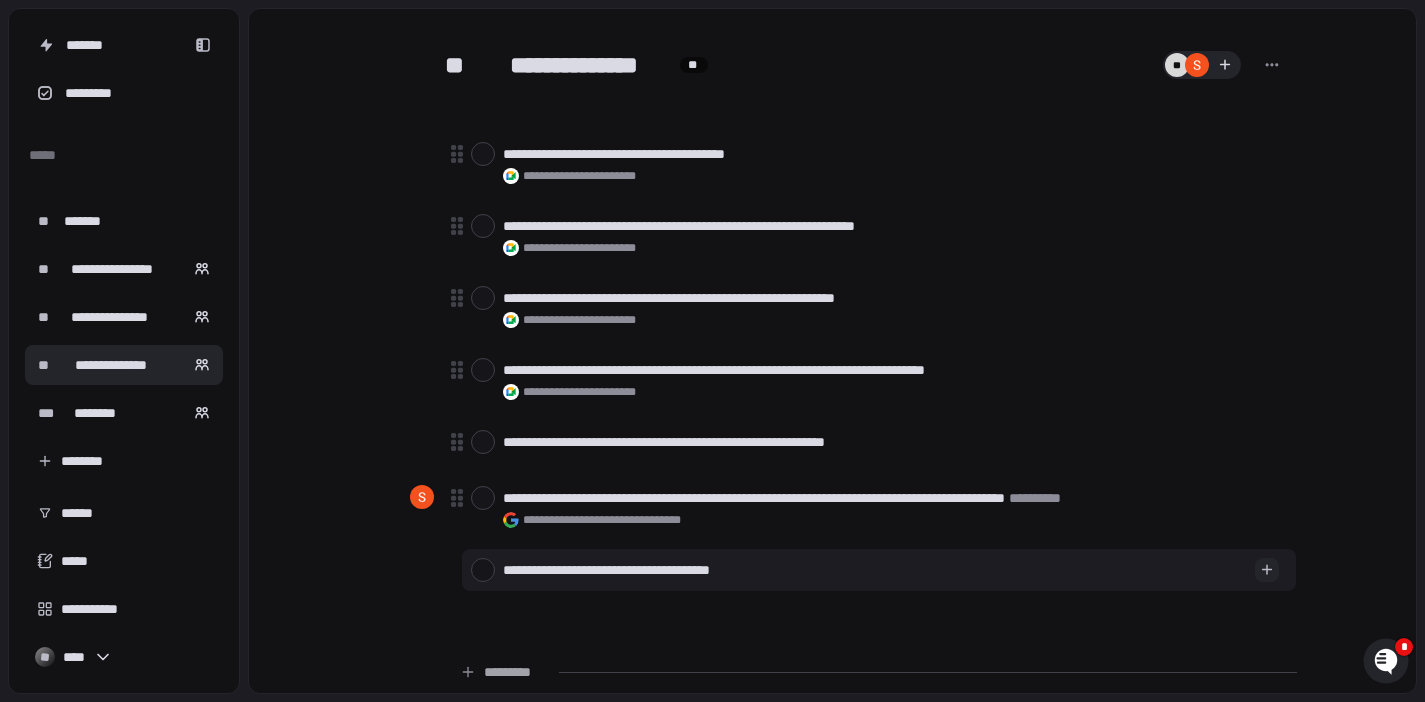 type on "*" 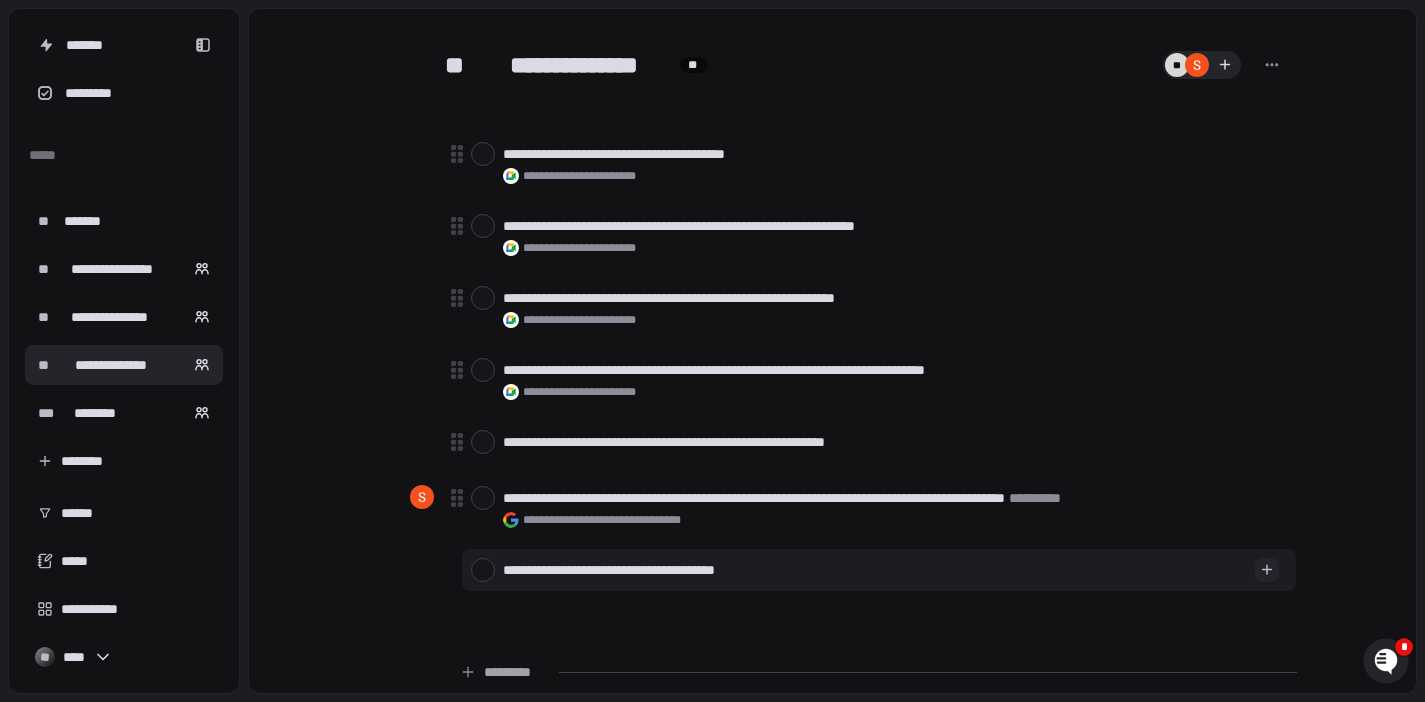 type on "*" 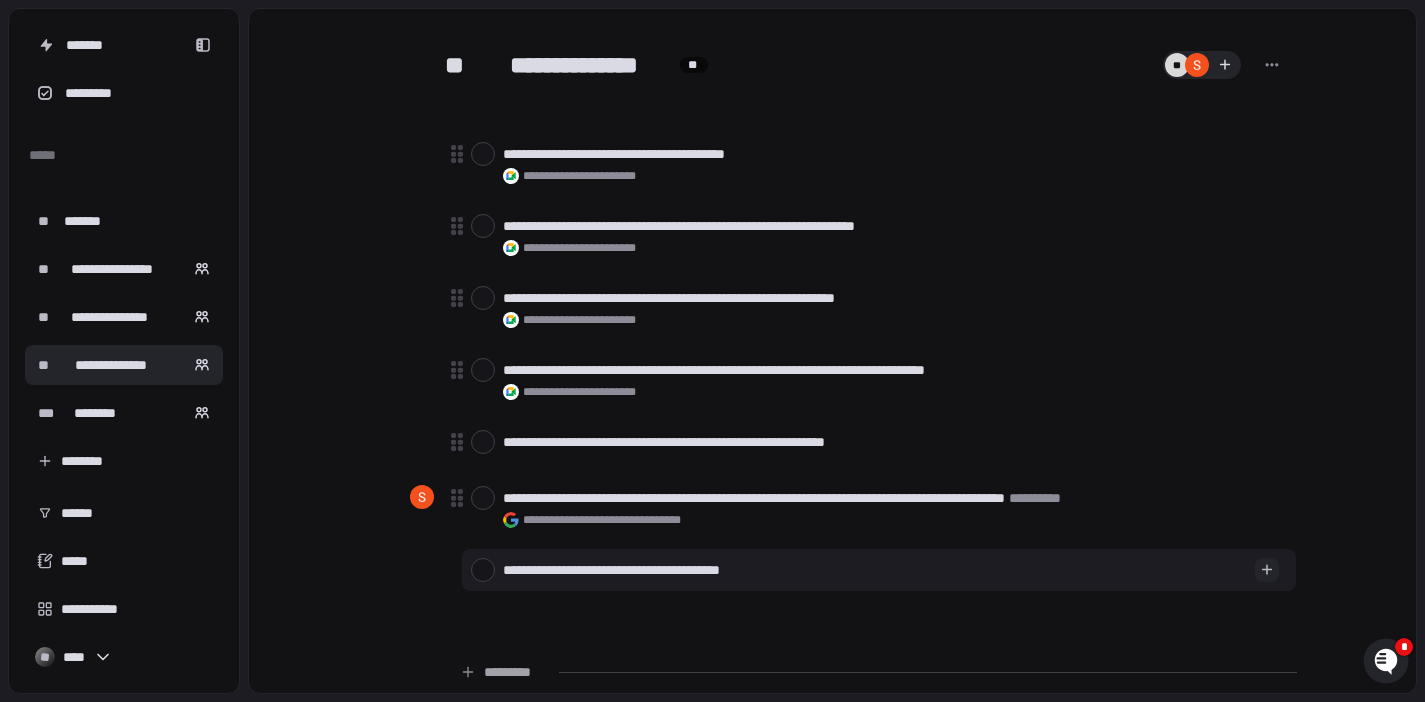 type on "*" 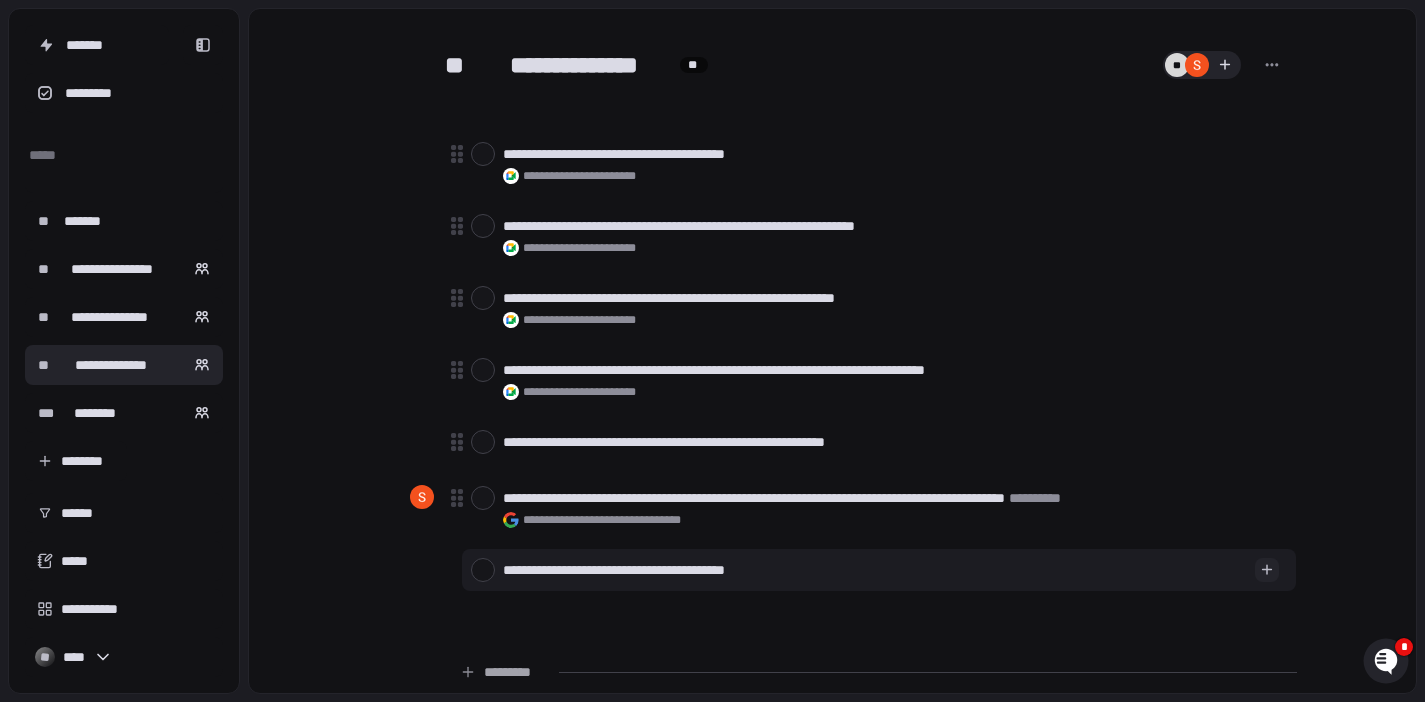 type on "*" 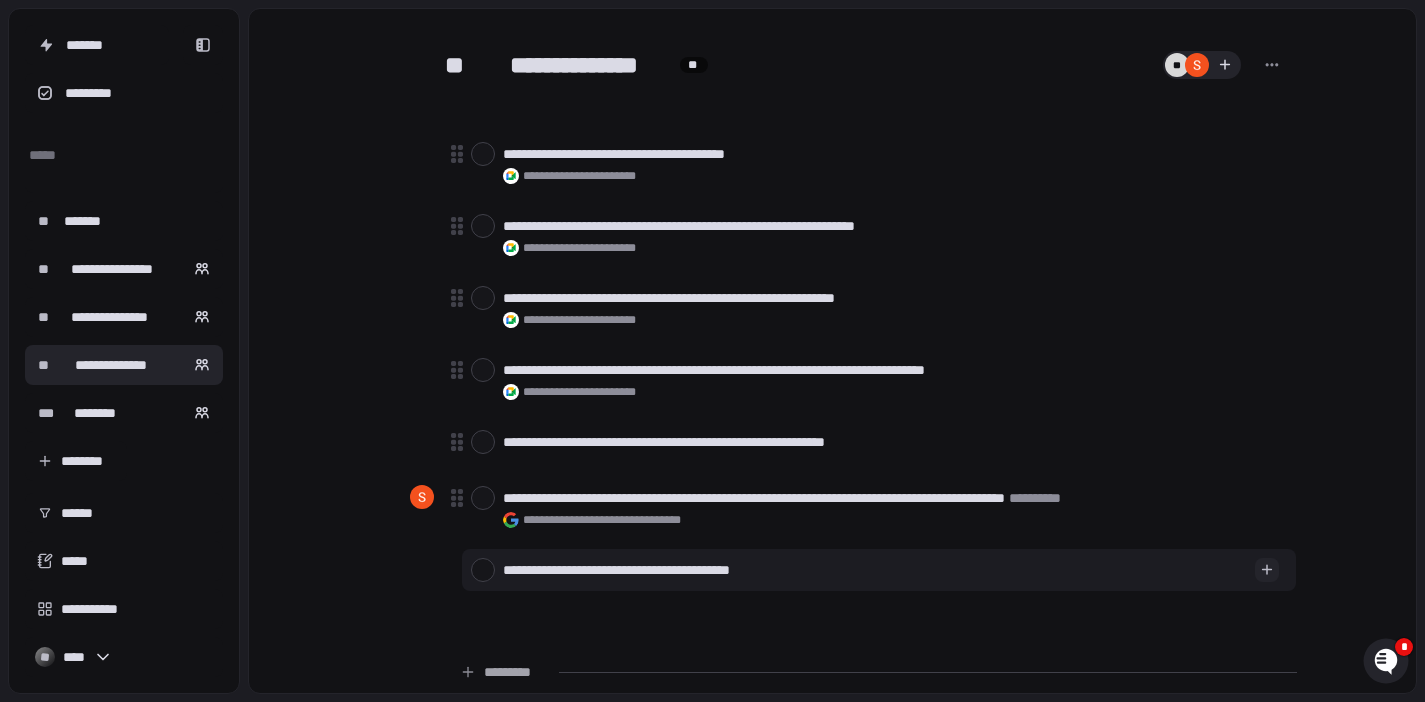 type on "*" 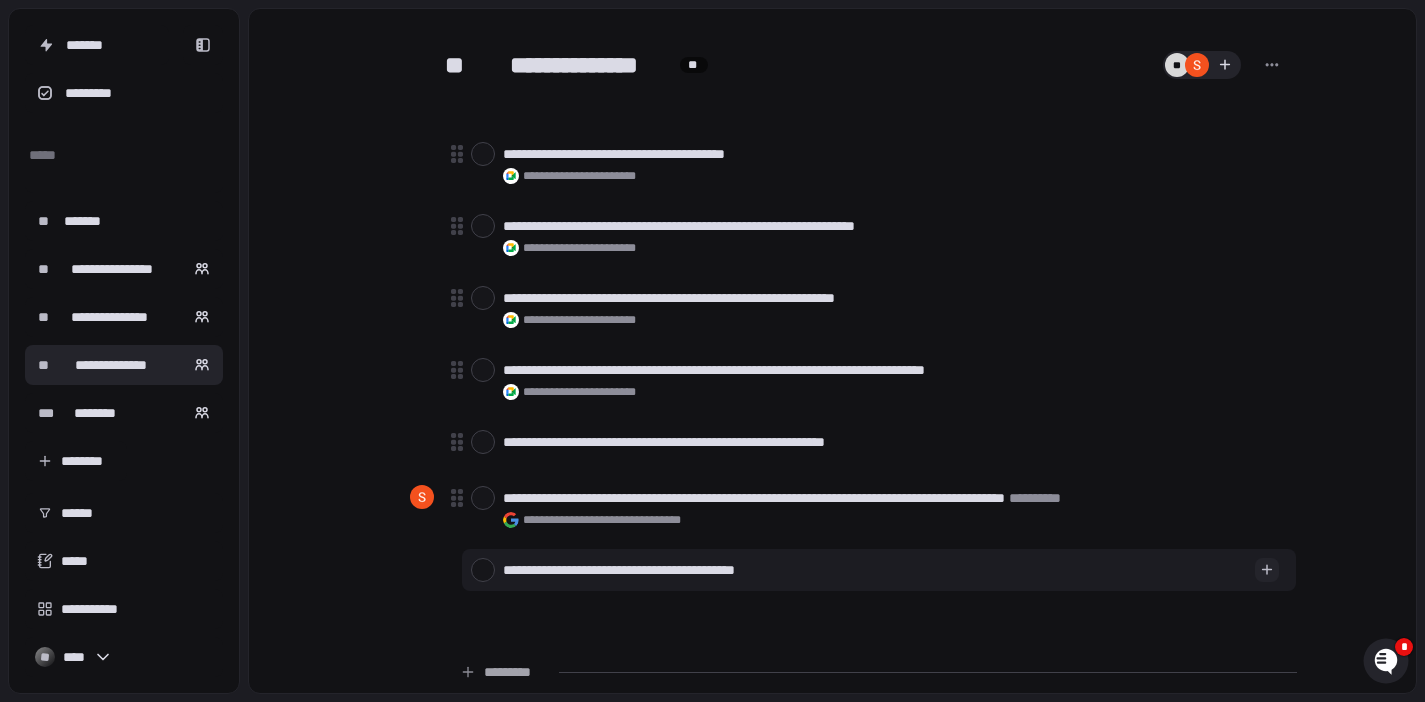 type on "*" 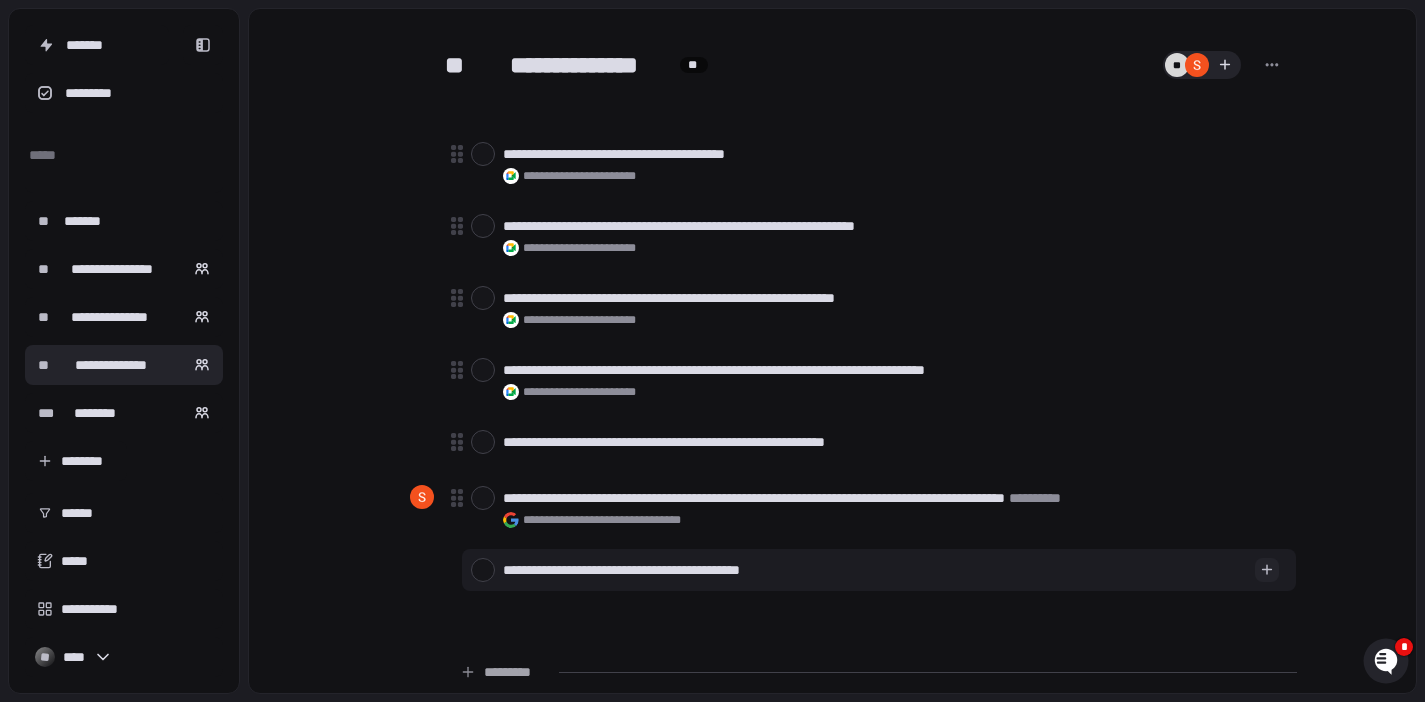 type on "**********" 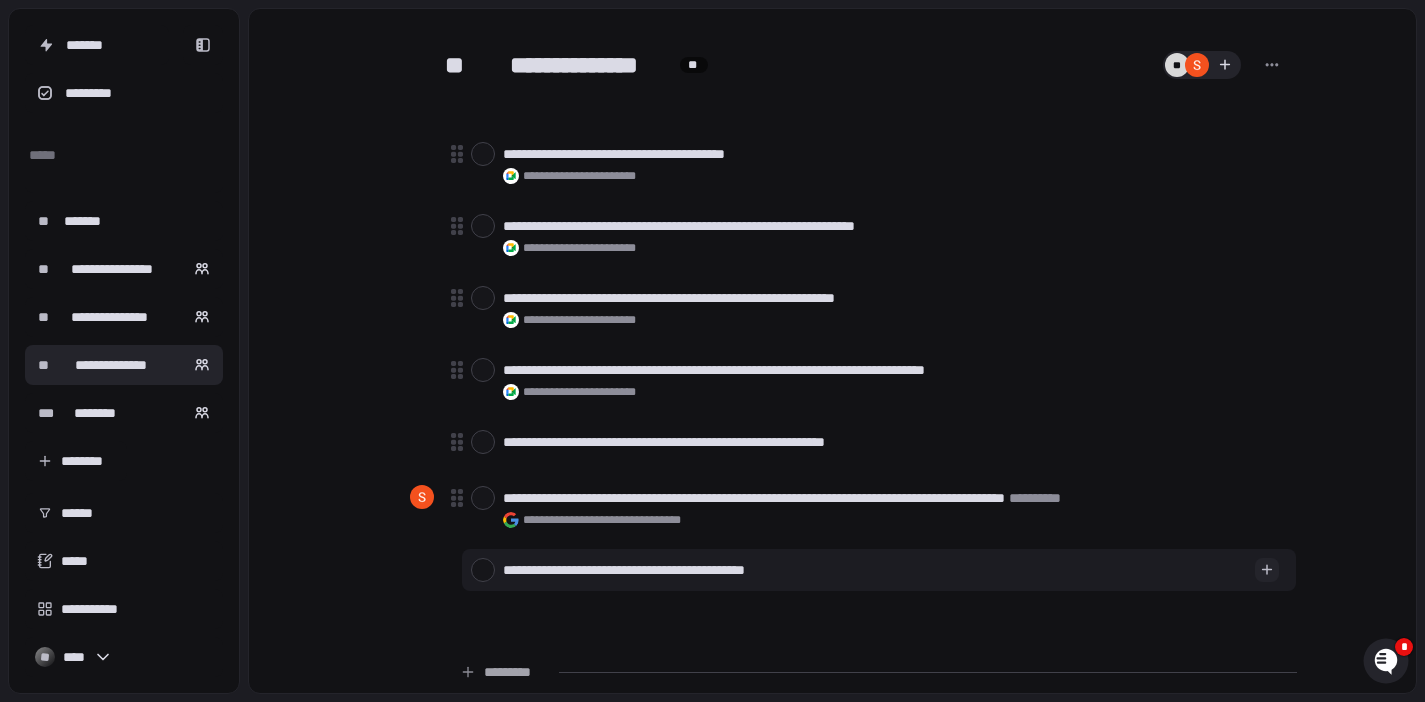 type on "*" 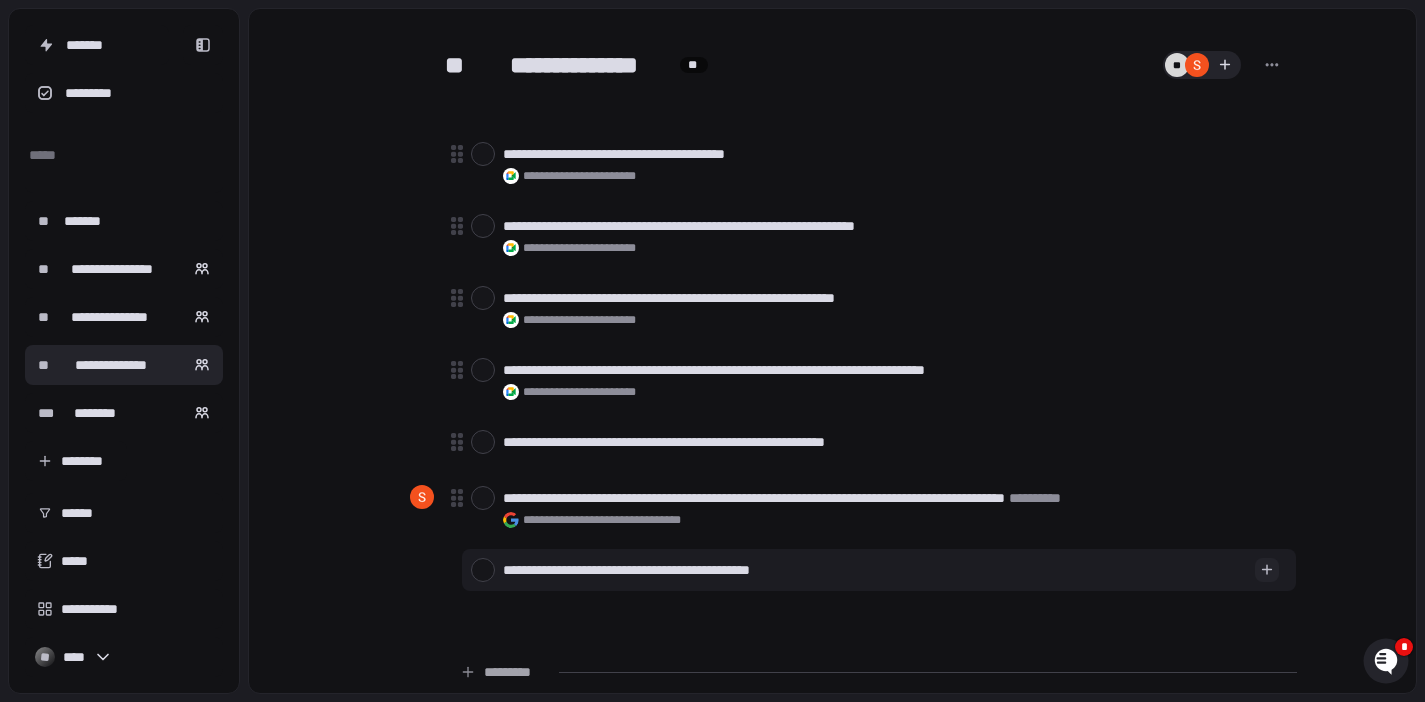 type on "*" 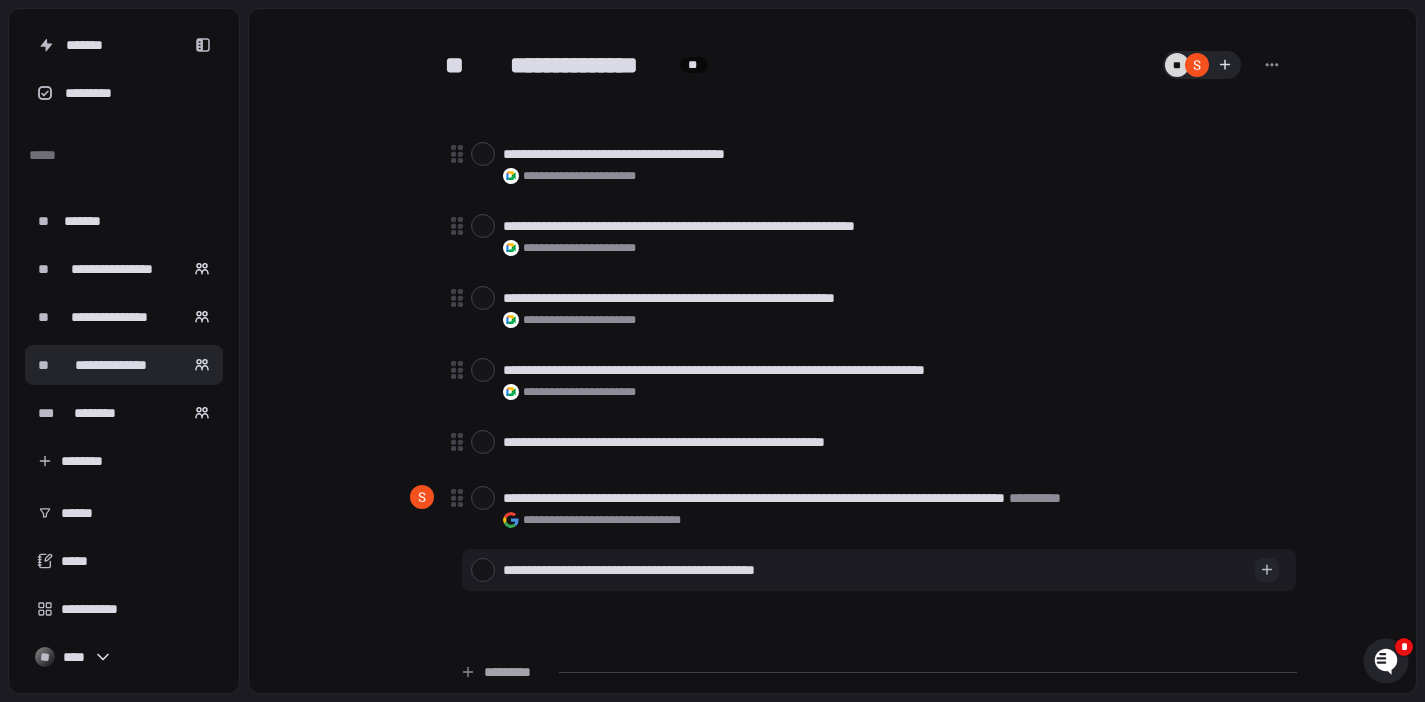 type on "*" 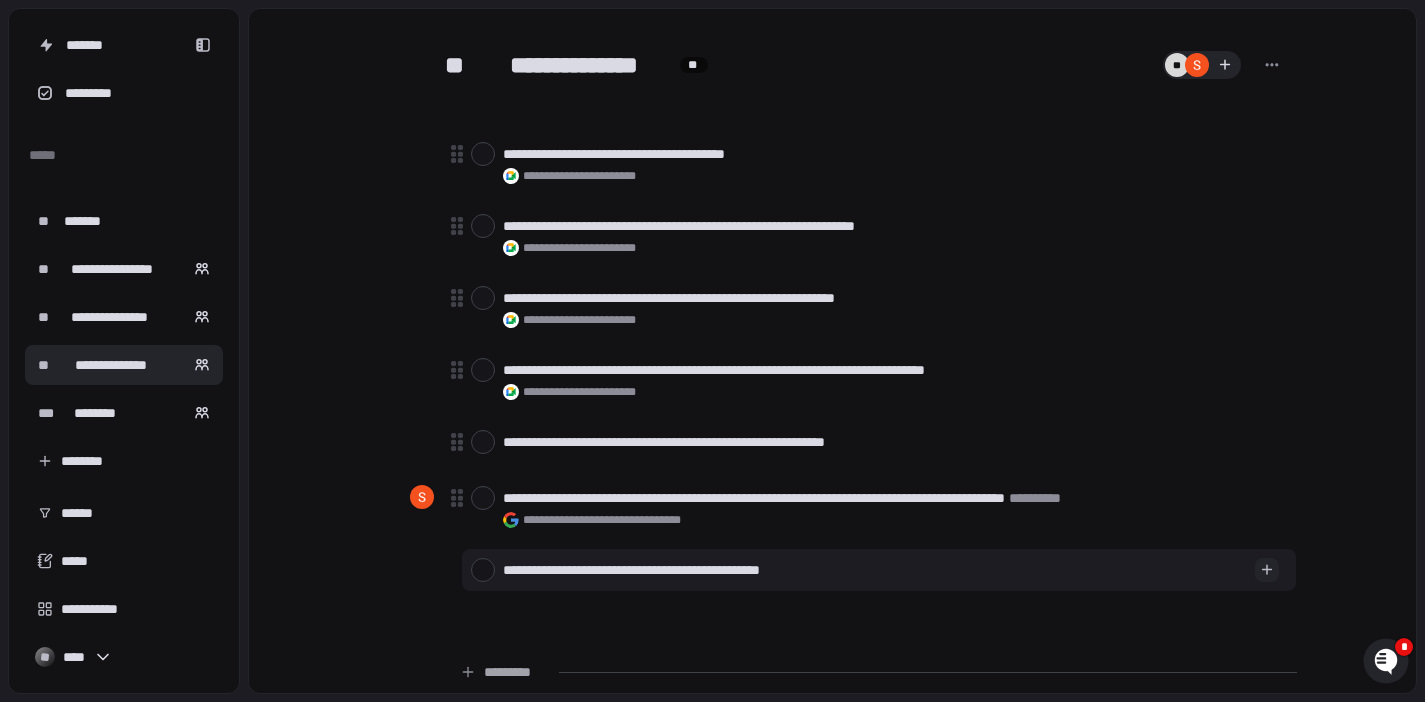 type on "*" 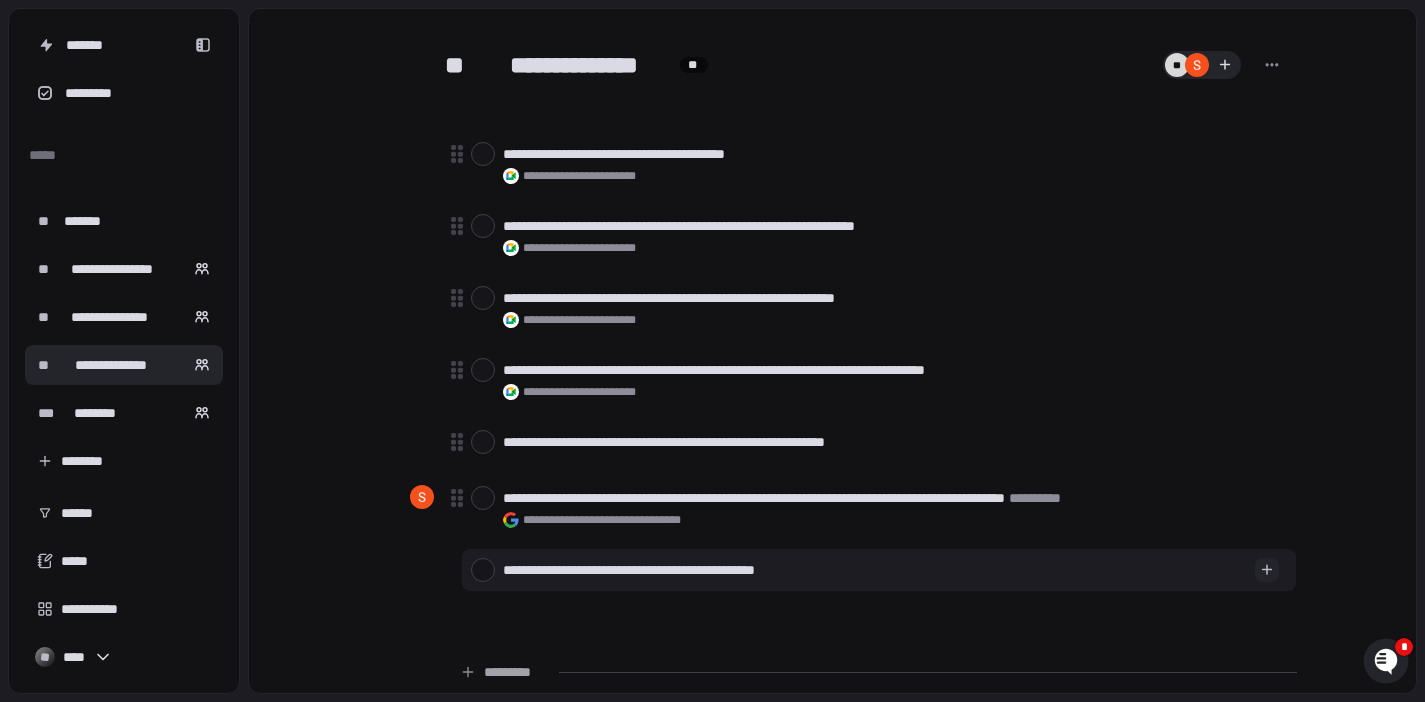 type on "*" 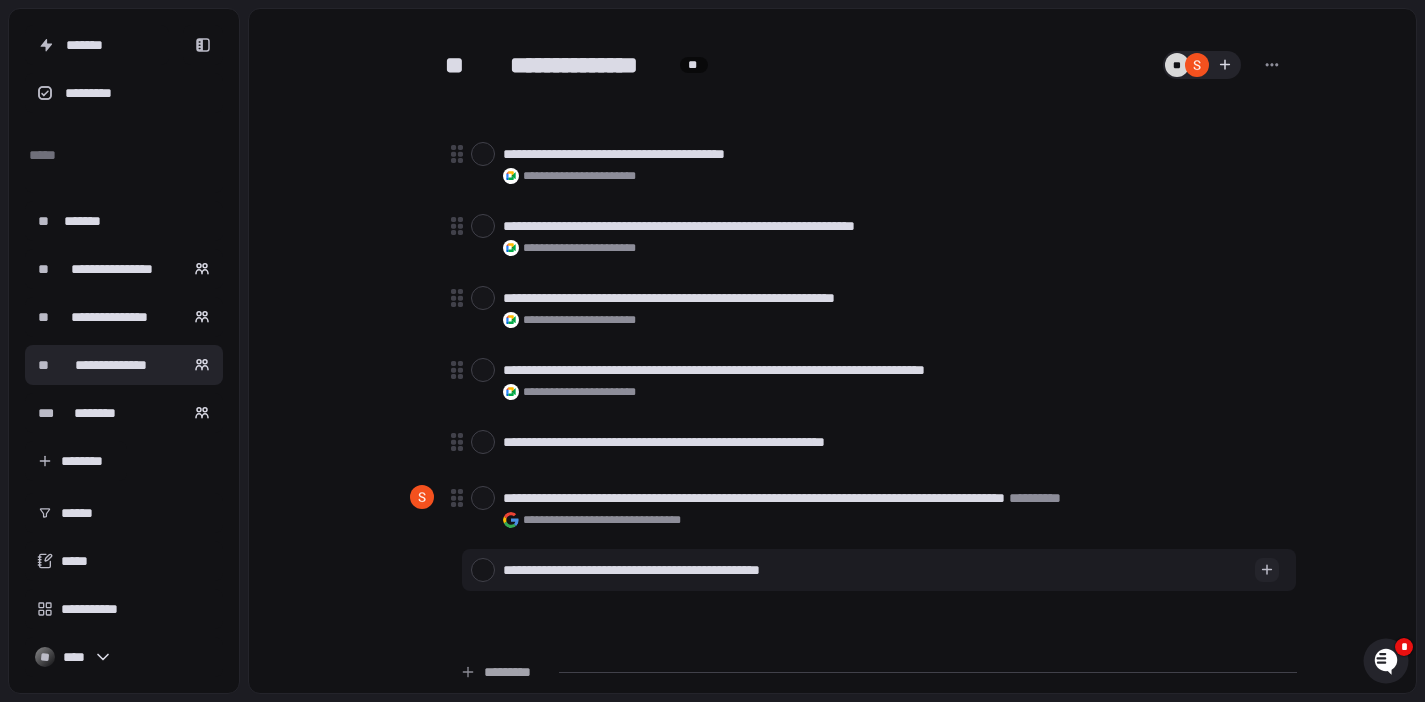 type on "**********" 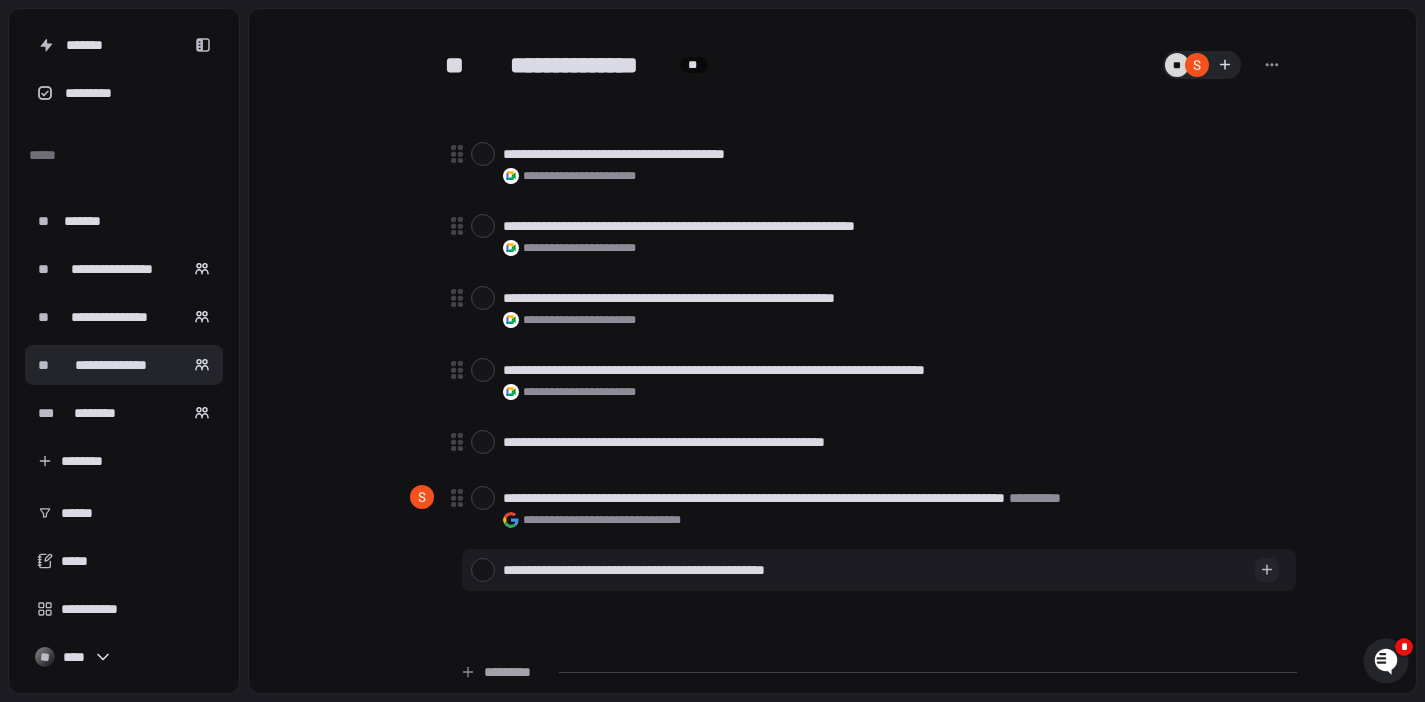 type on "*" 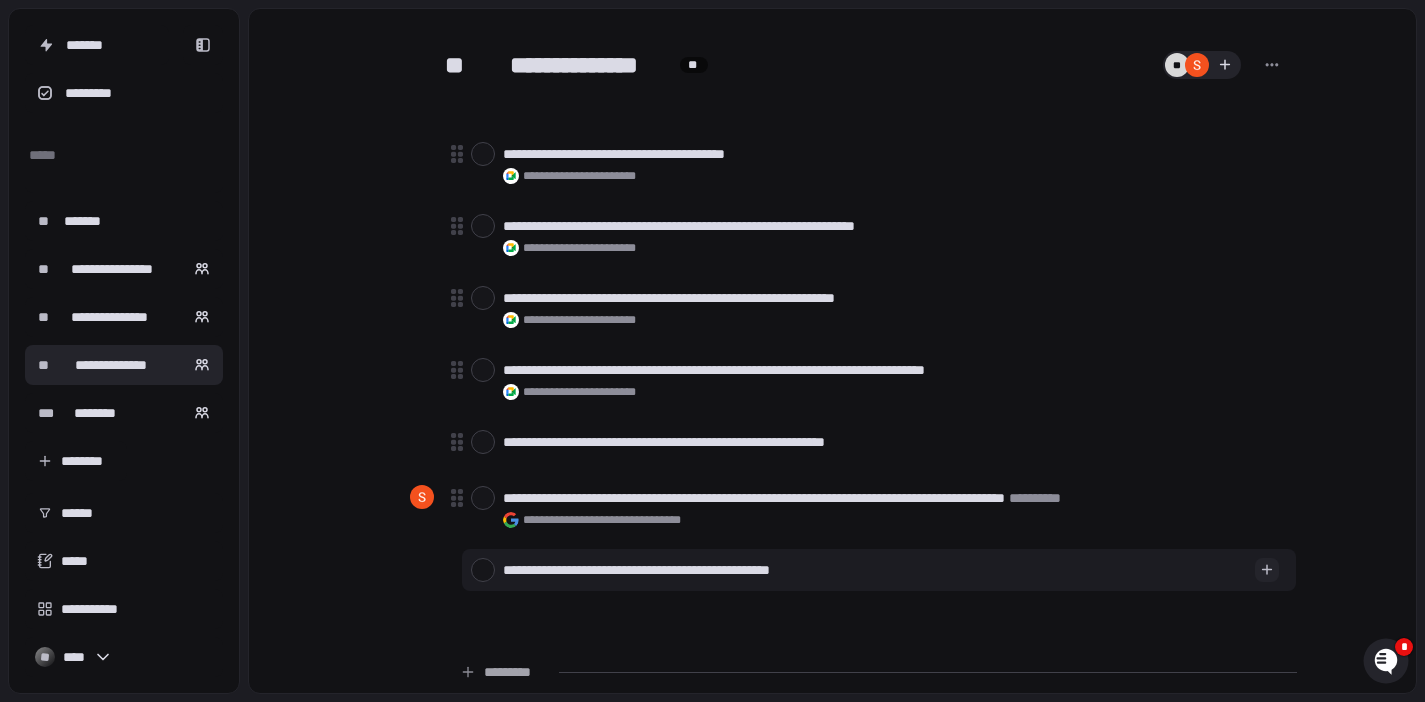 type on "*" 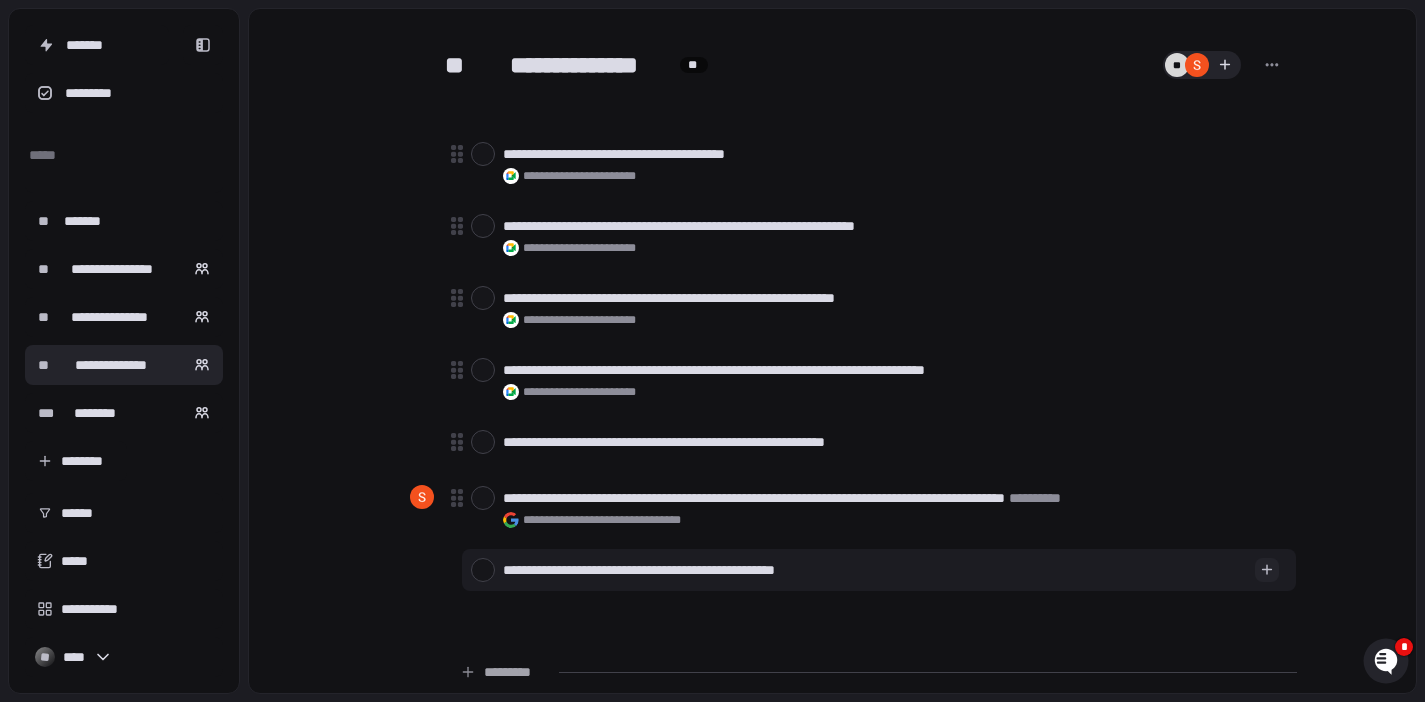 type on "*" 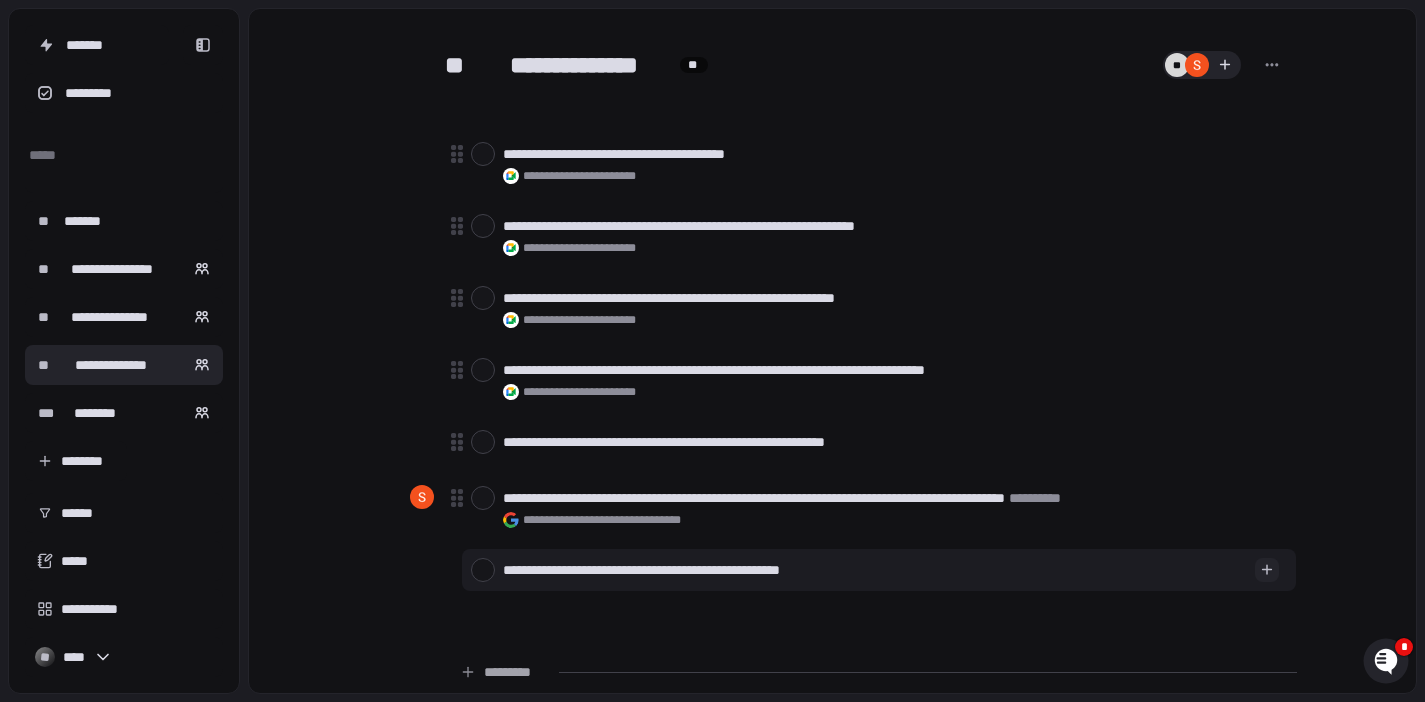 type on "*" 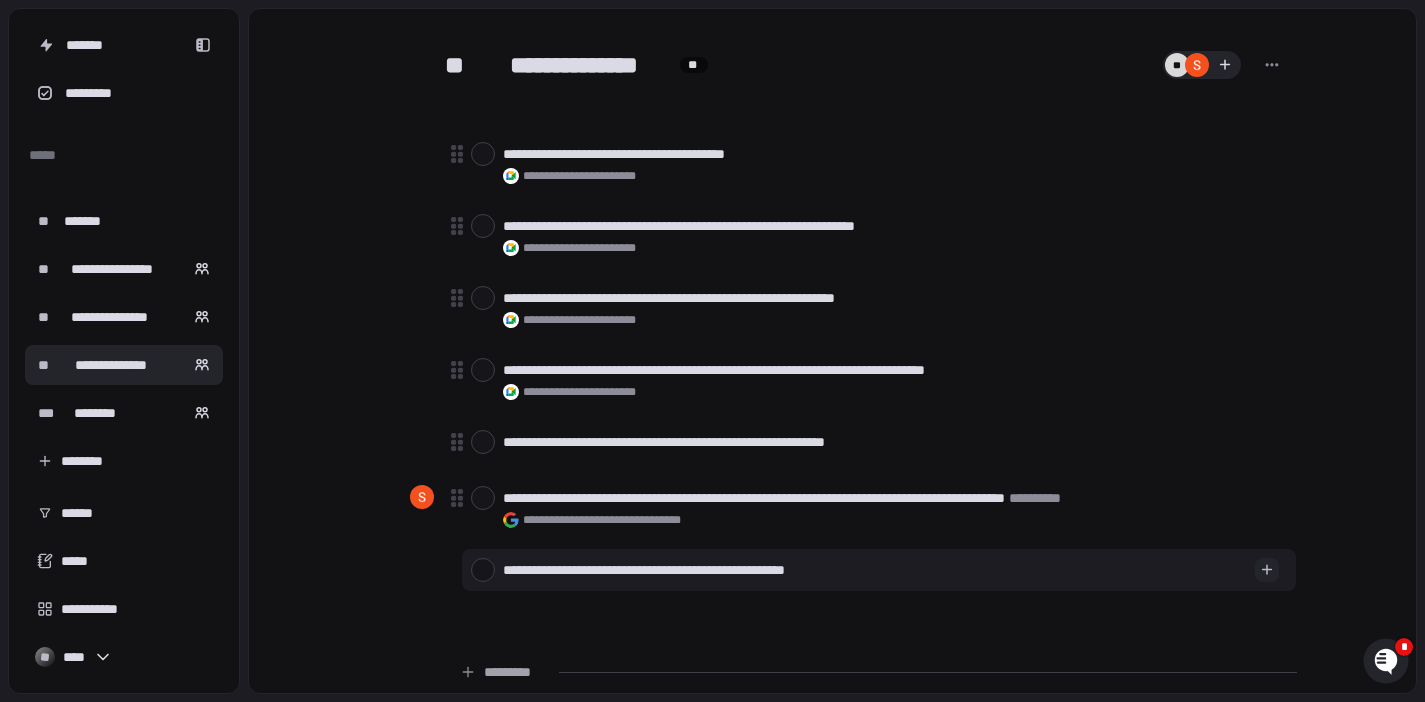 type on "*" 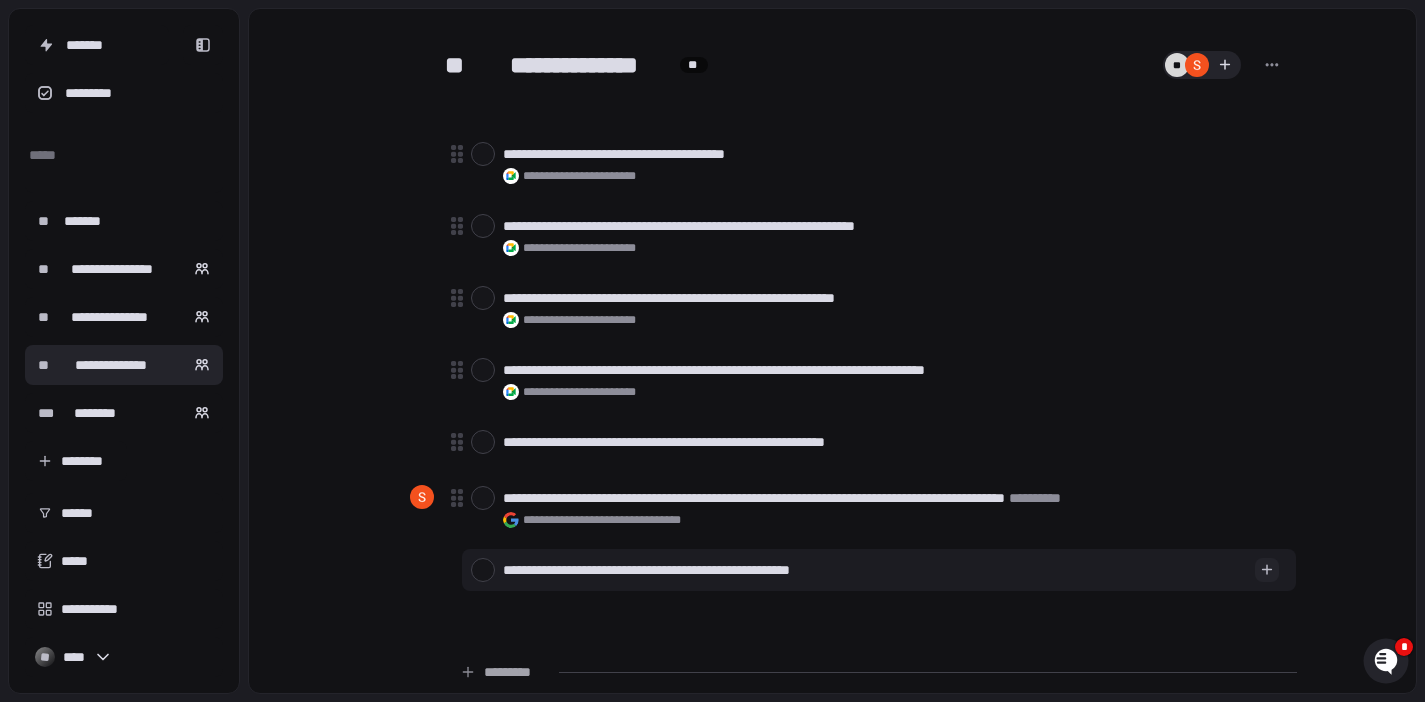 type on "*" 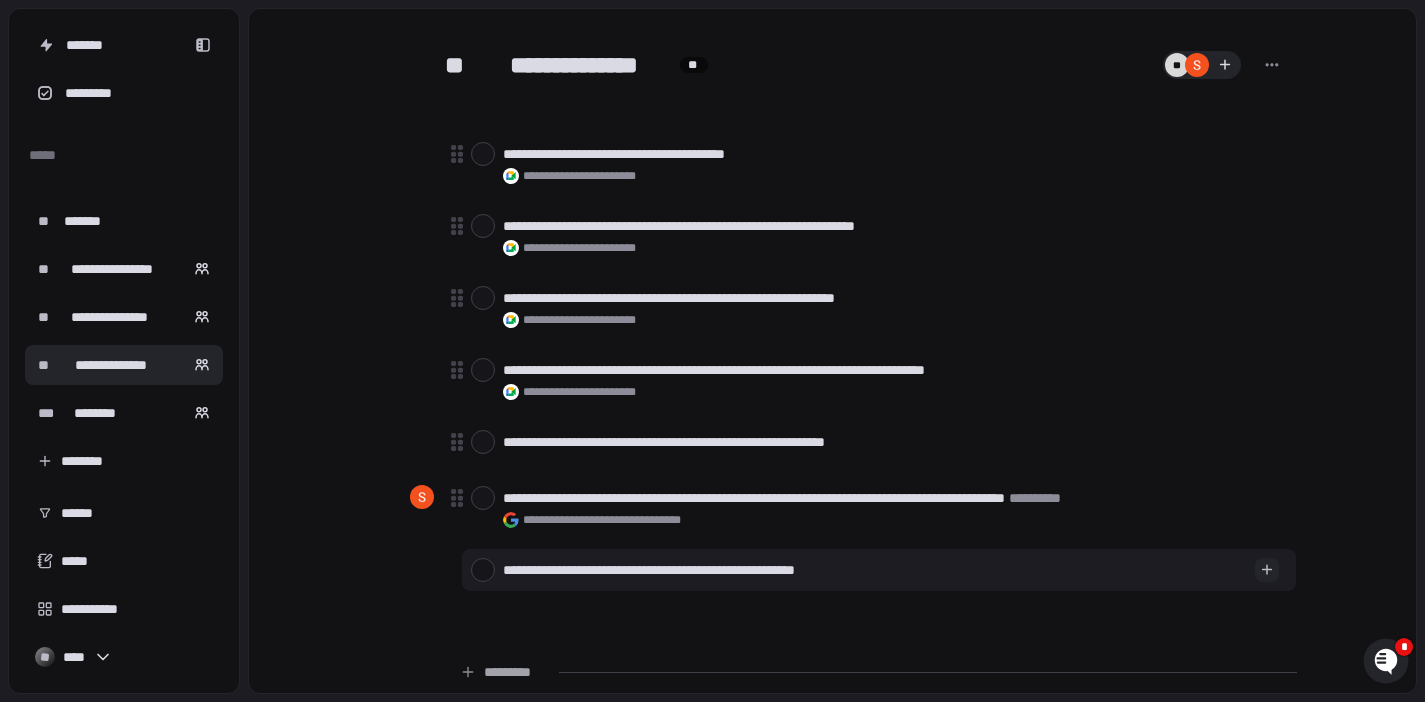 type on "*" 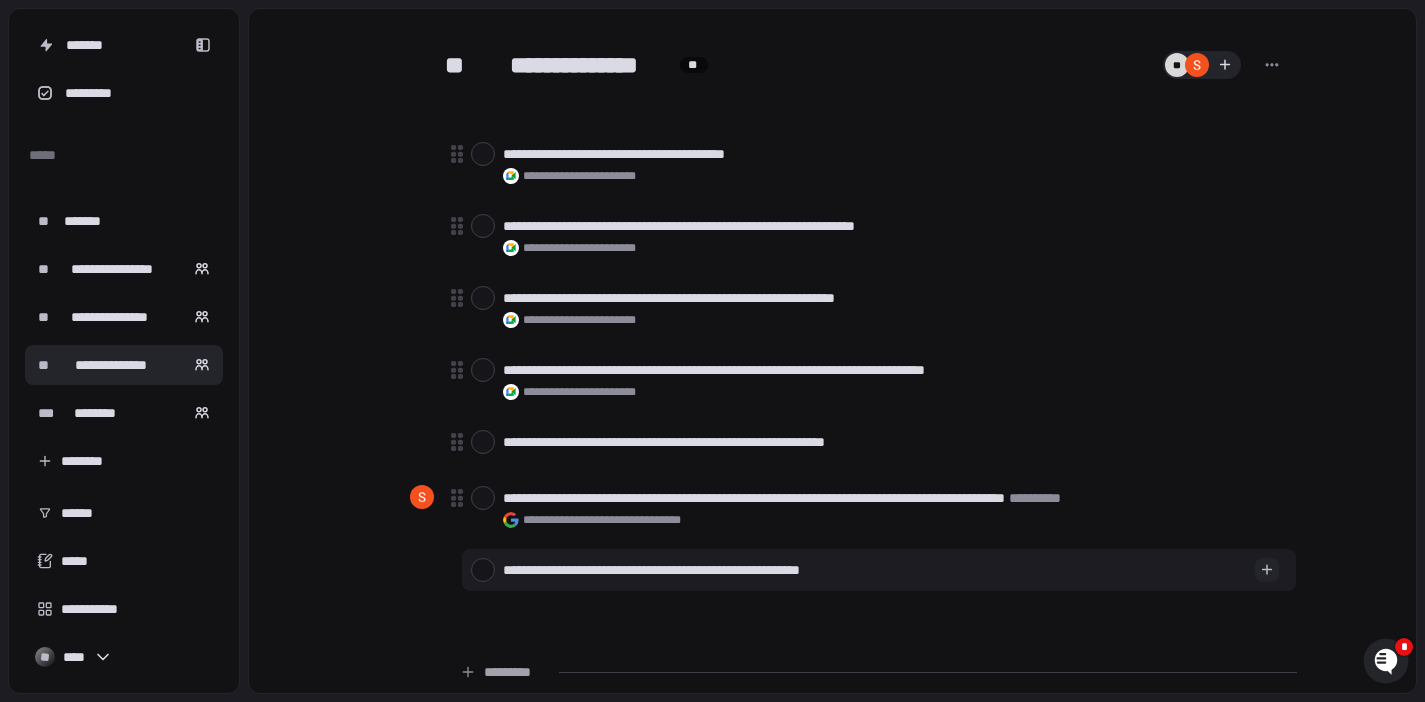 type on "*" 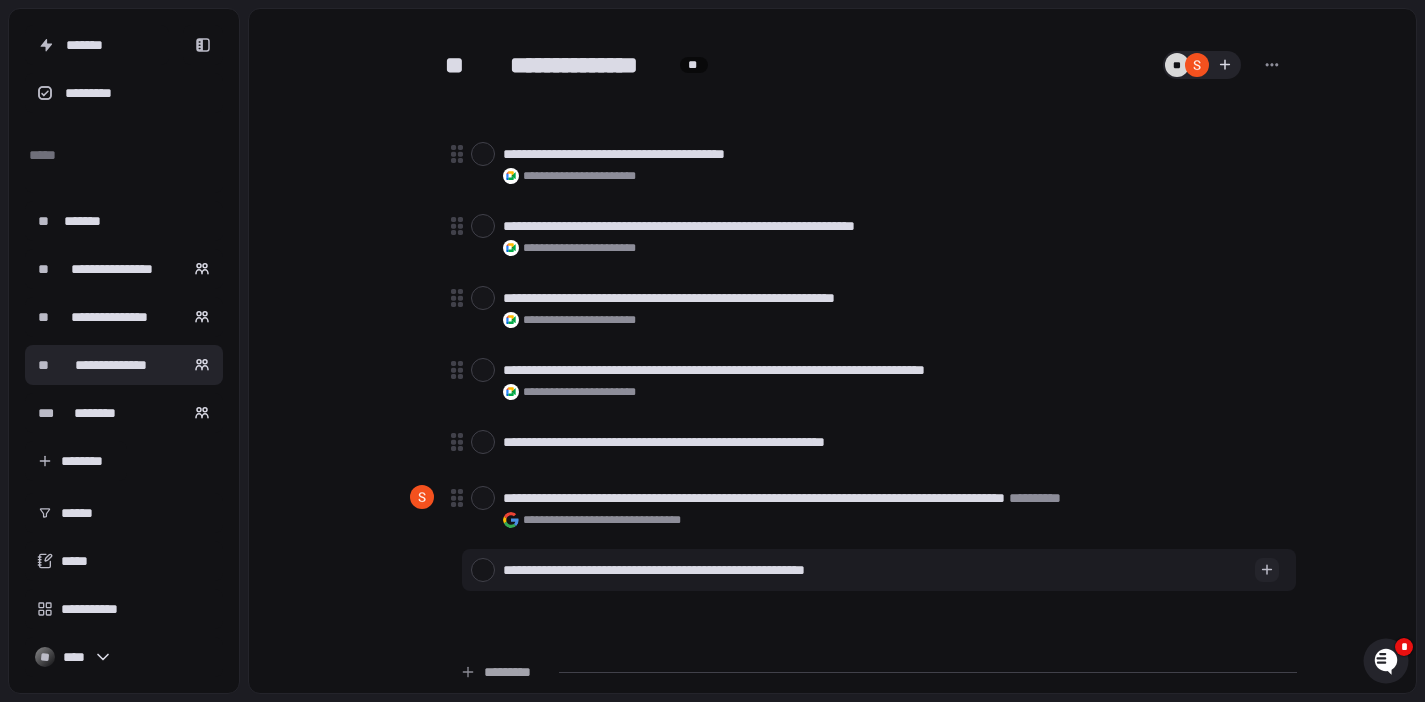 type on "*" 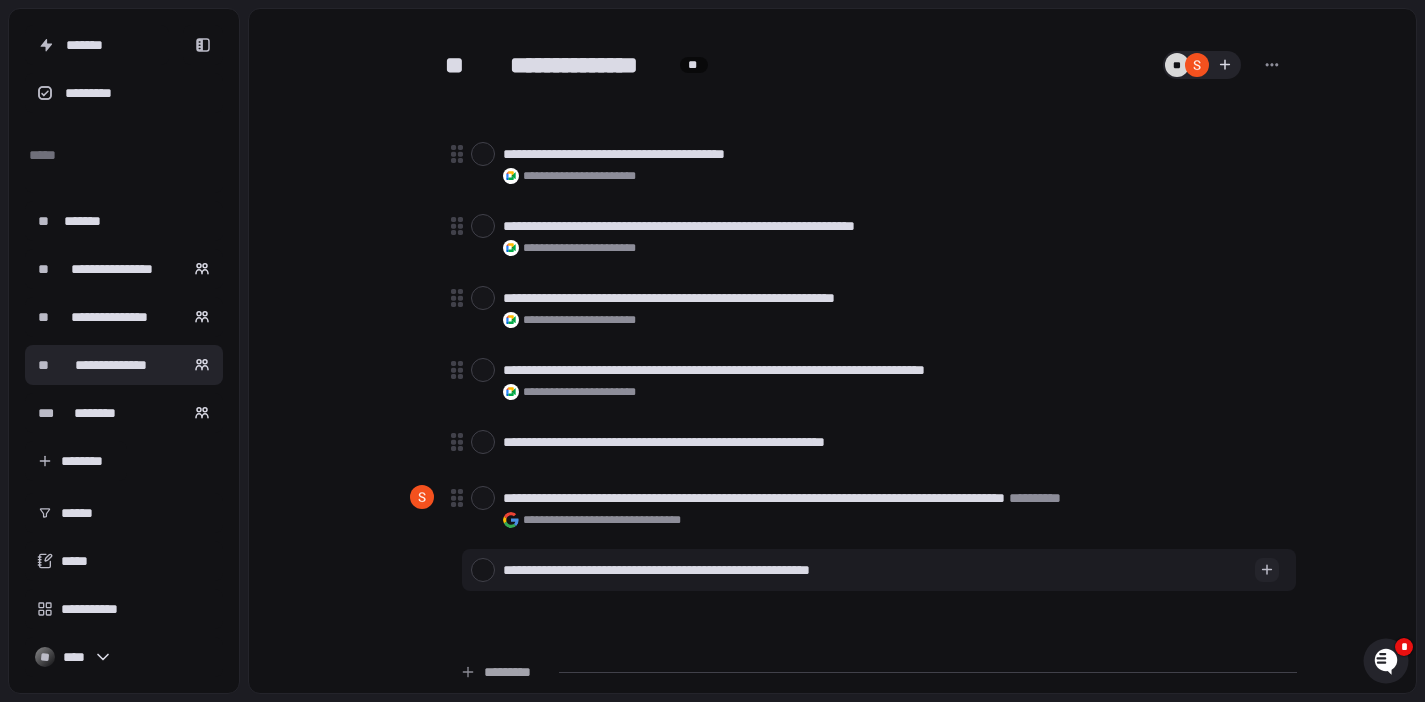 type on "*" 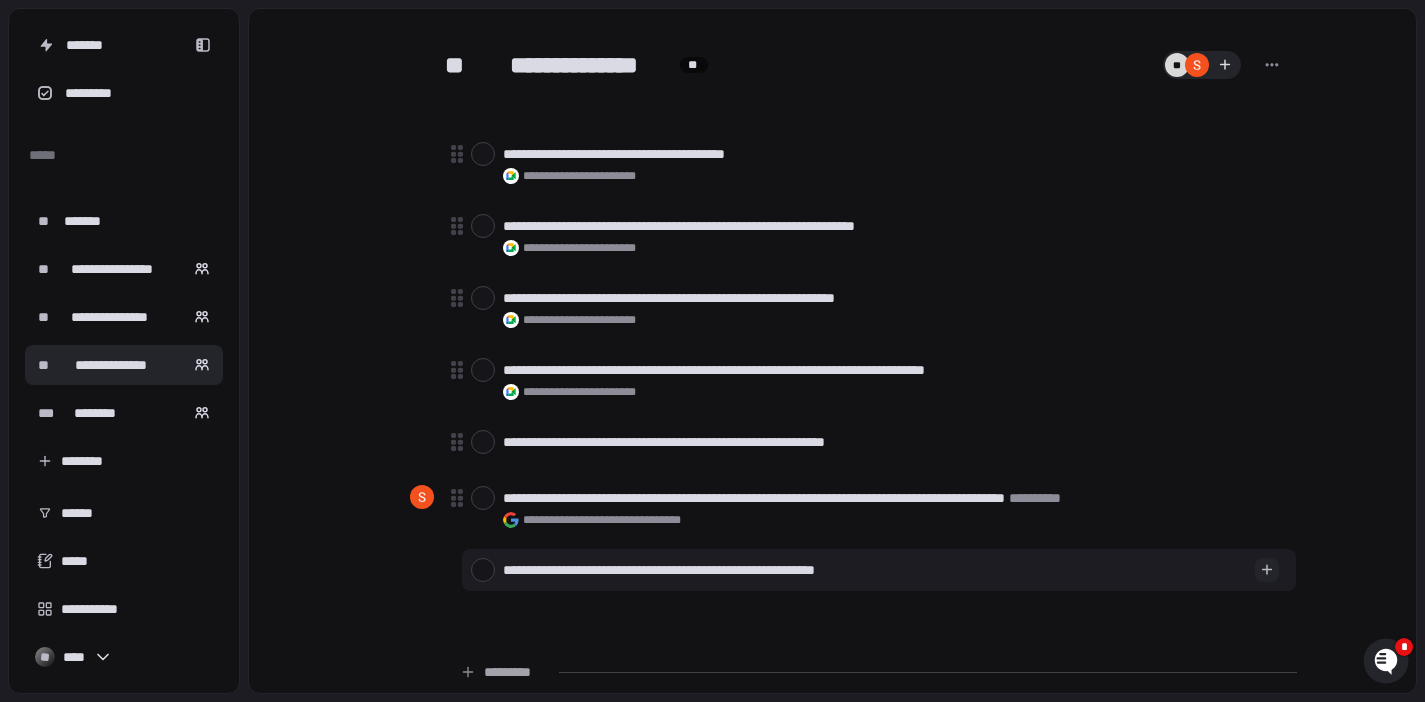 type on "*" 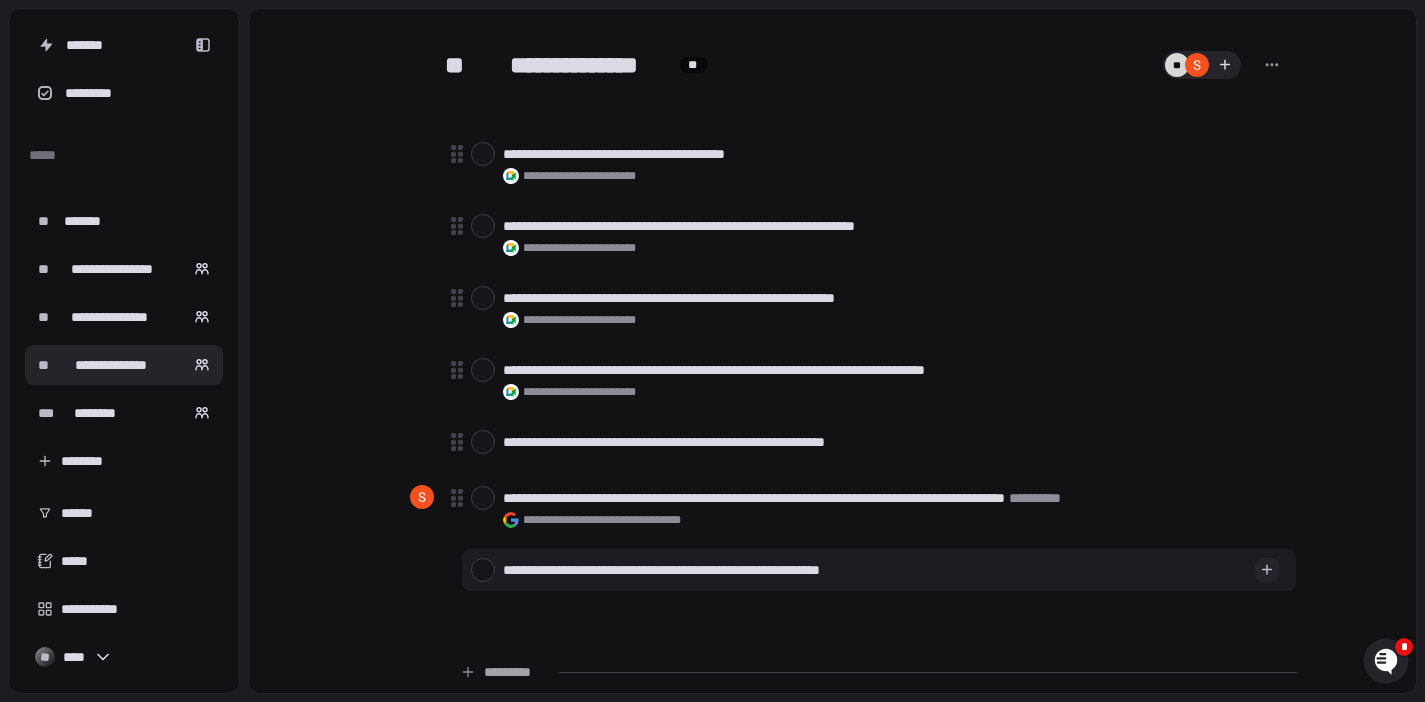 type on "*" 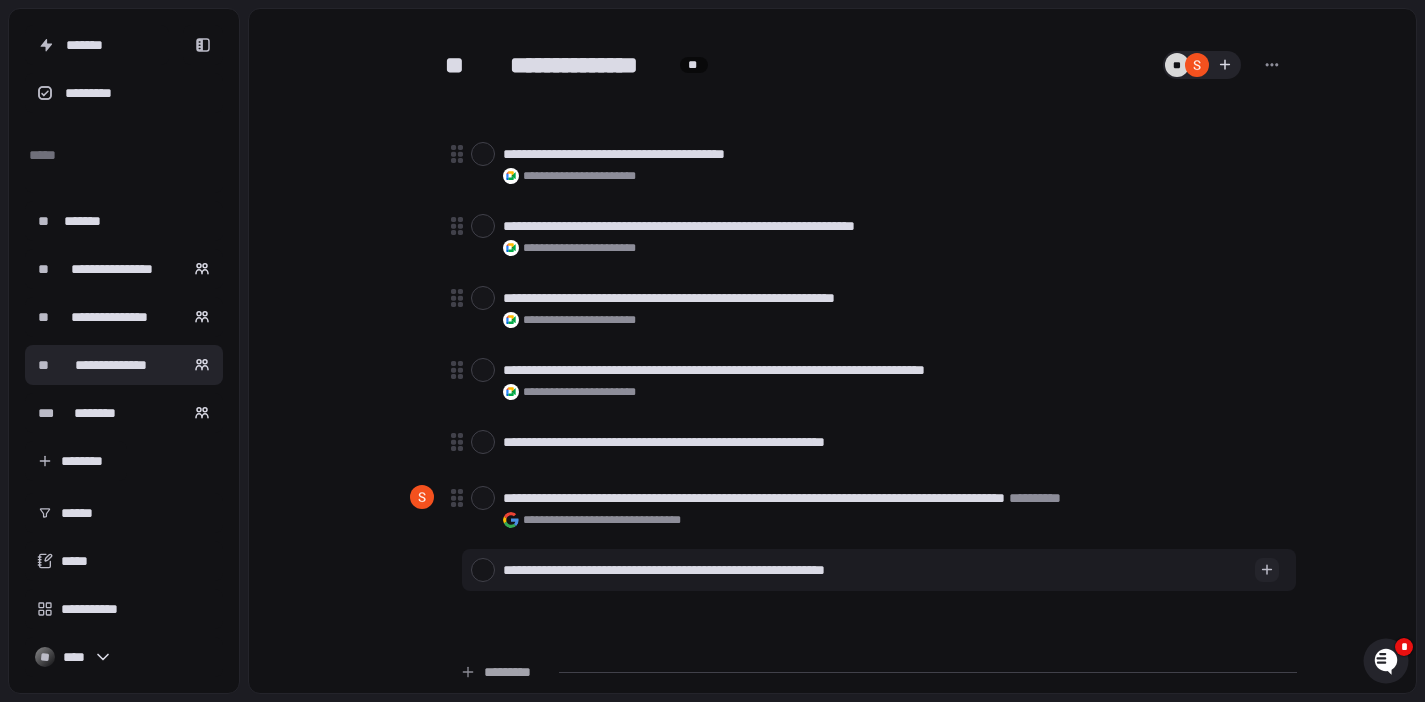 type on "*" 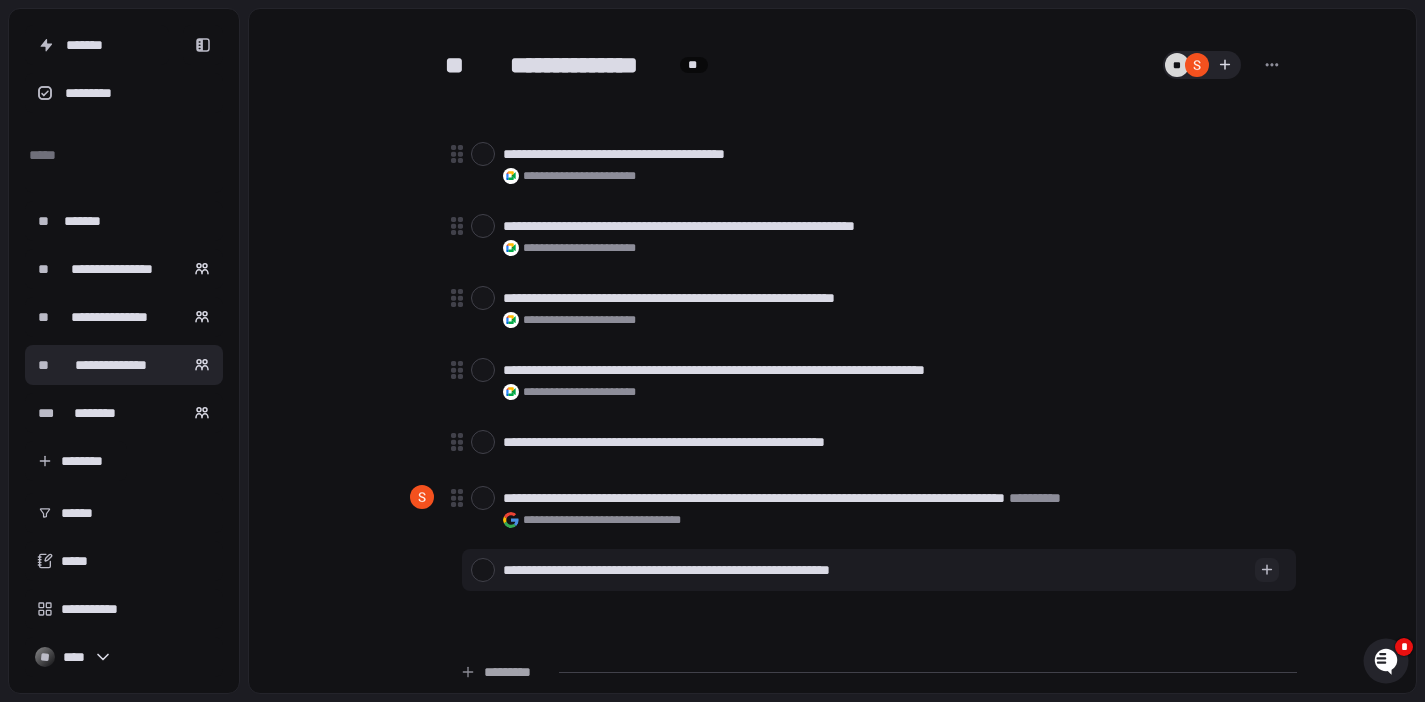 type on "*" 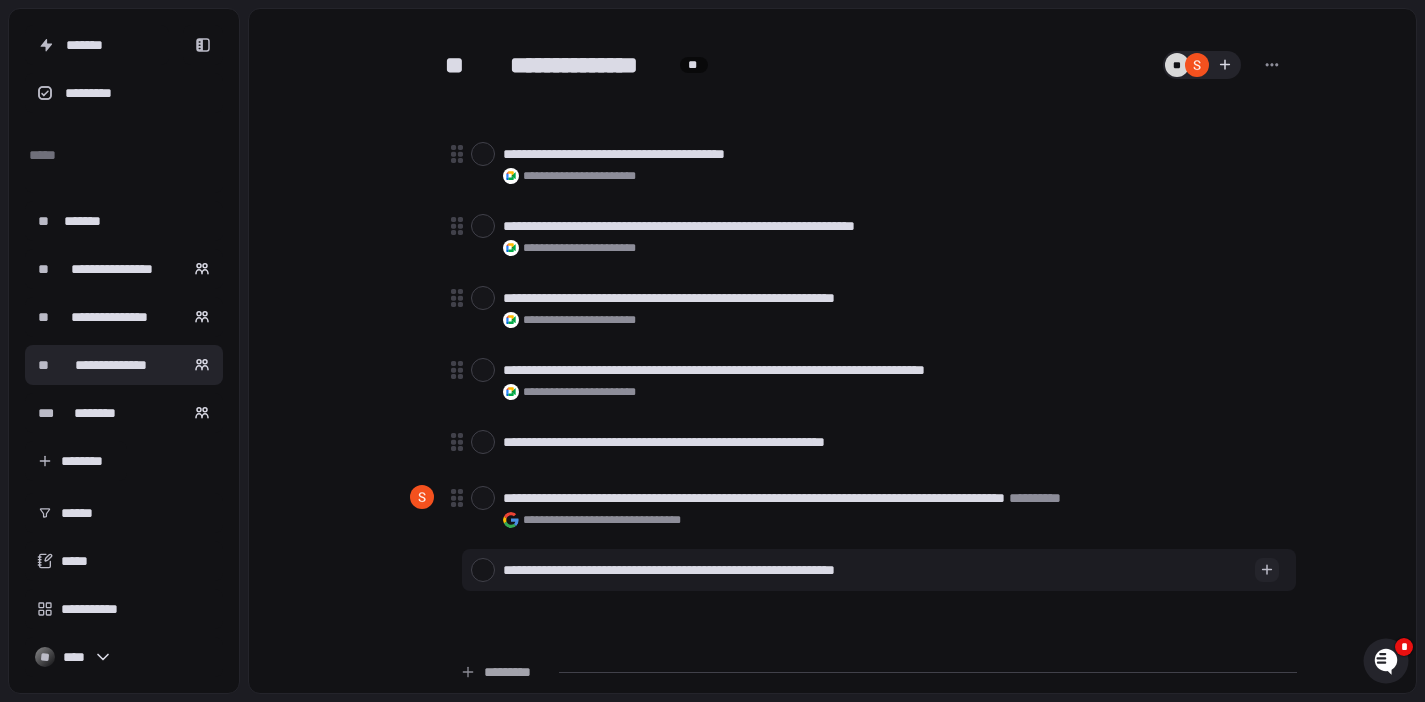 type on "*" 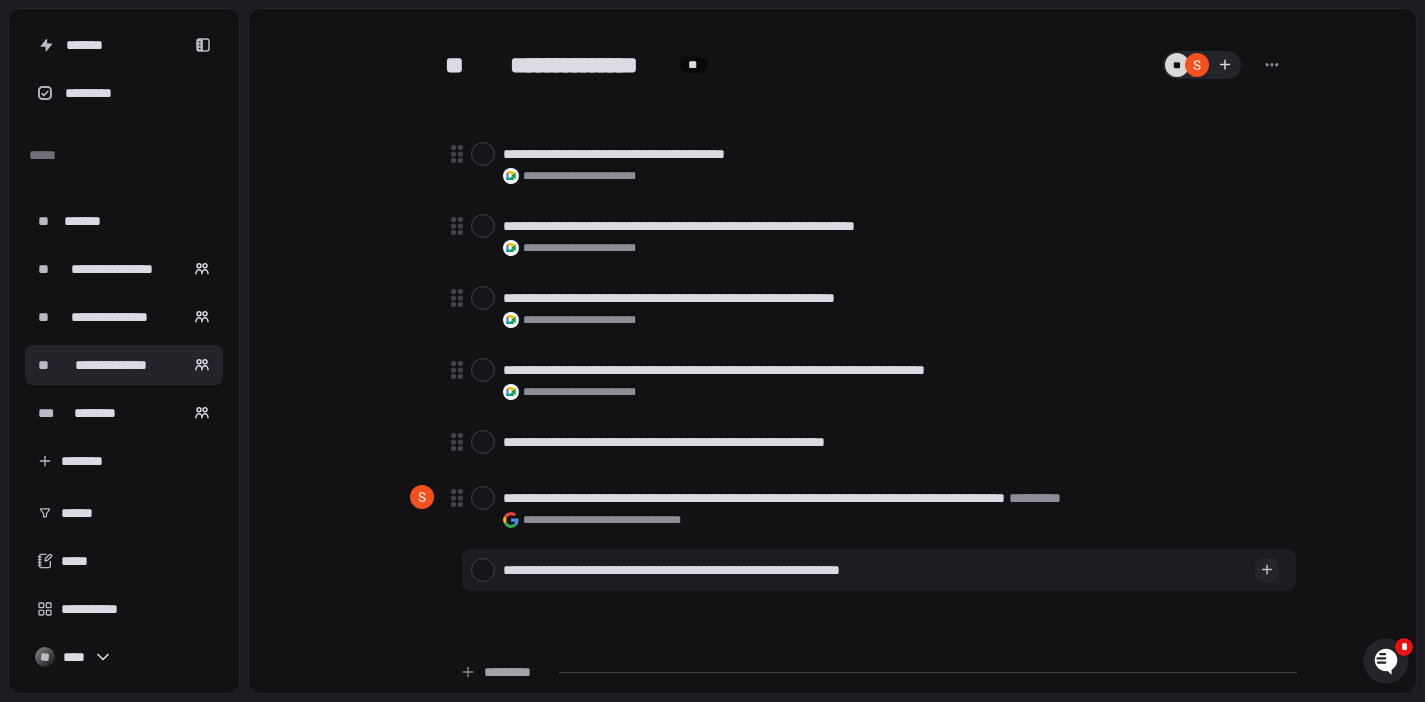 type on "*" 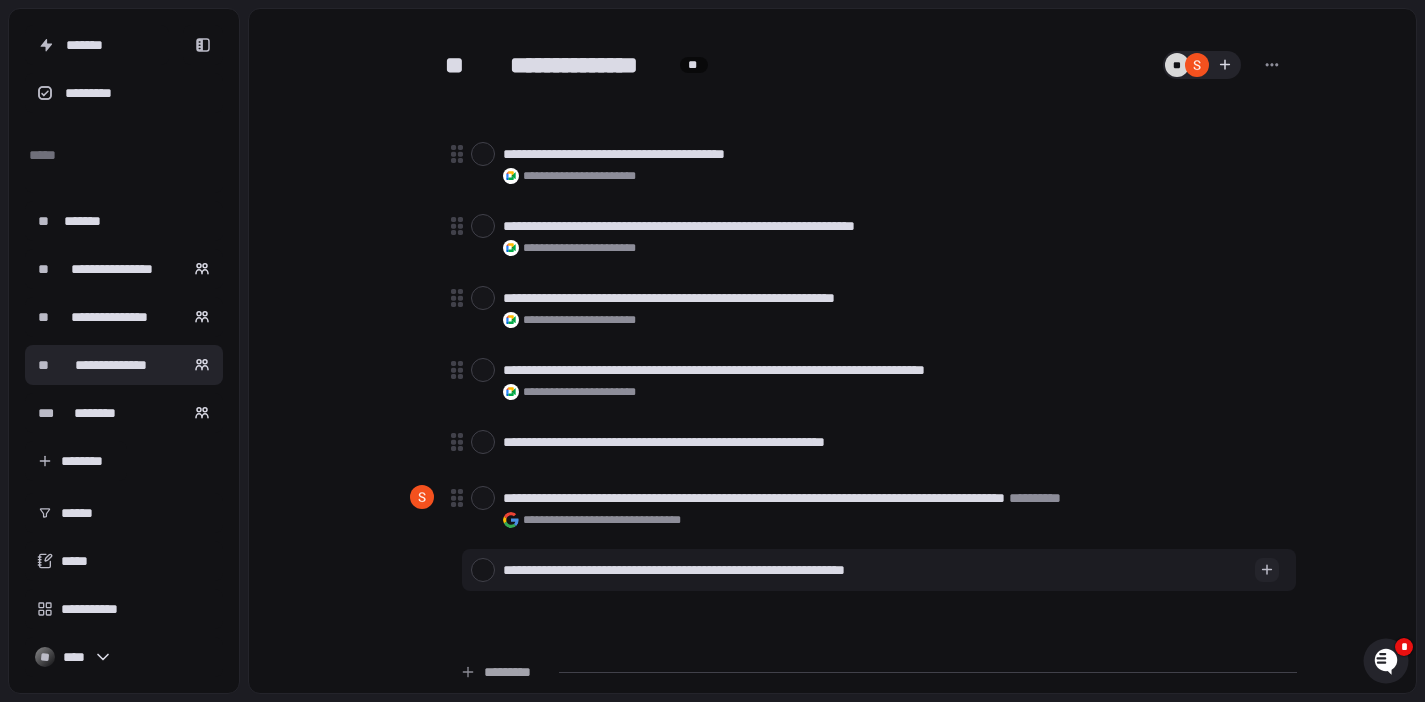 type on "**********" 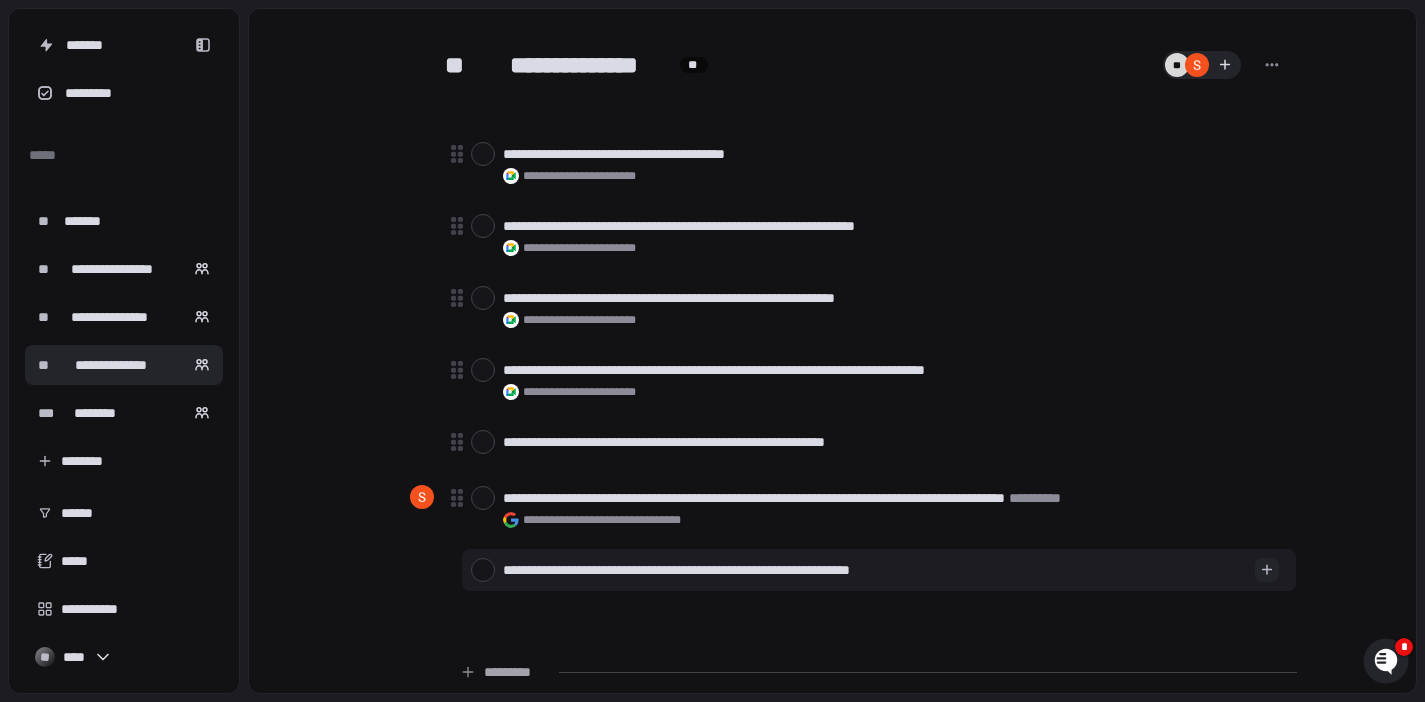type on "*" 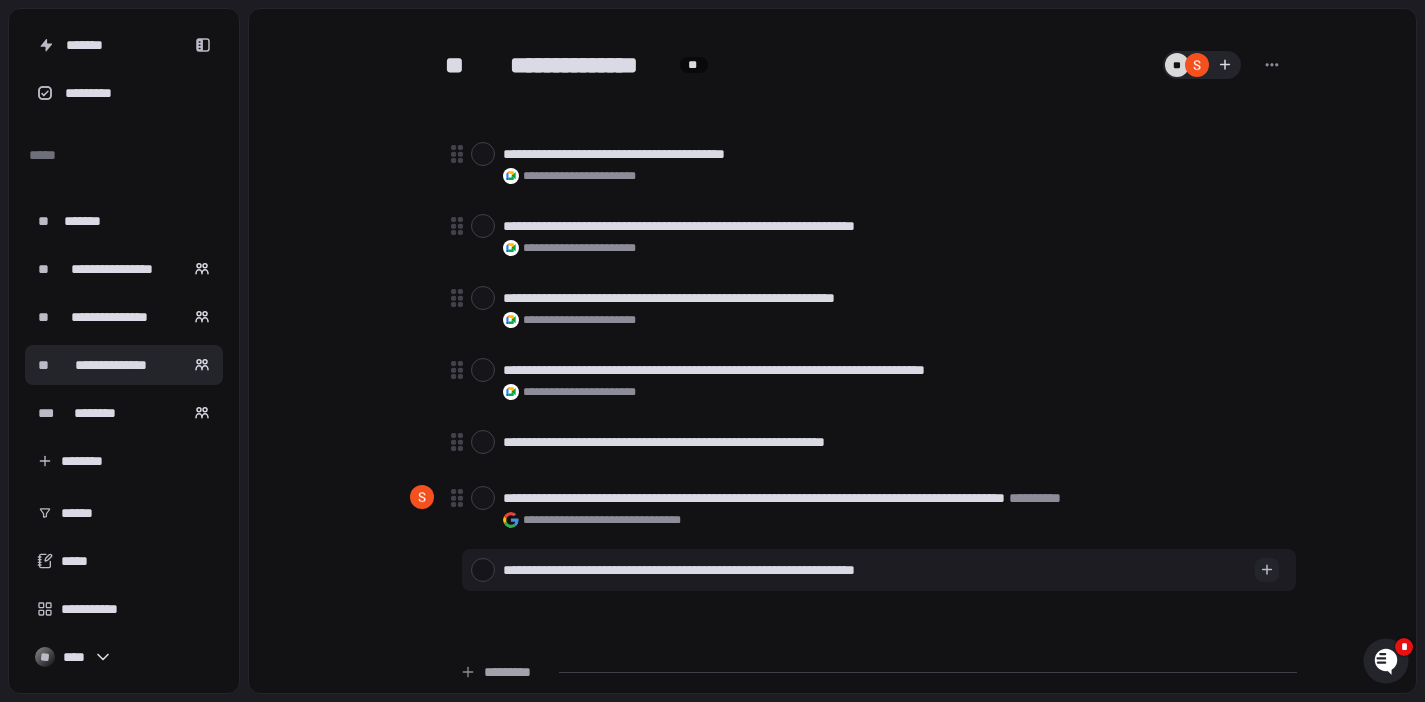 type on "*" 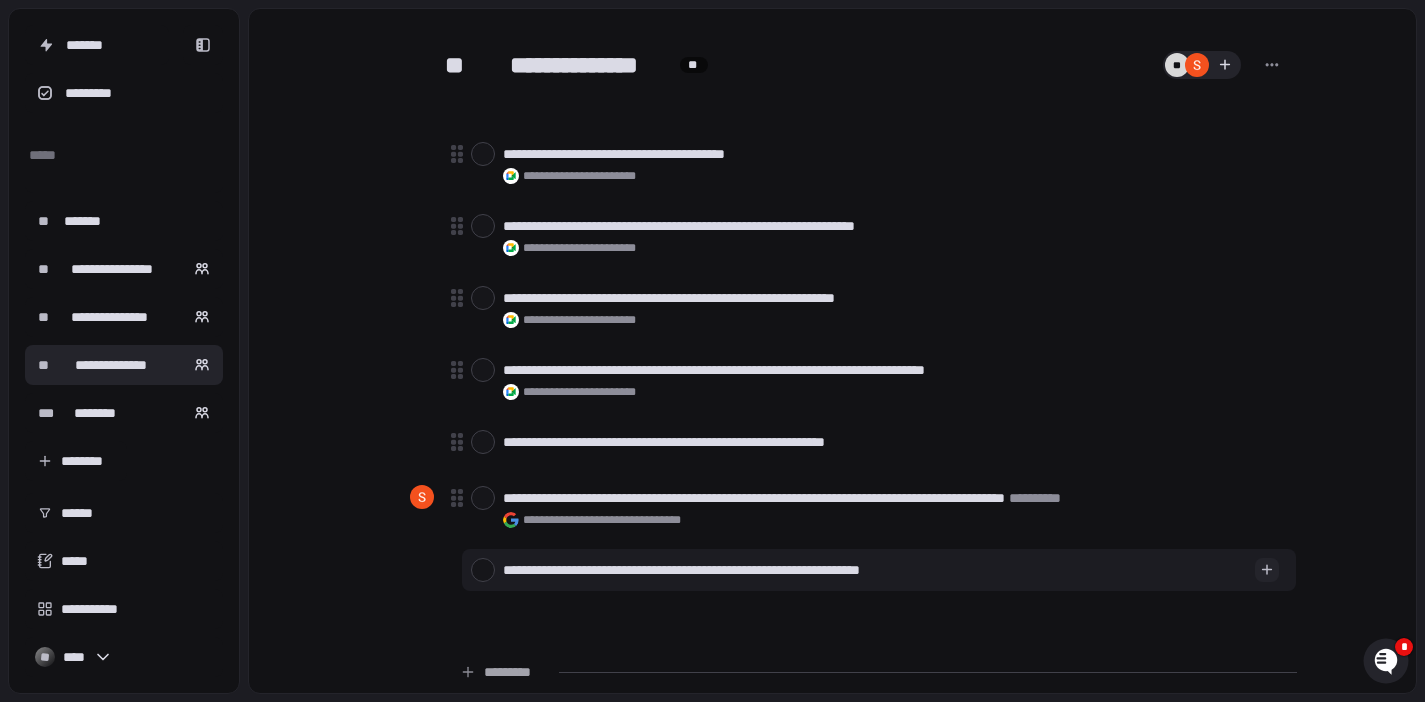 type on "*" 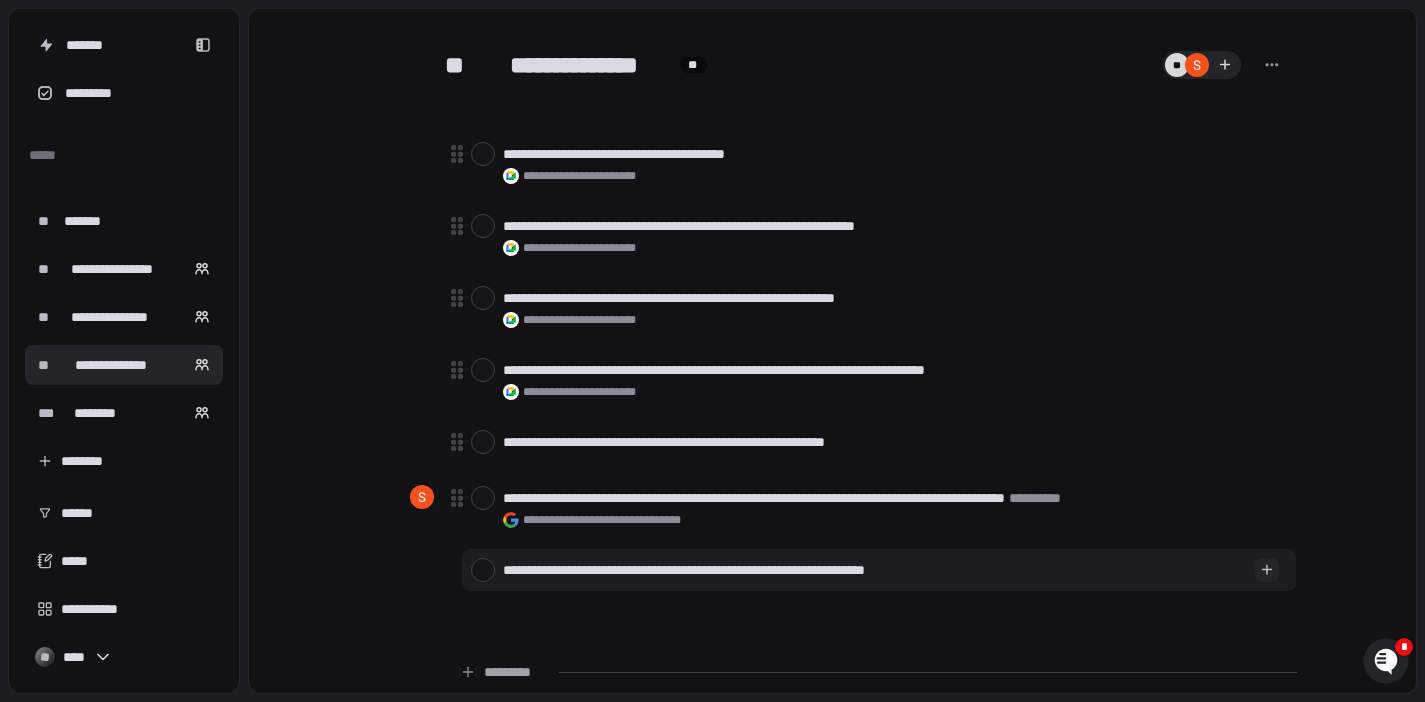 type on "*" 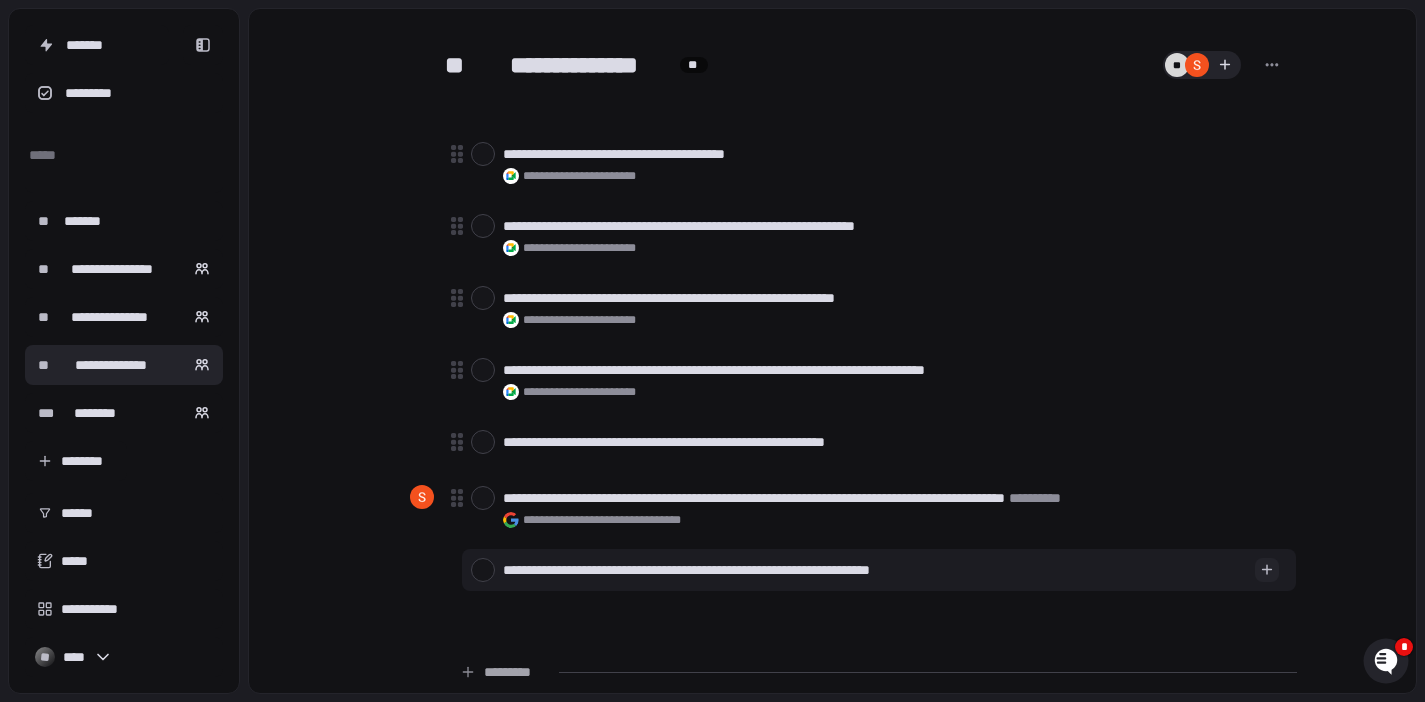 type on "*" 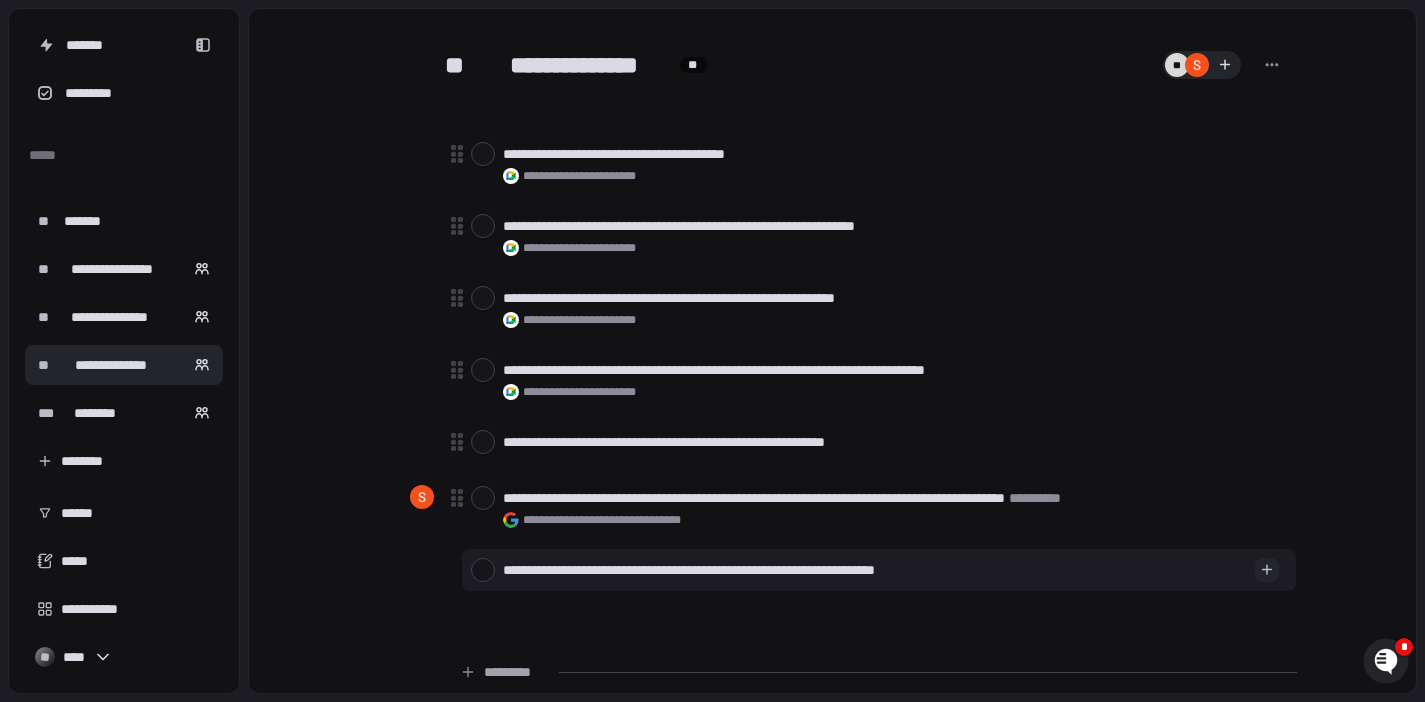 type on "*" 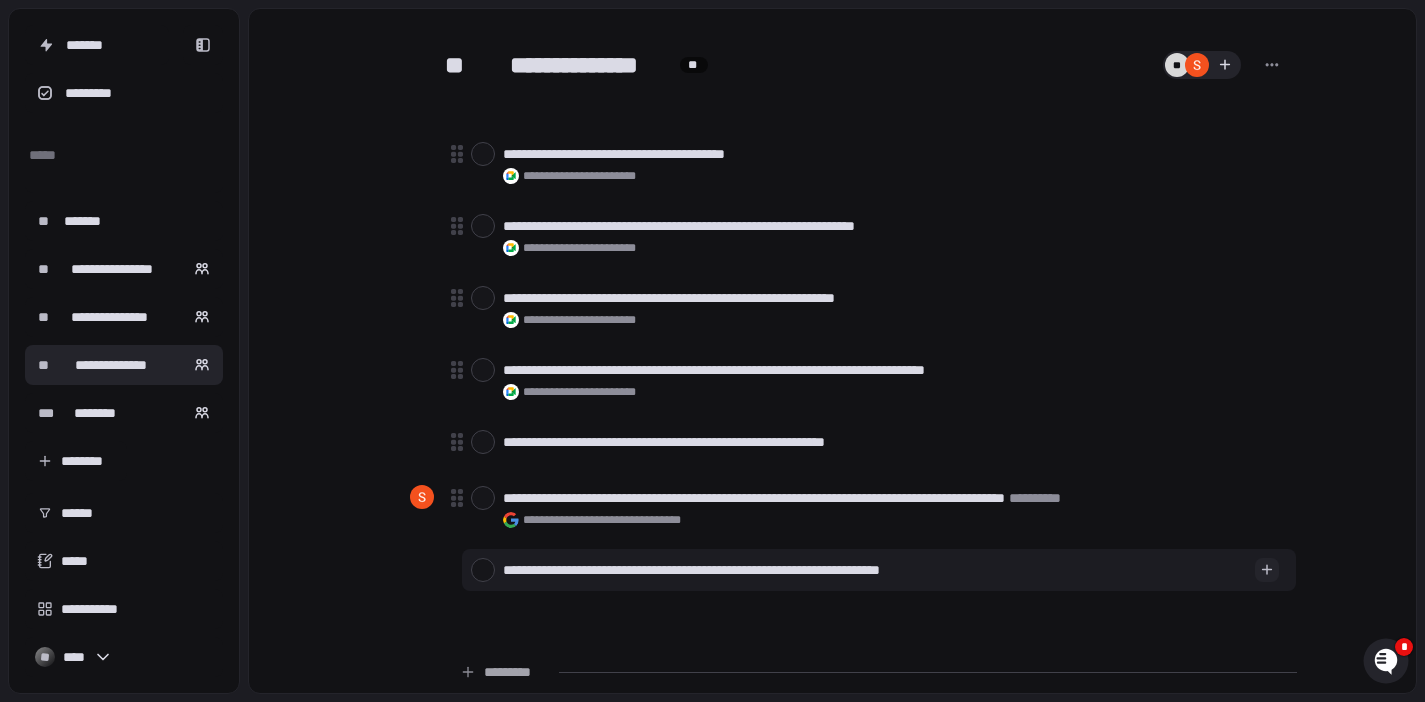 type on "*" 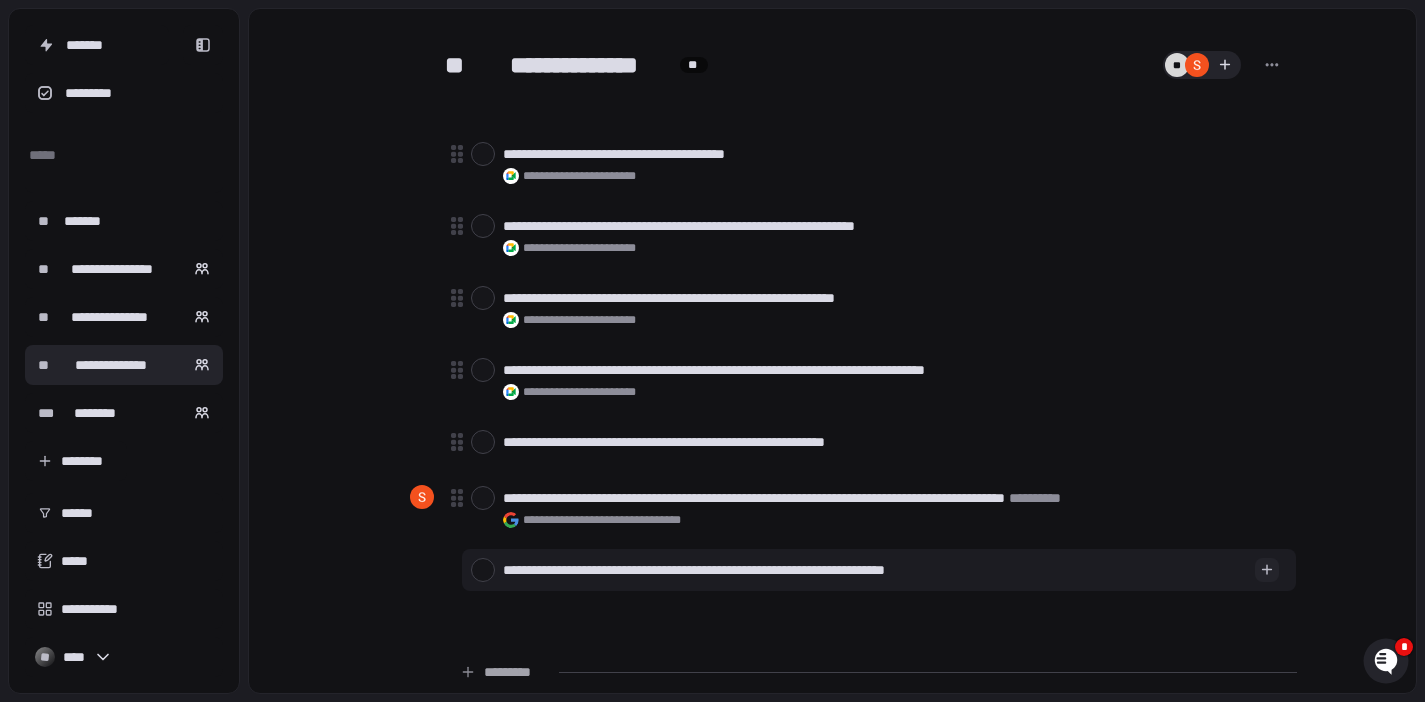 type on "*" 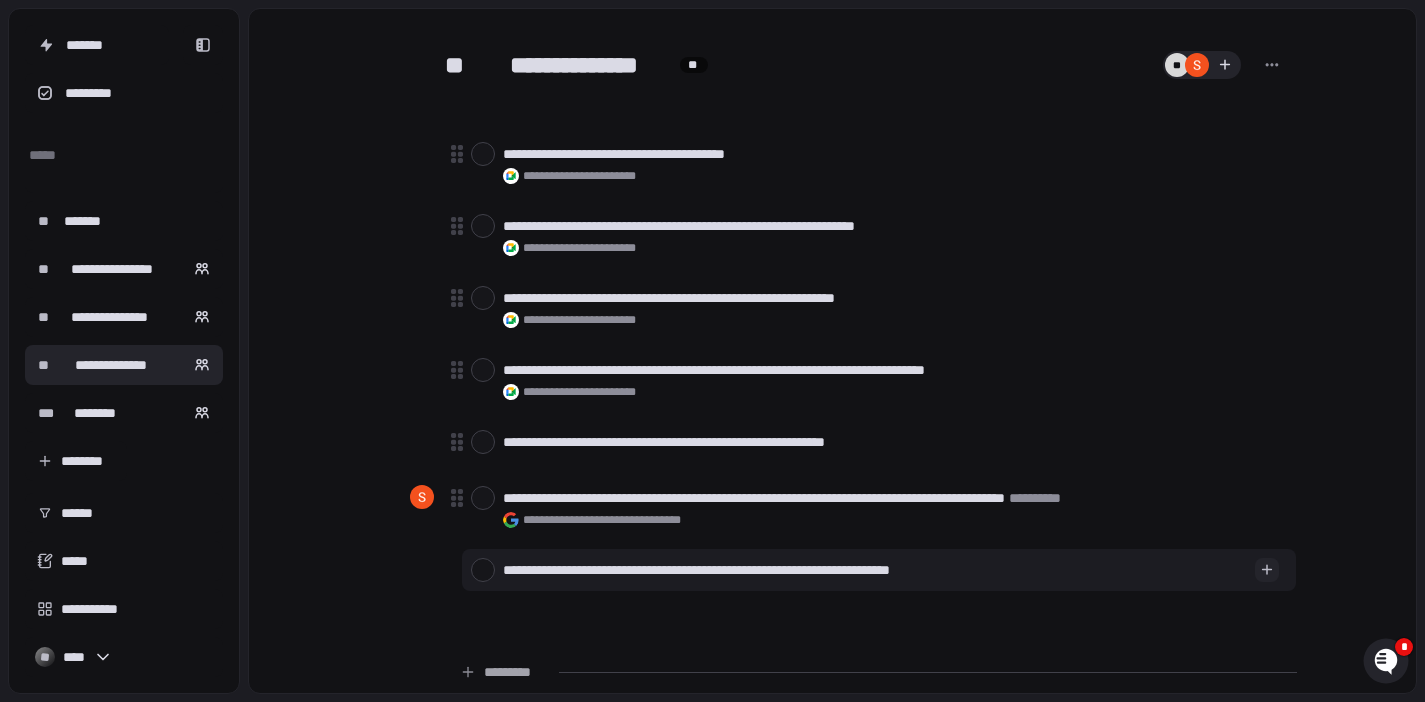 type on "*" 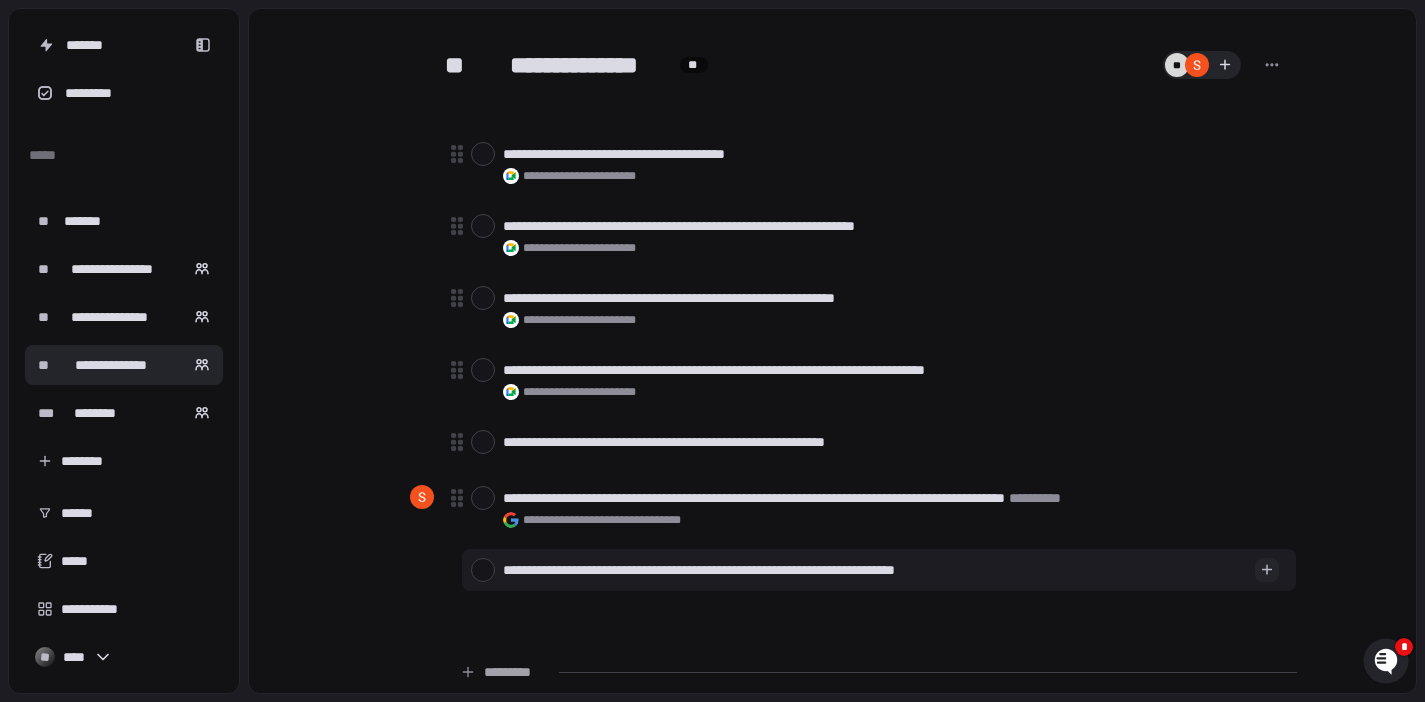 type on "*" 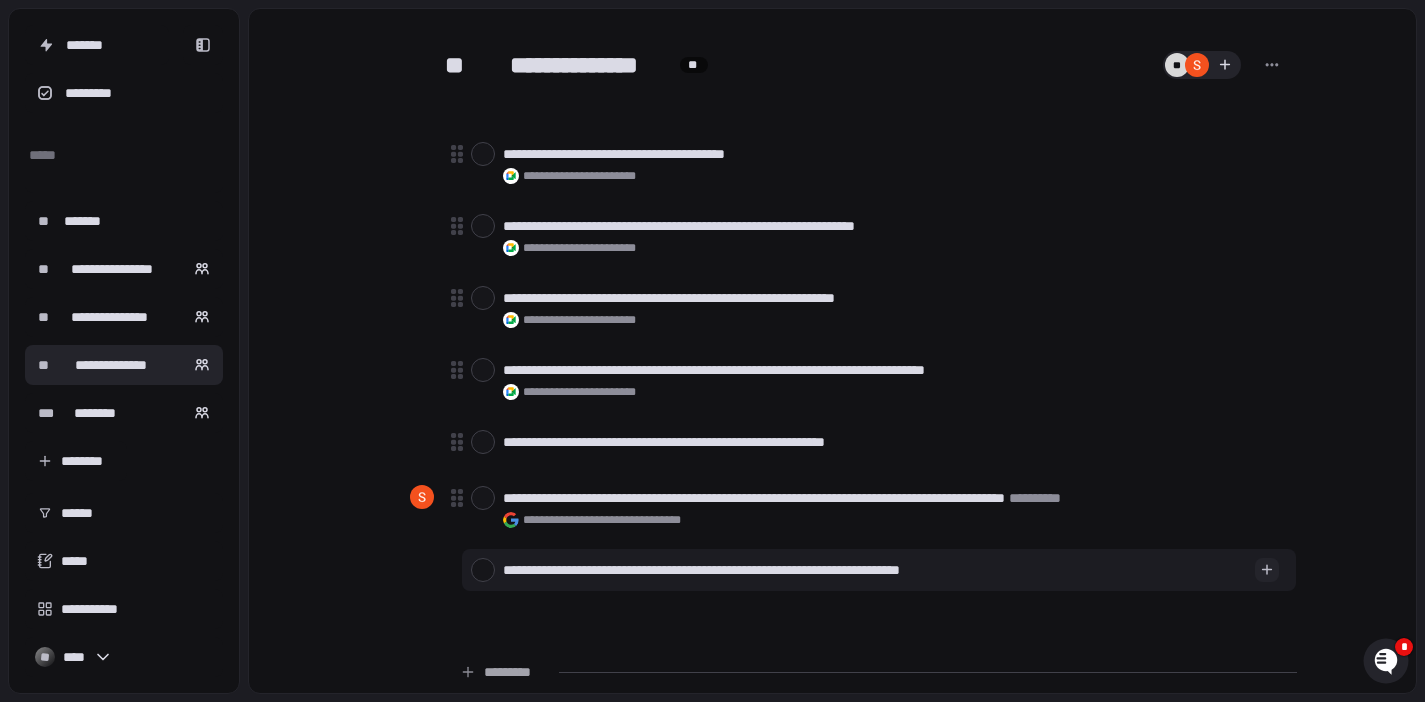 type on "**********" 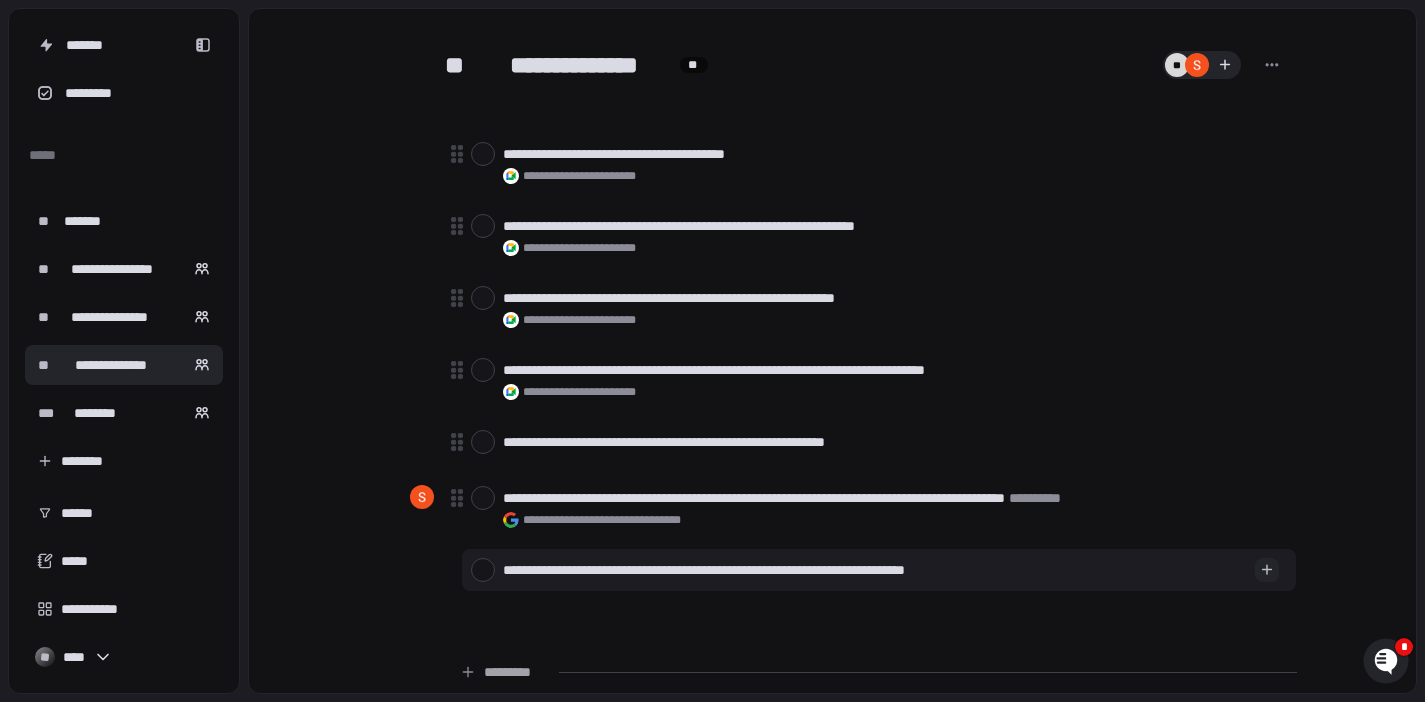 type on "*" 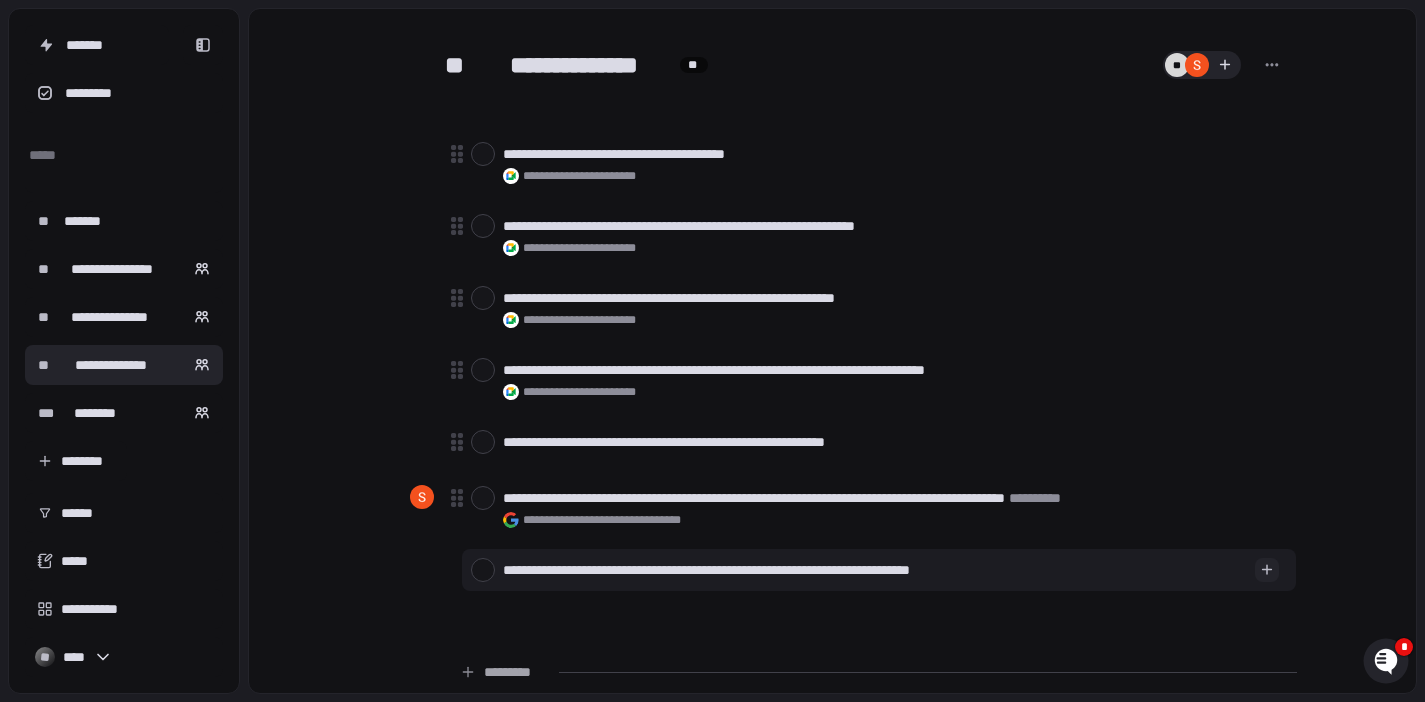 type on "*" 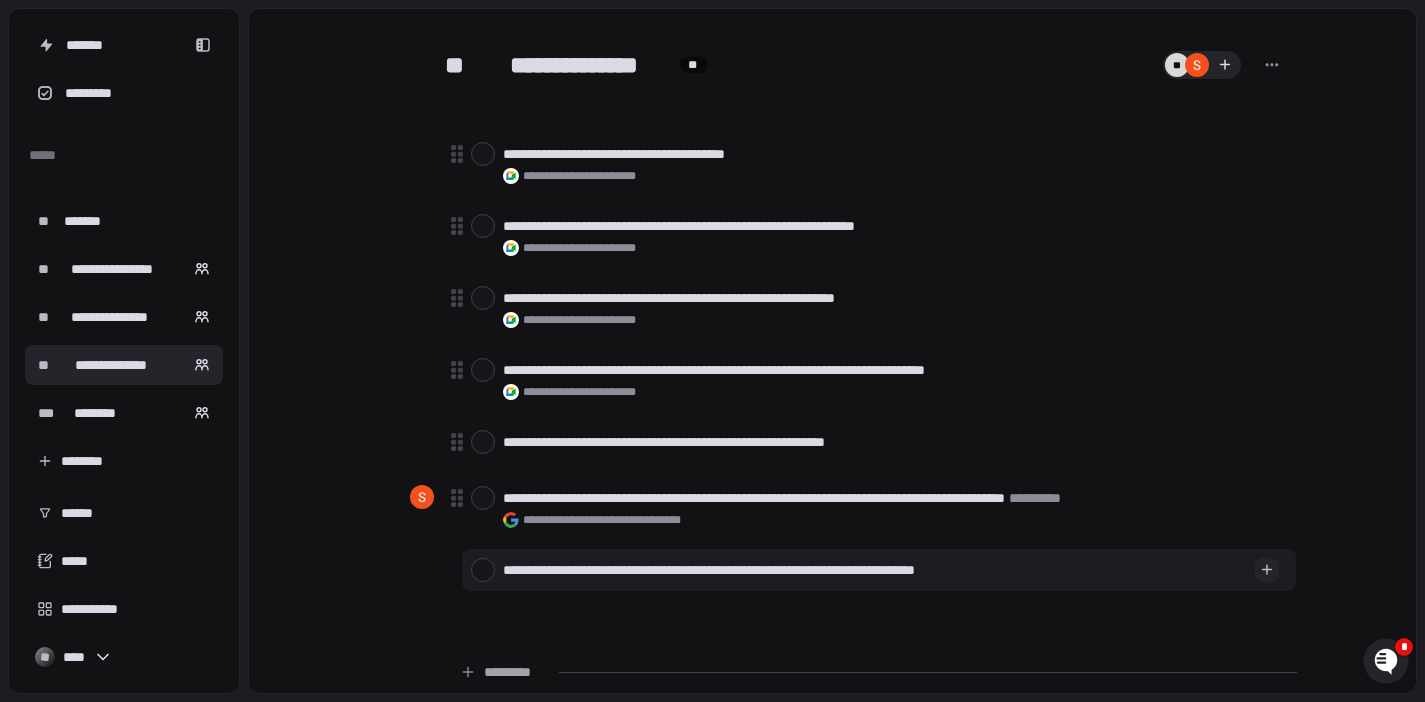 type on "*" 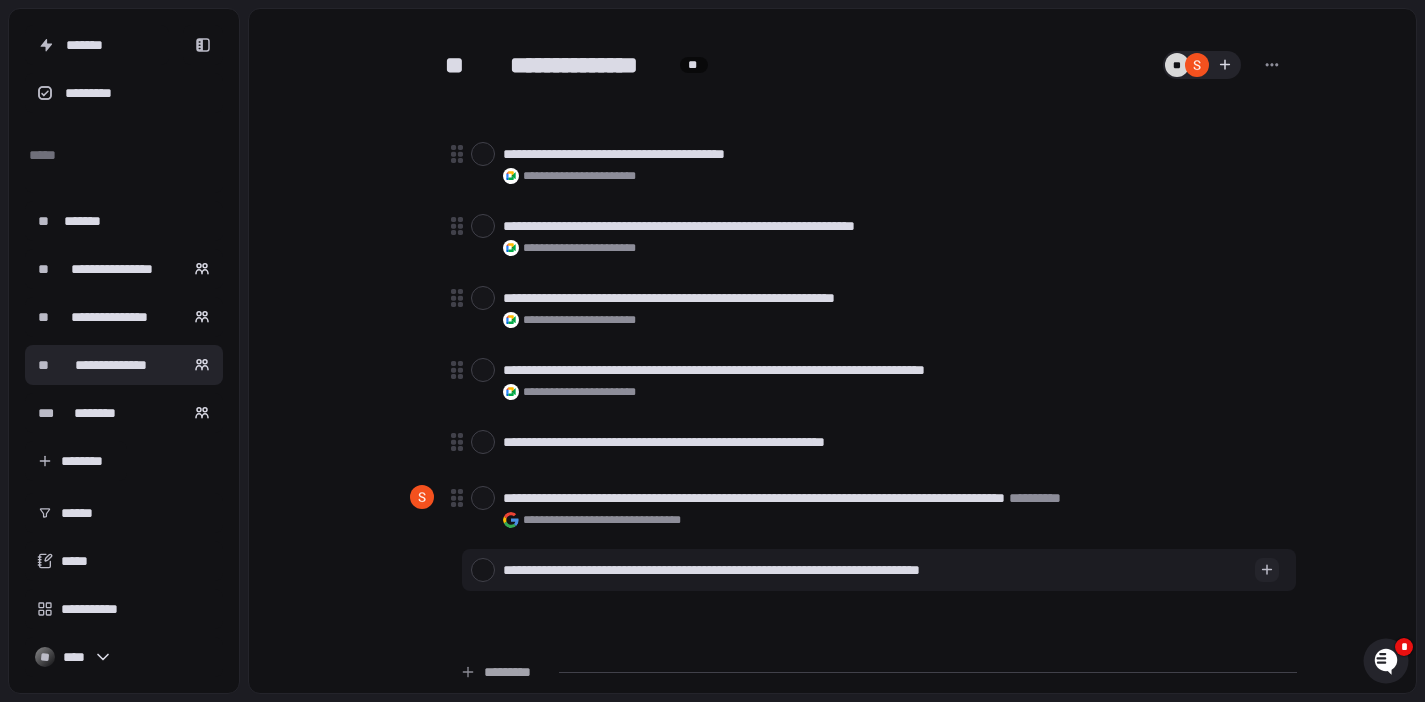 type on "*" 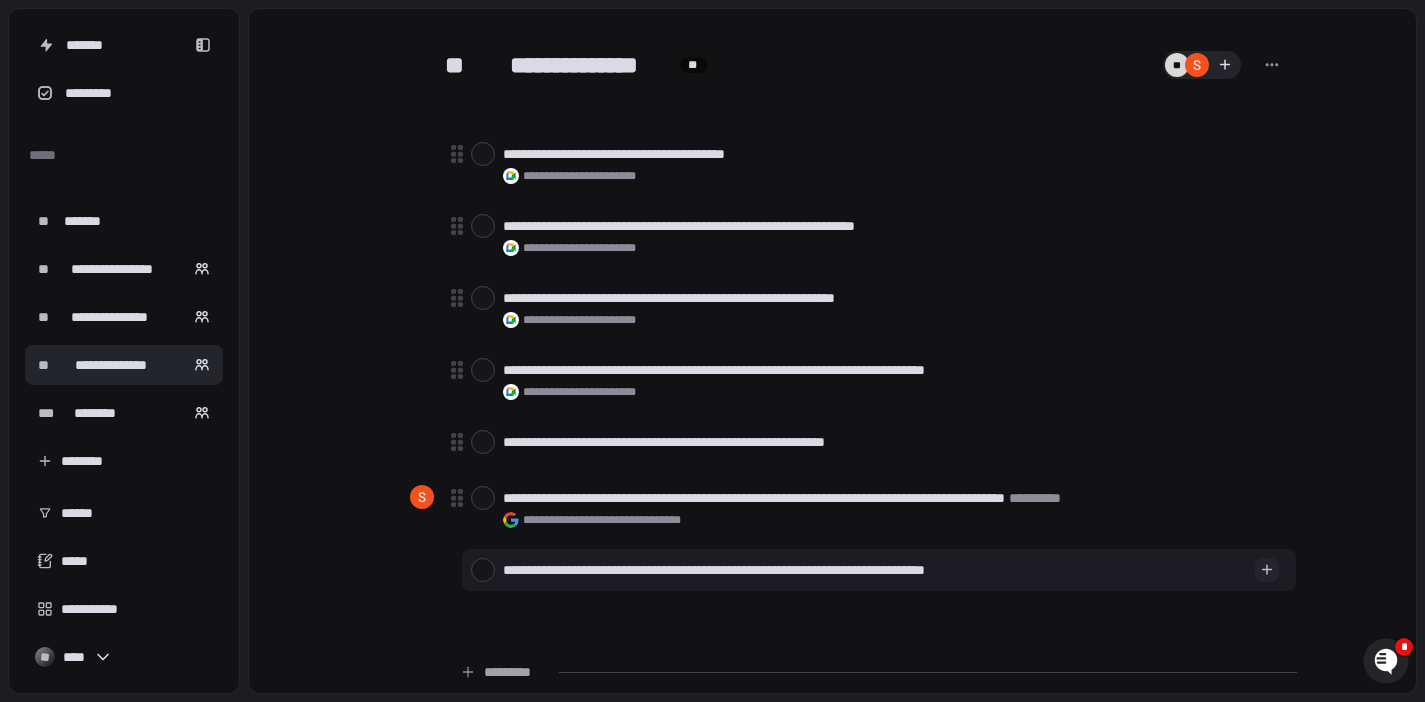 type on "*" 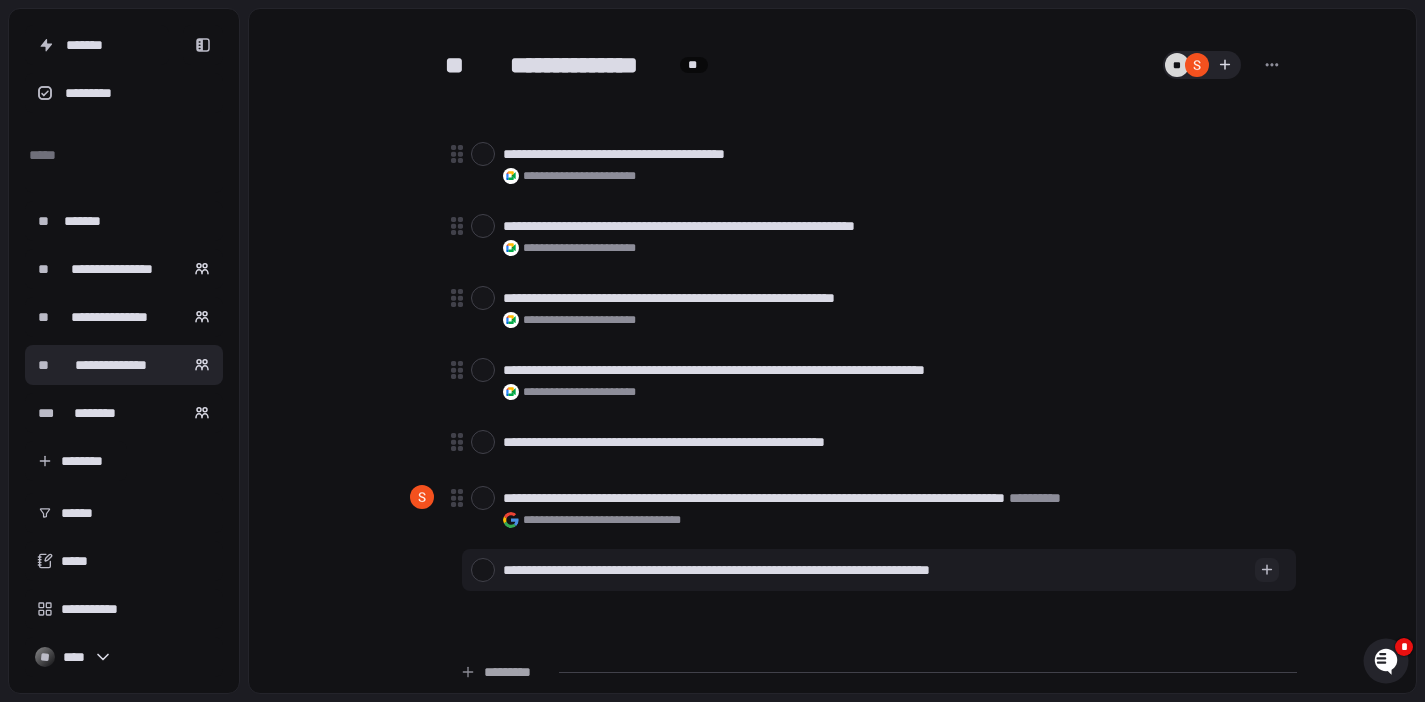 type on "*" 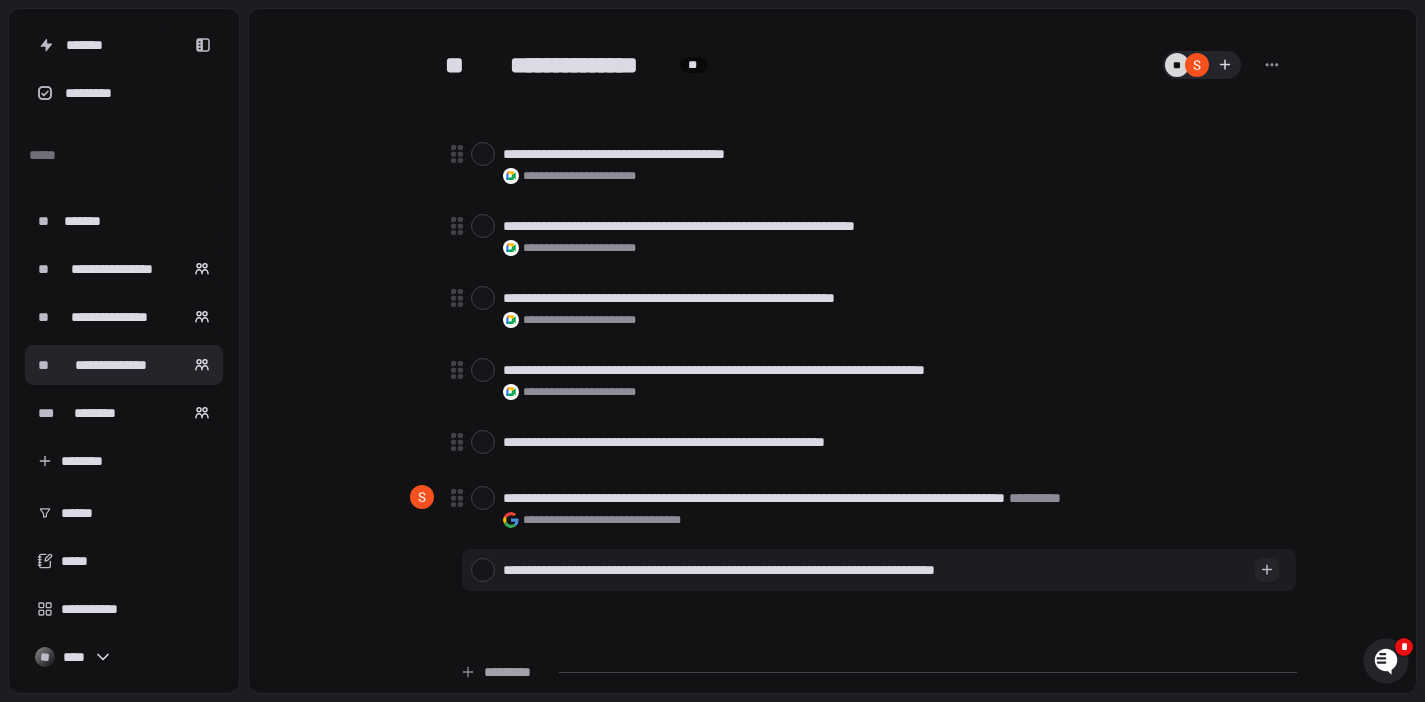type on "*" 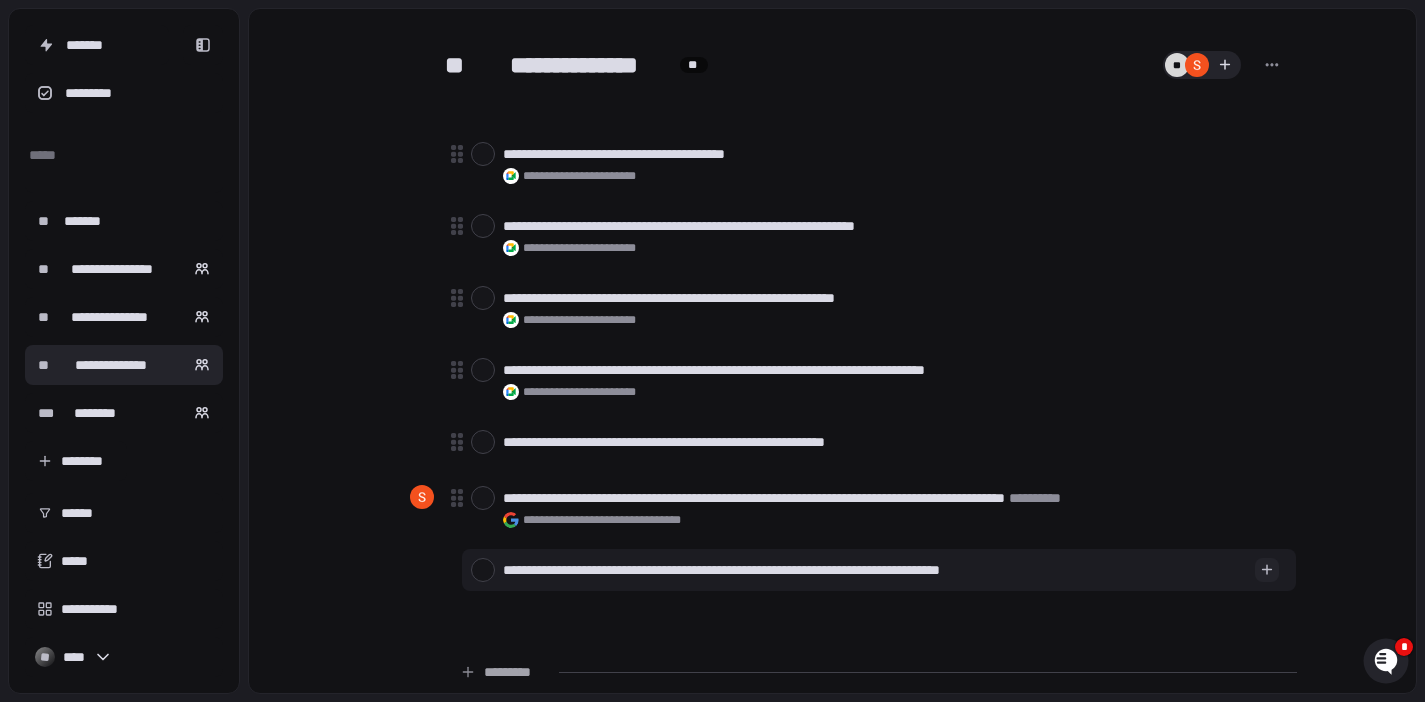 type on "*" 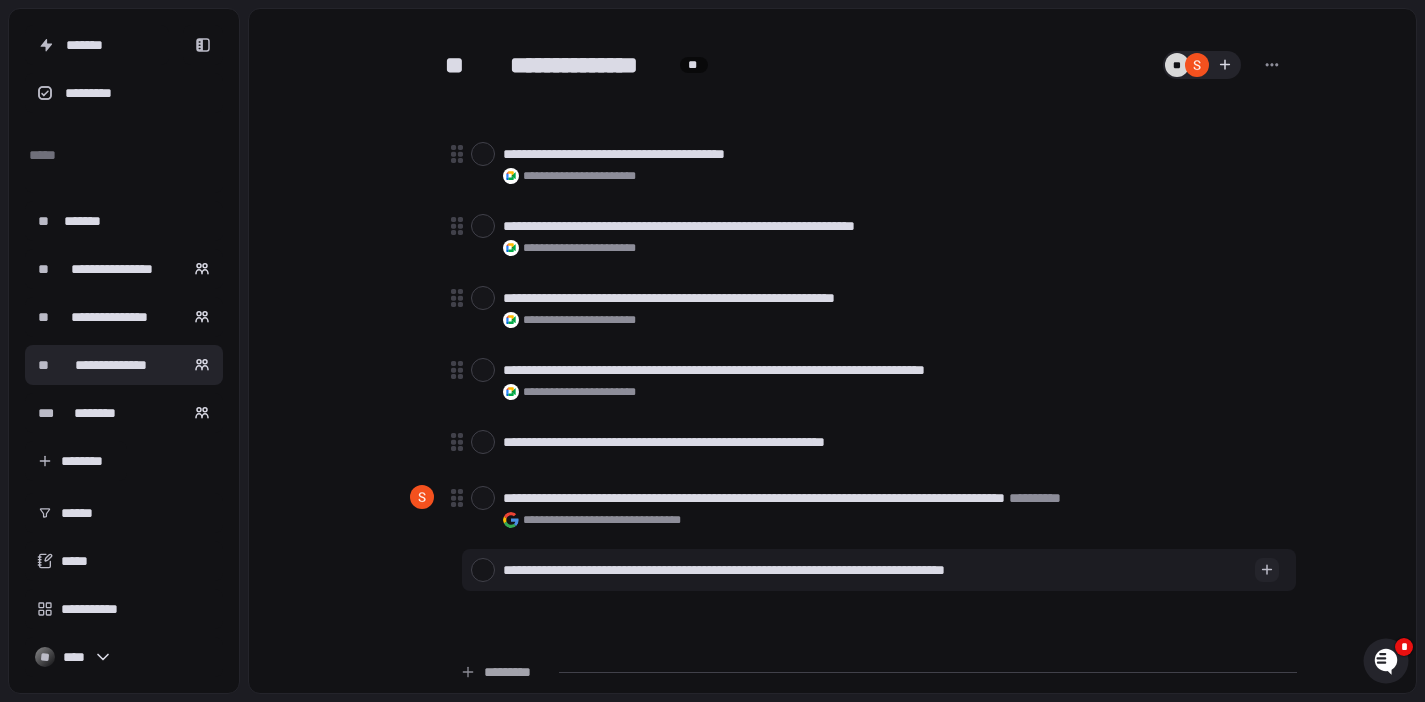 type on "*" 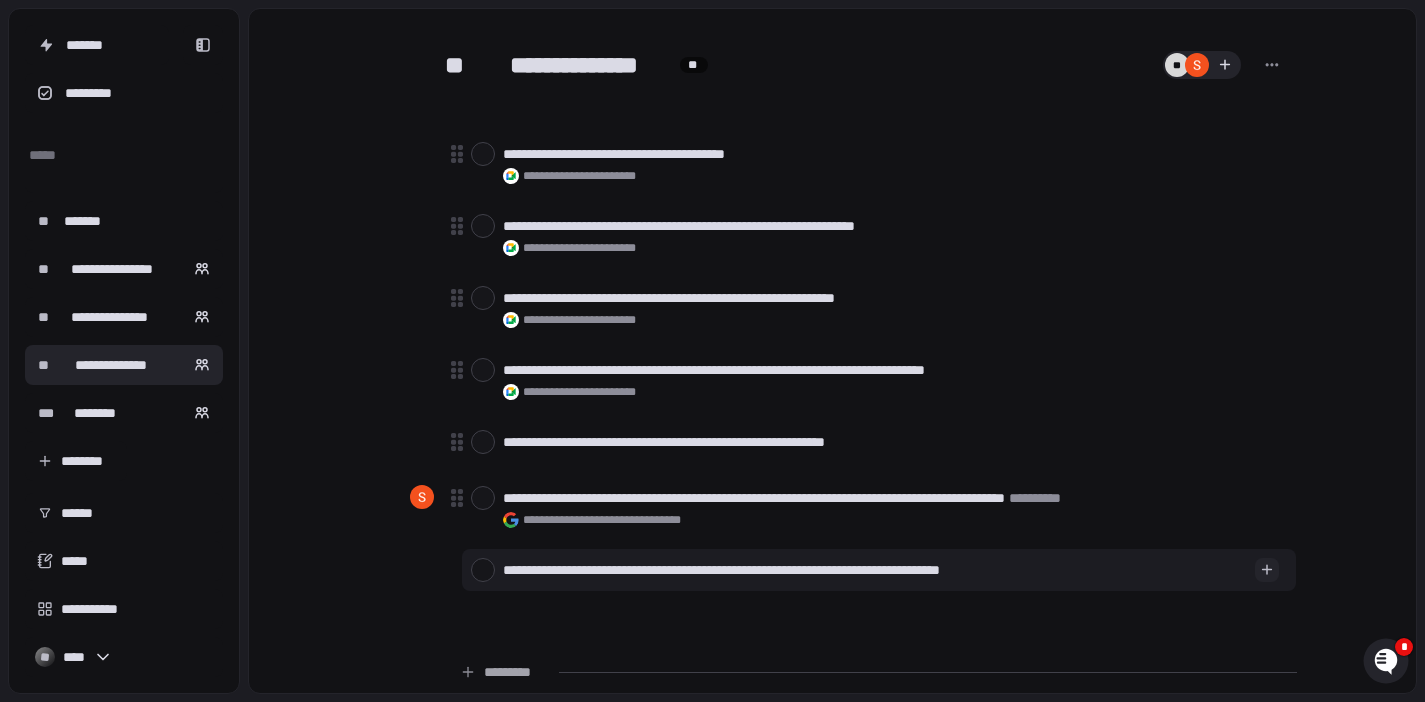 type on "*" 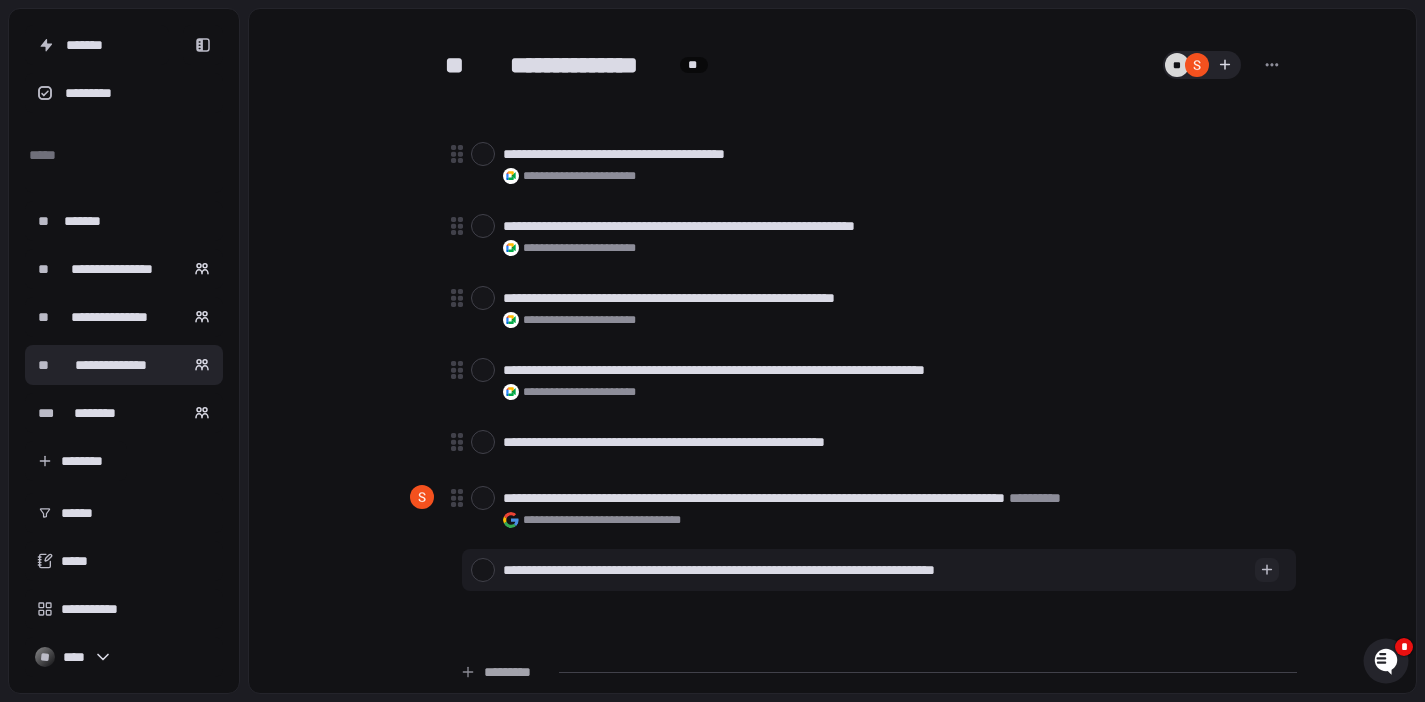 type on "*" 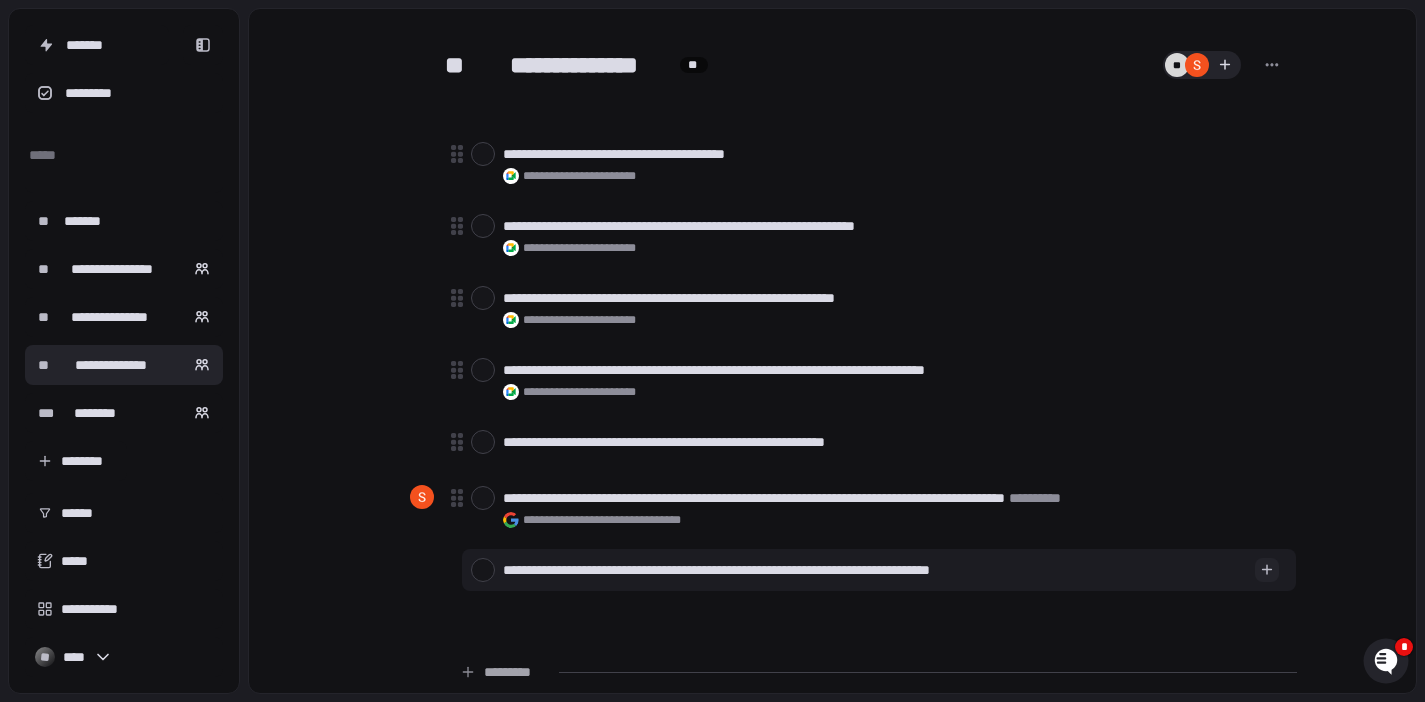 type on "*" 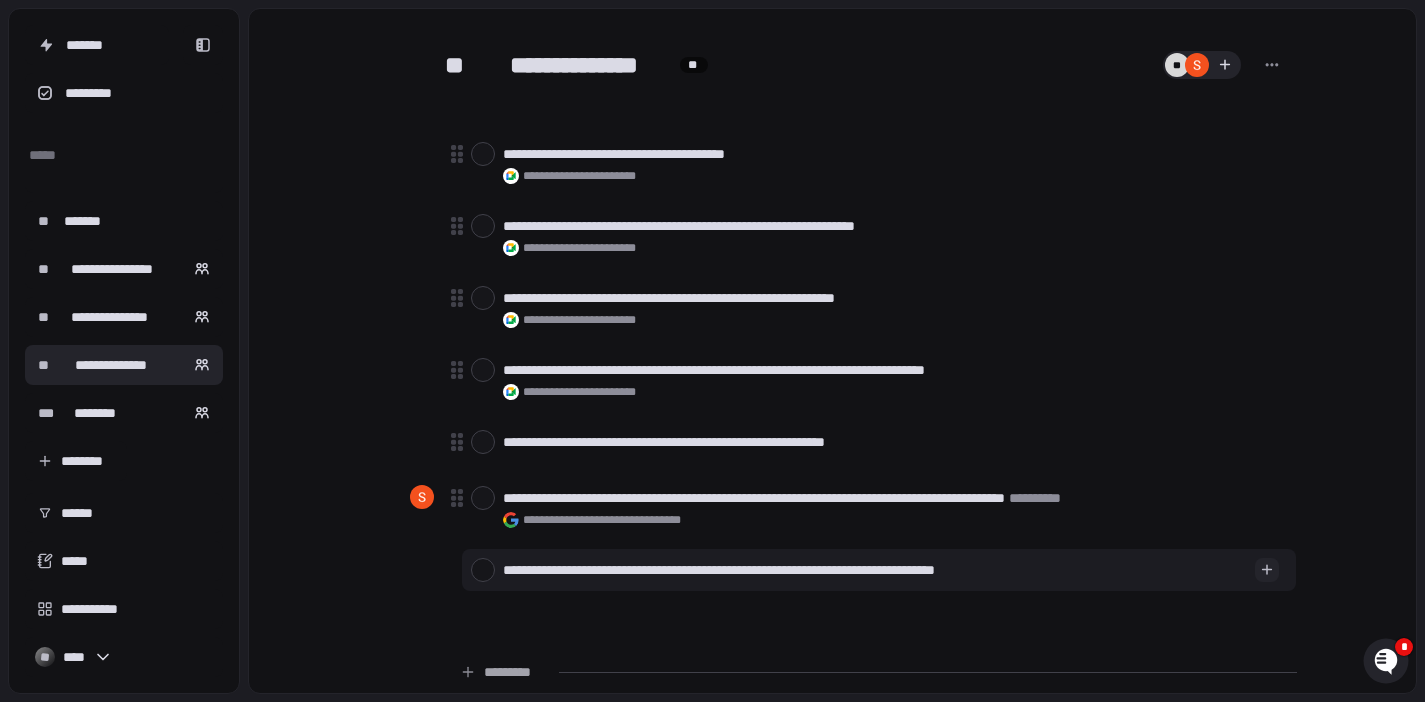 type on "*" 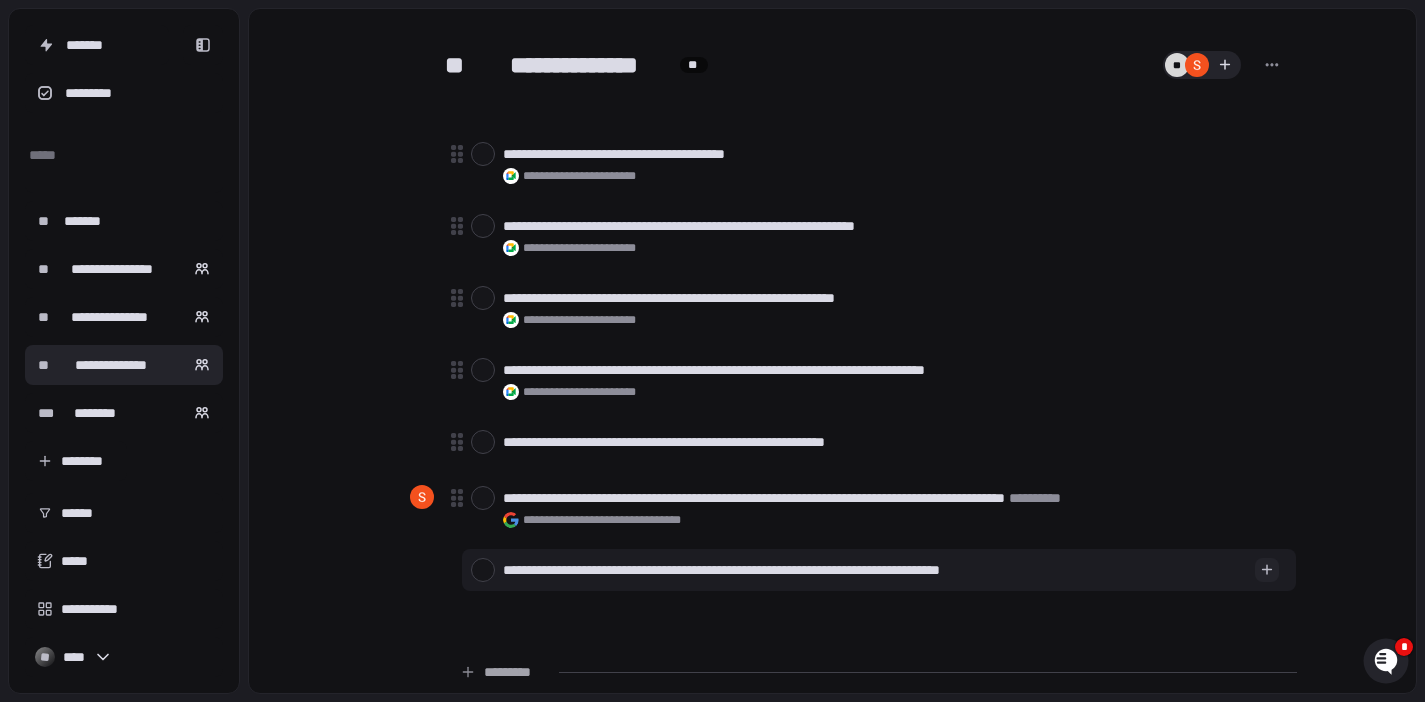 type on "*" 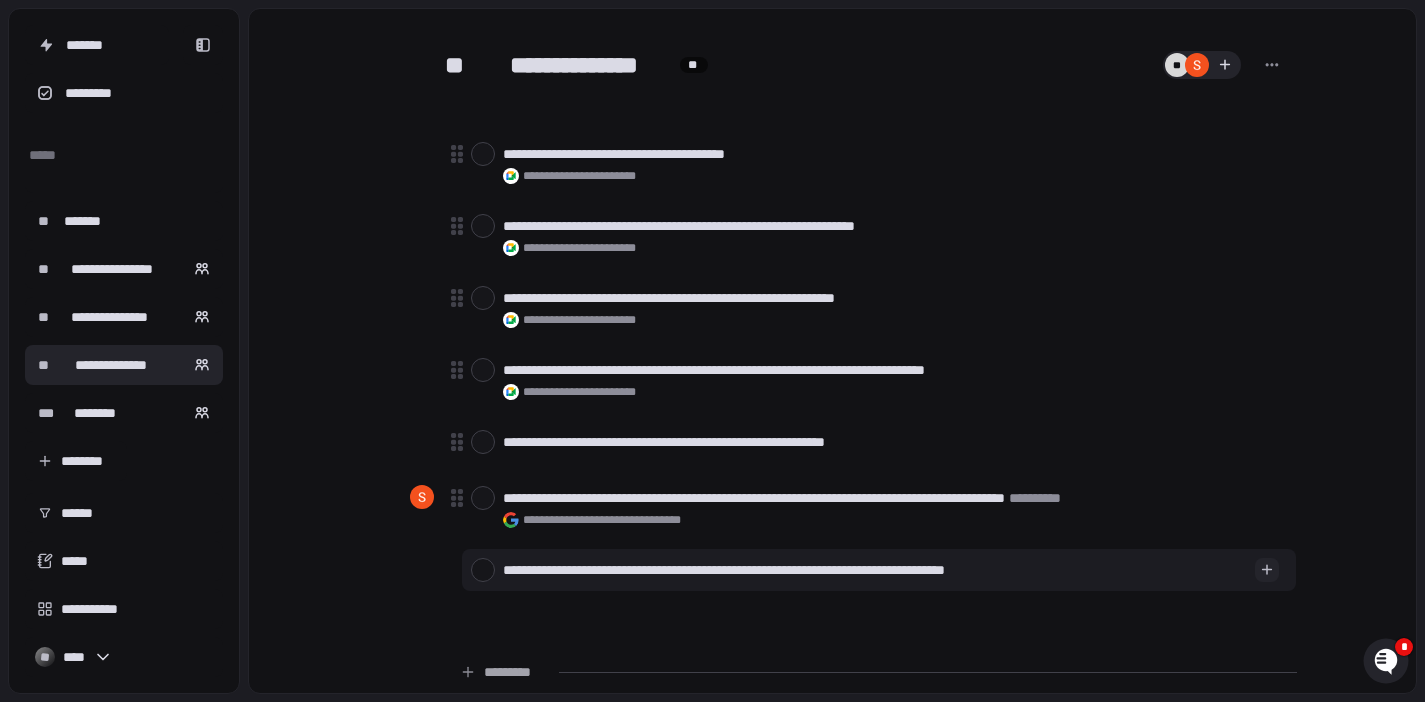 type on "*" 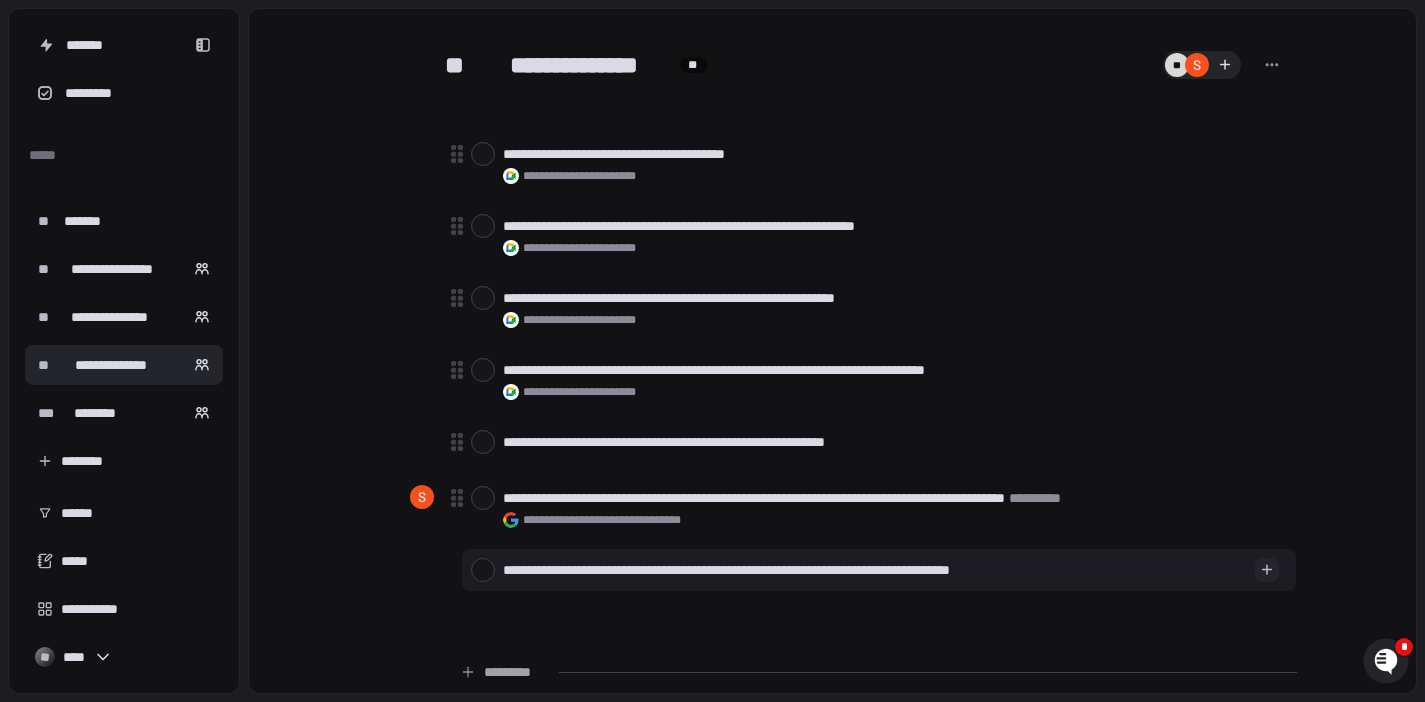 type on "*" 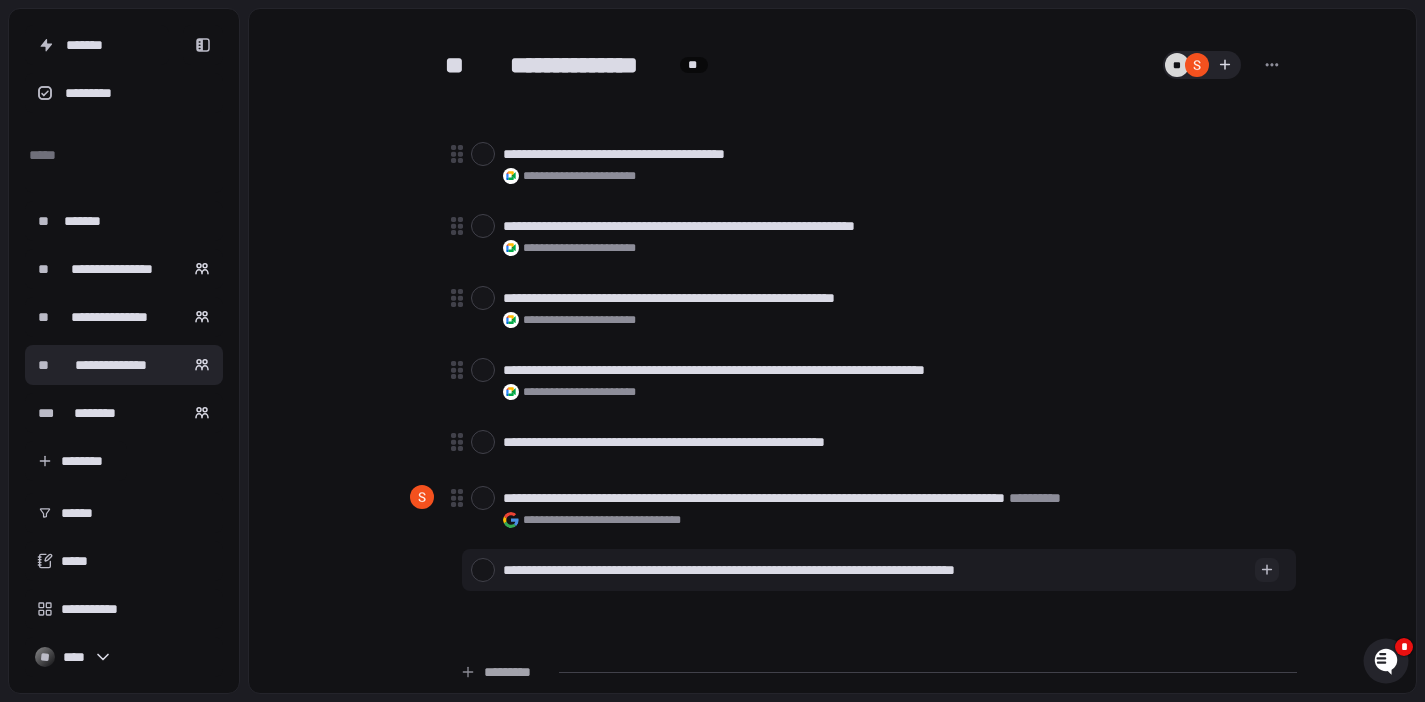 type on "*" 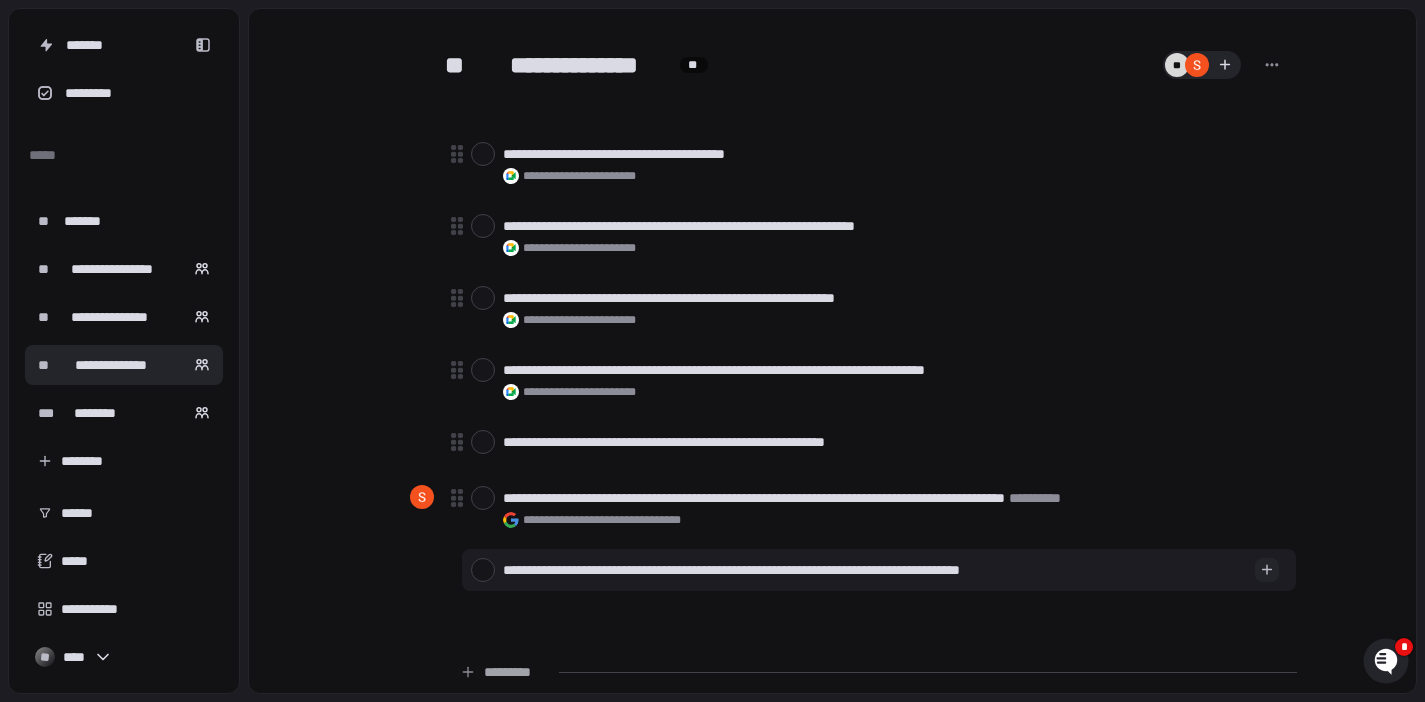 type on "*" 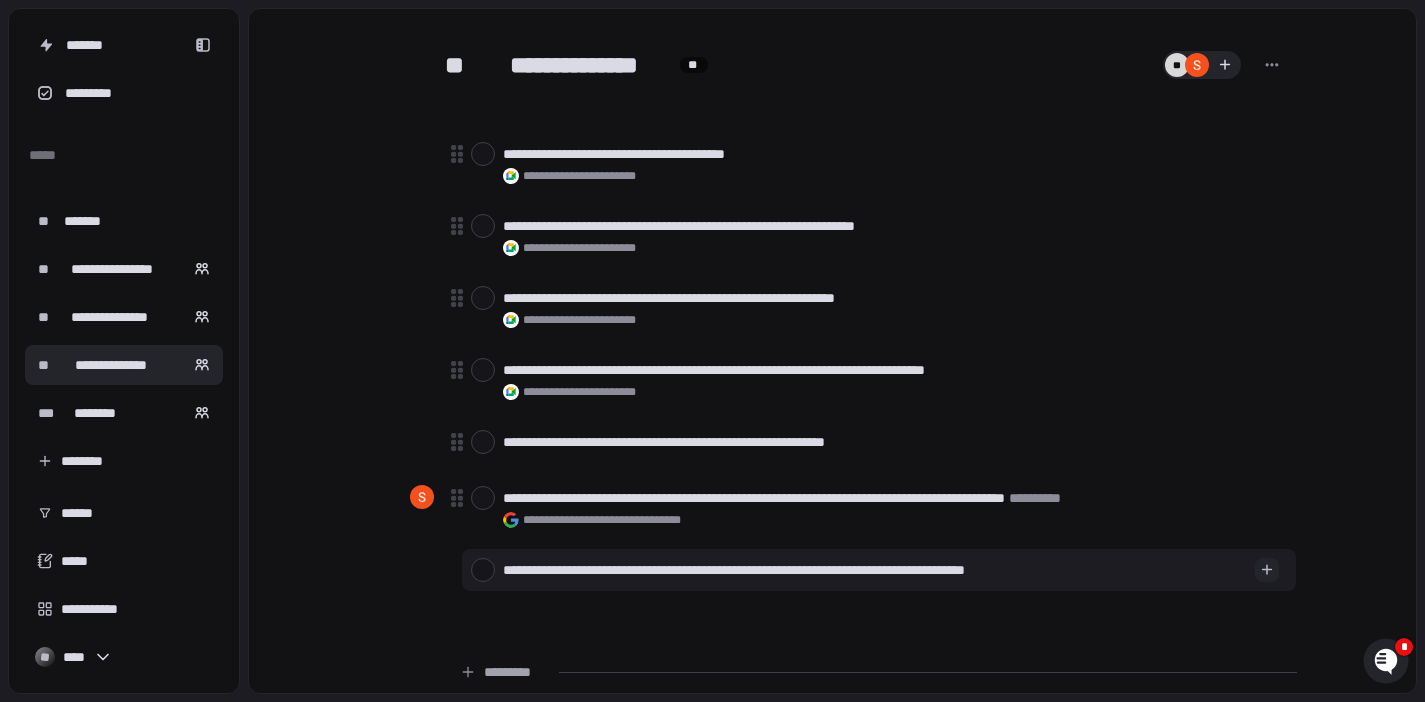 type on "*" 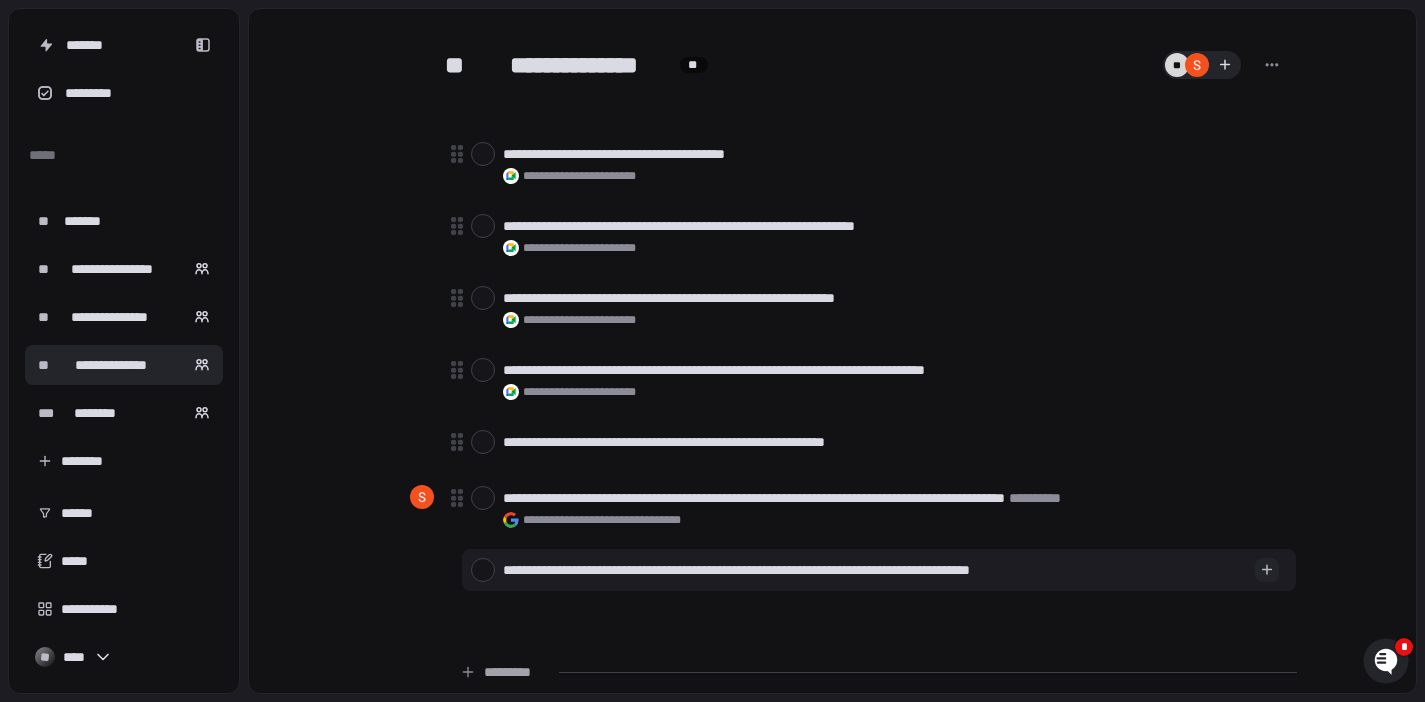 type on "*" 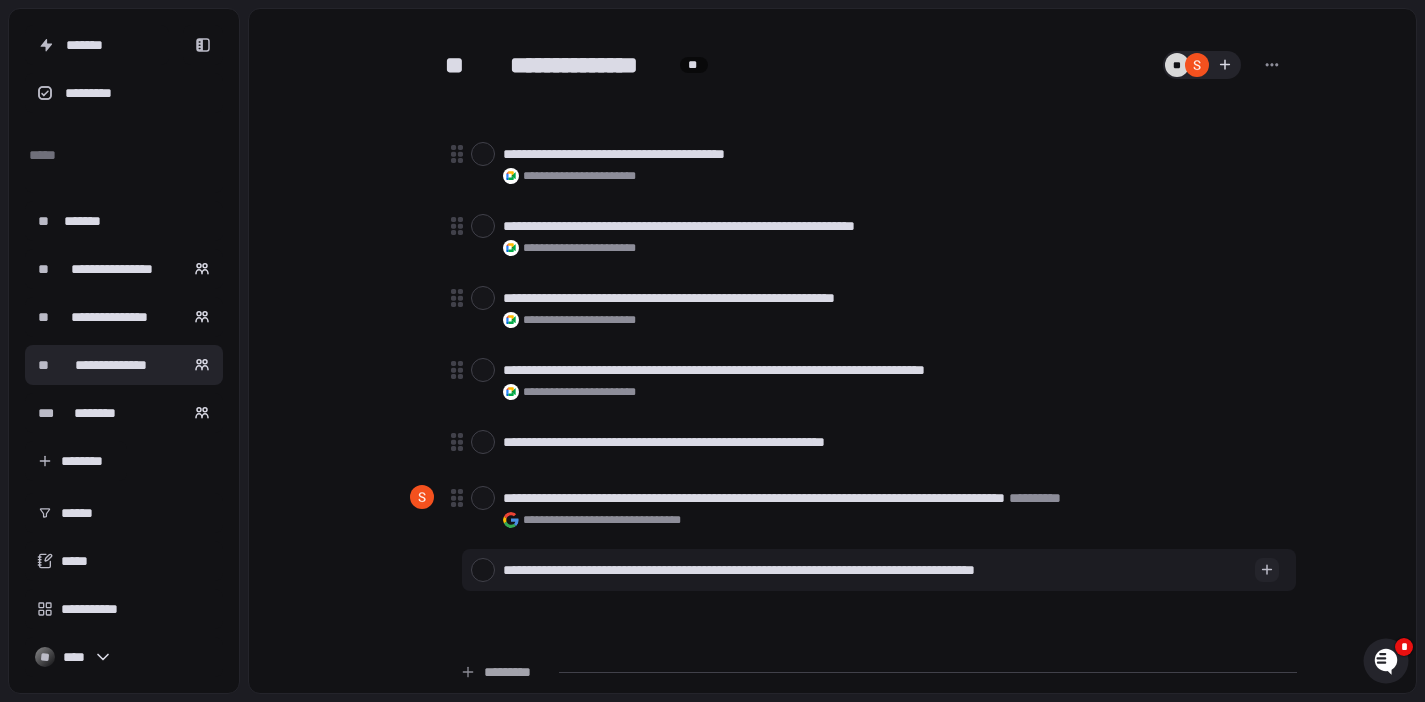 type on "*" 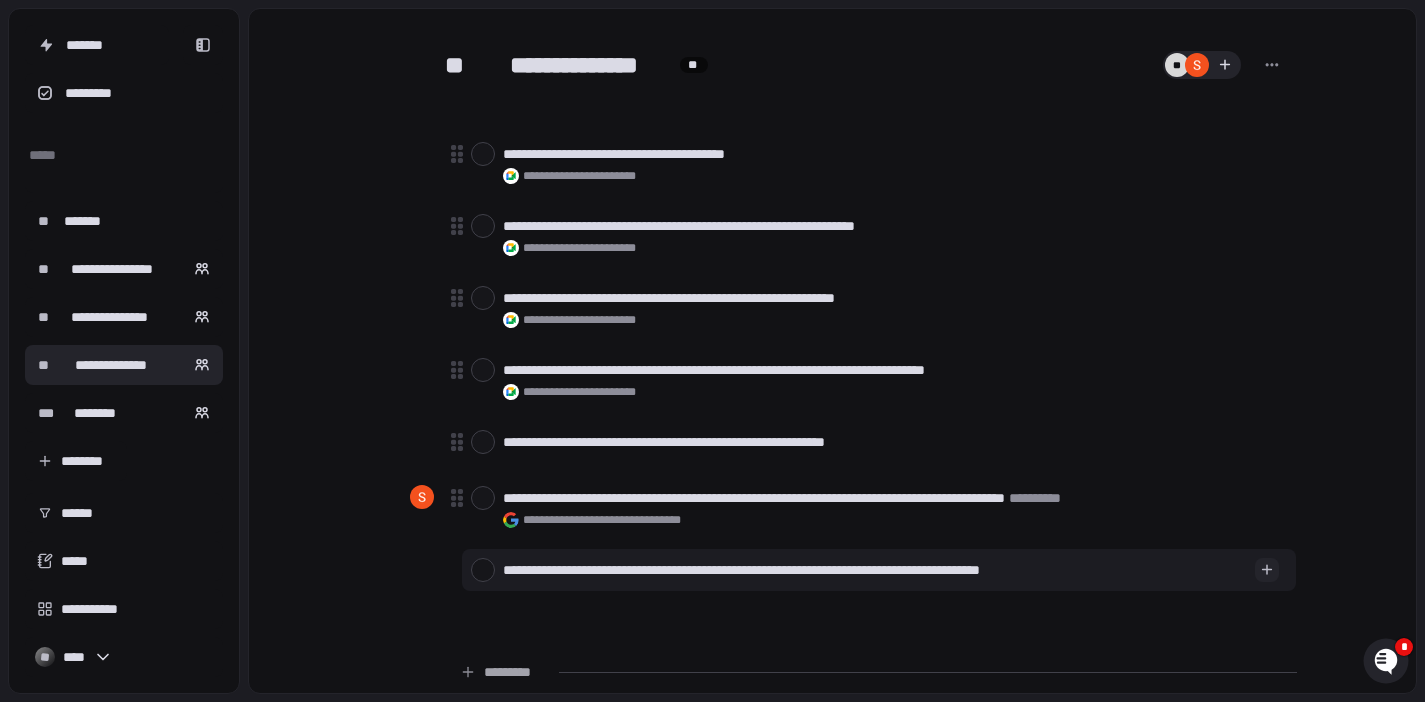 type on "*" 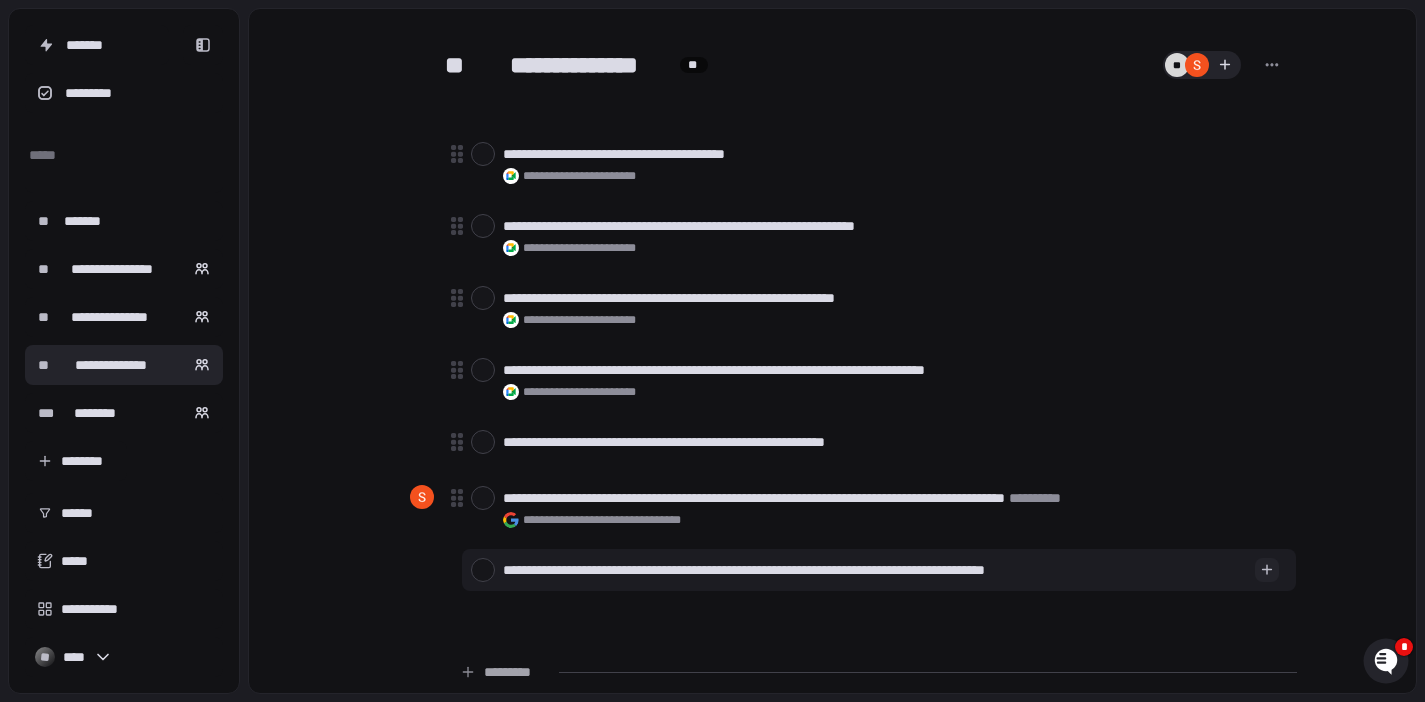 type on "*" 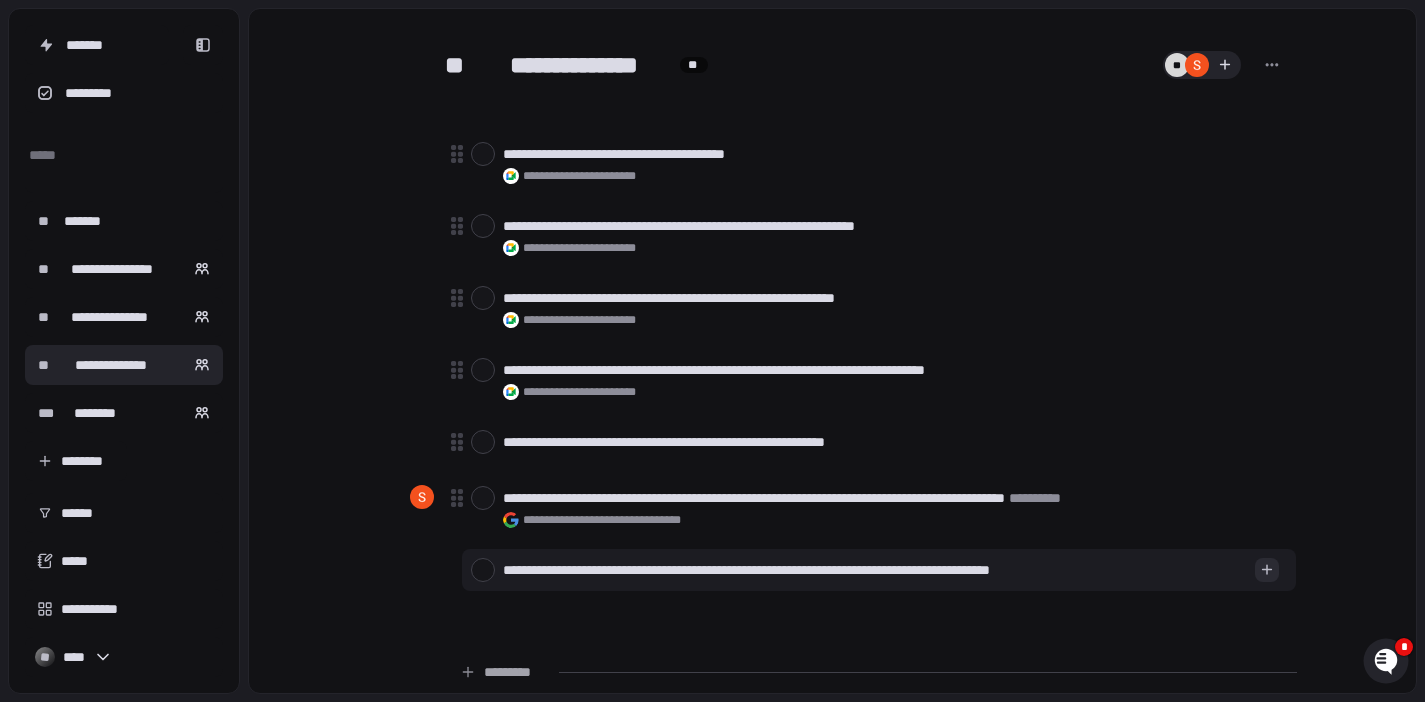 type on "**********" 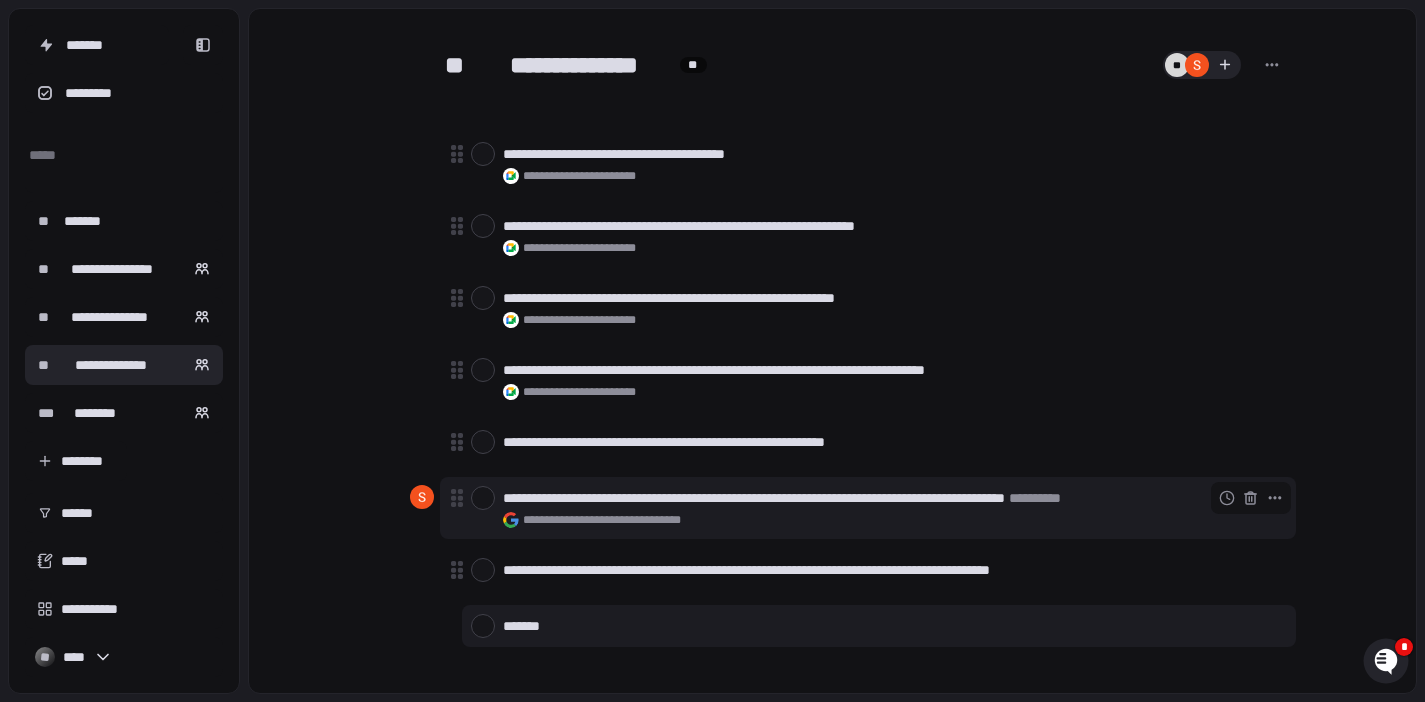 click on "**********" at bounding box center (1035, 498) 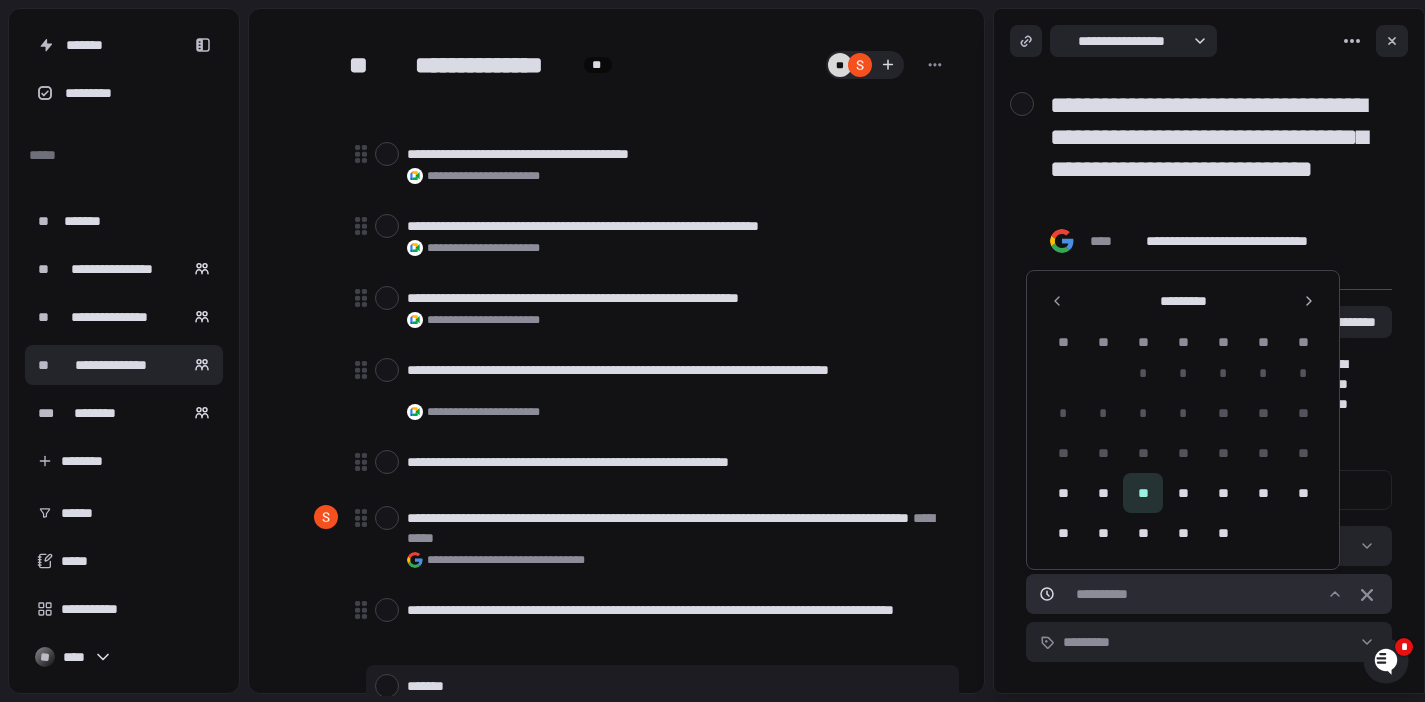 click on "**********" at bounding box center (712, 351) 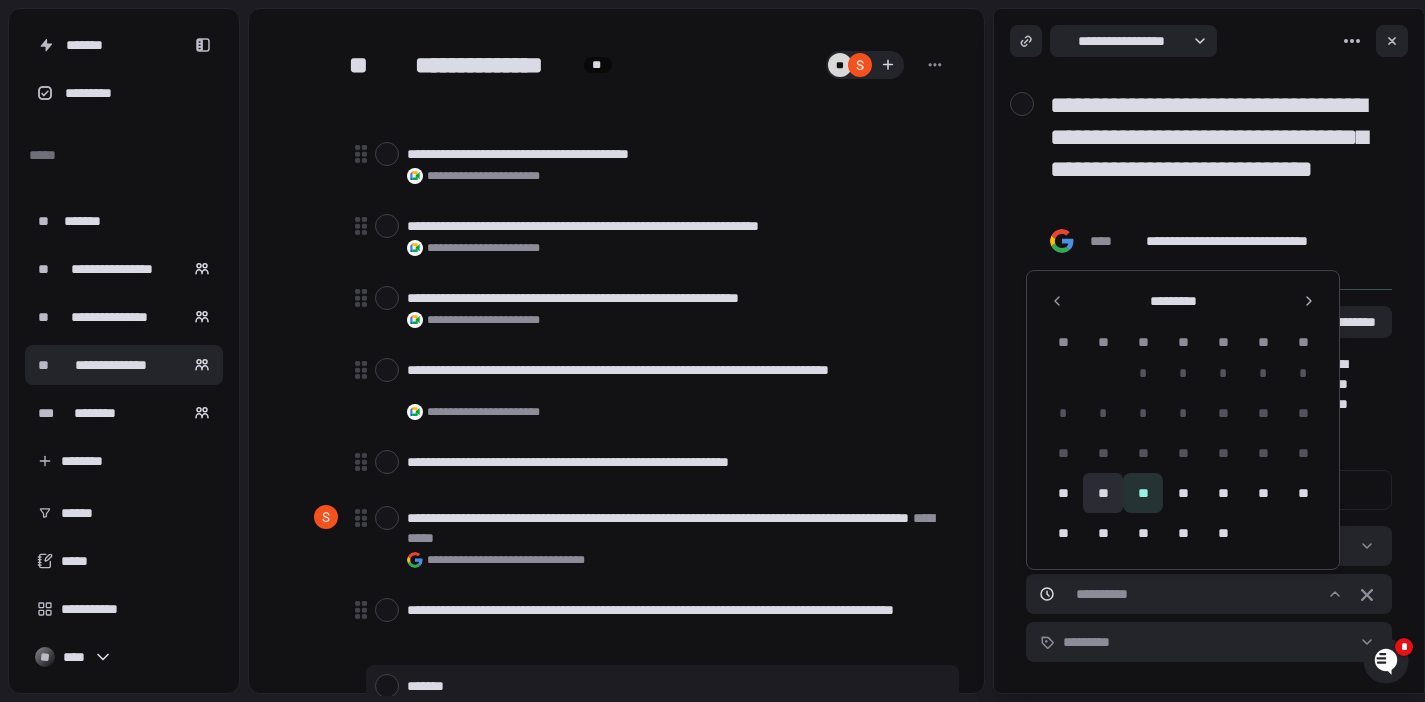 click on "**" at bounding box center (1103, 493) 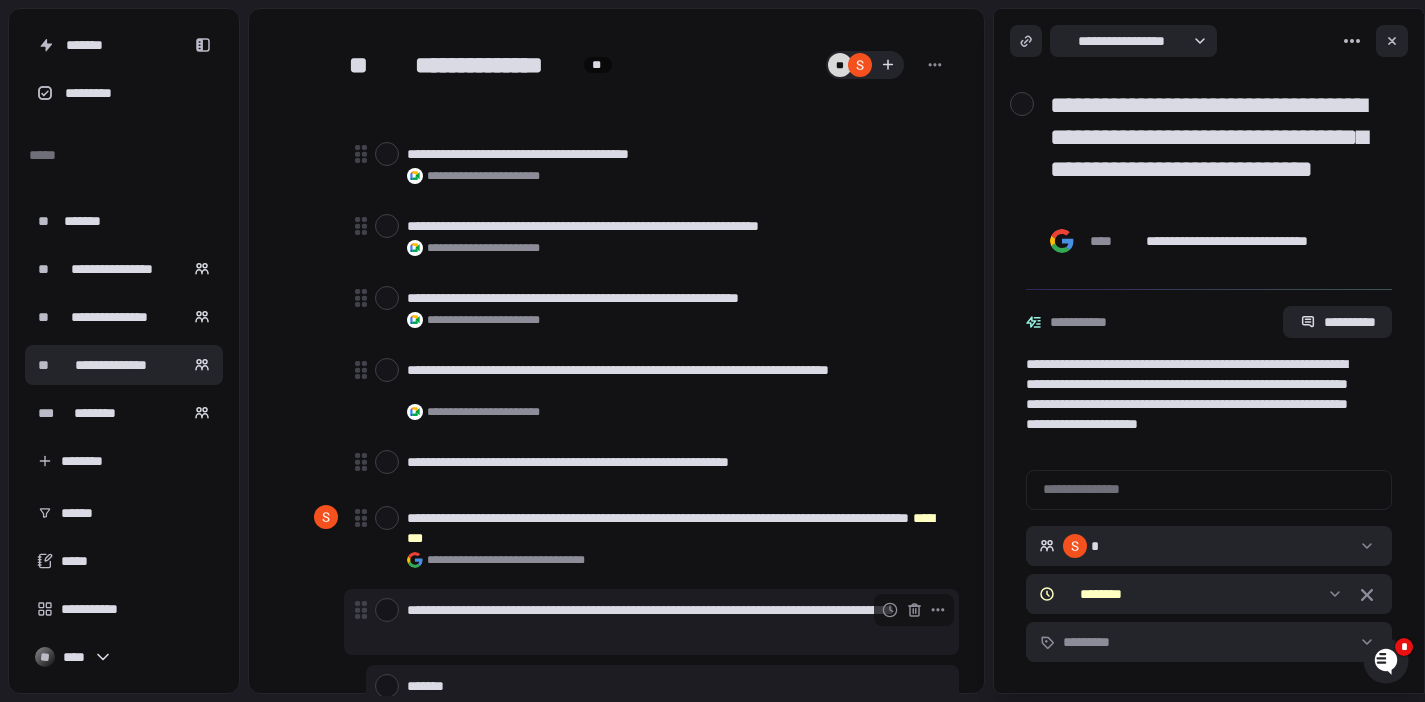 click on "**********" at bounding box center (674, 620) 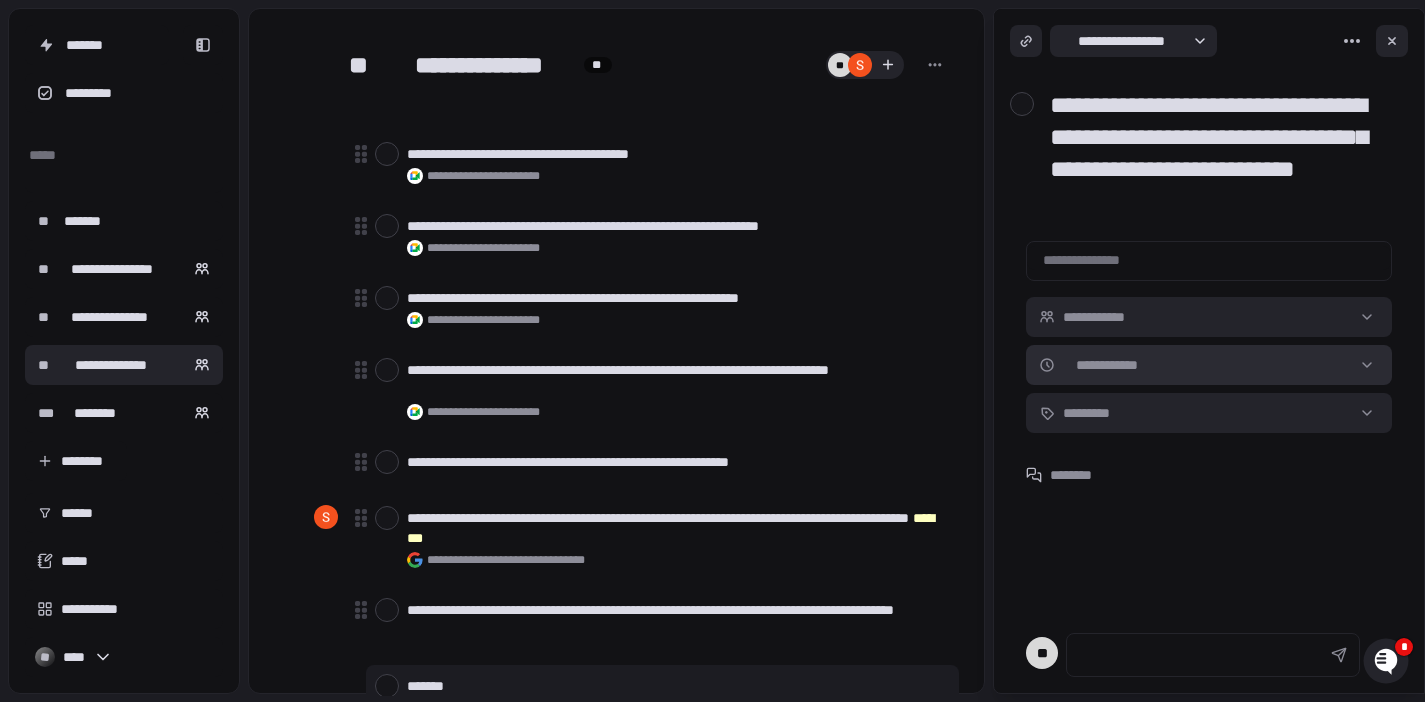 click on "**********" at bounding box center [712, 351] 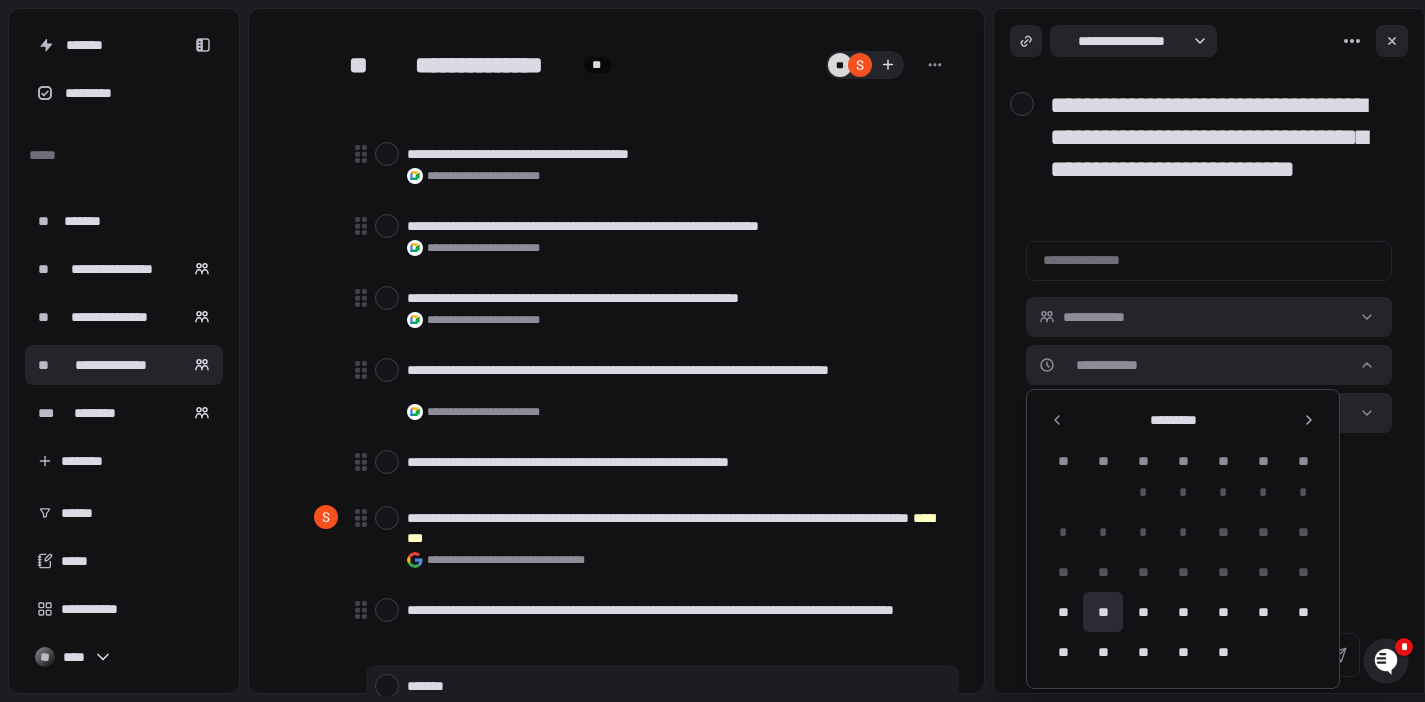 click on "**" at bounding box center [1103, 612] 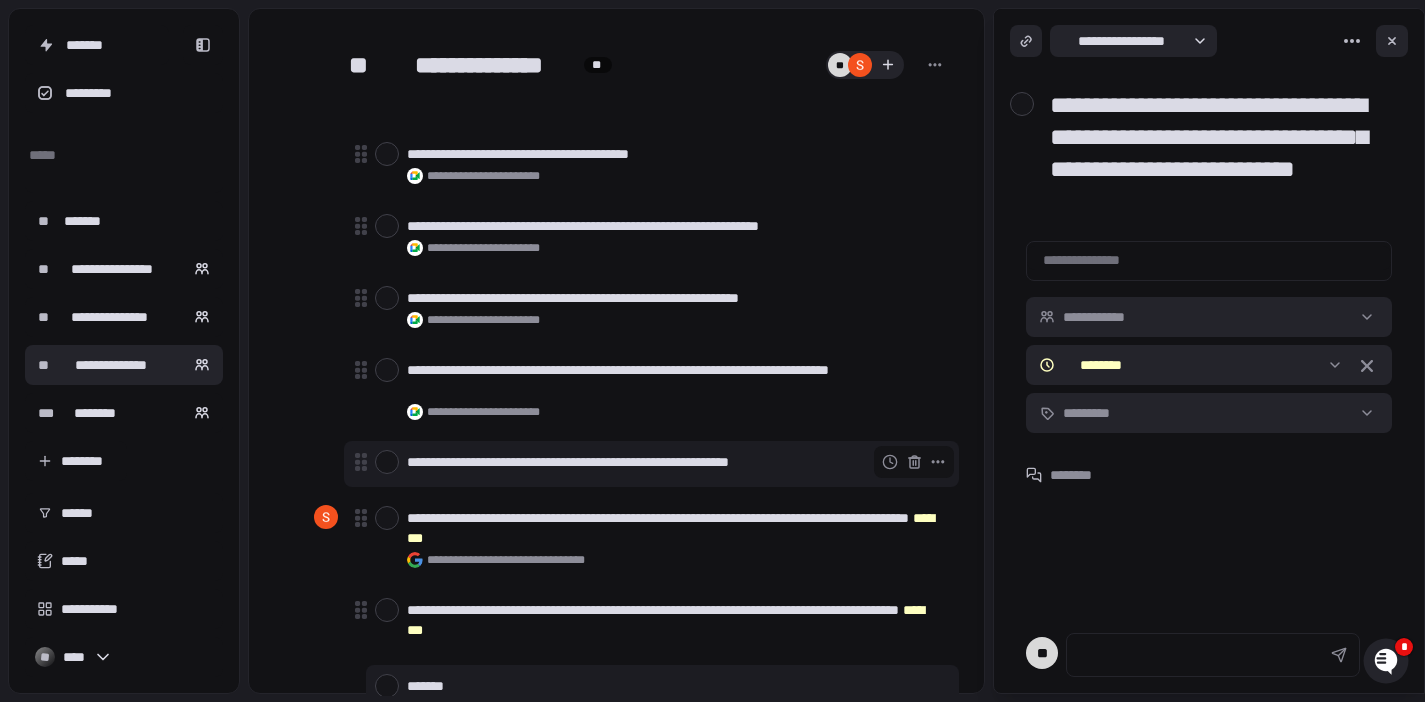 click at bounding box center [387, 462] 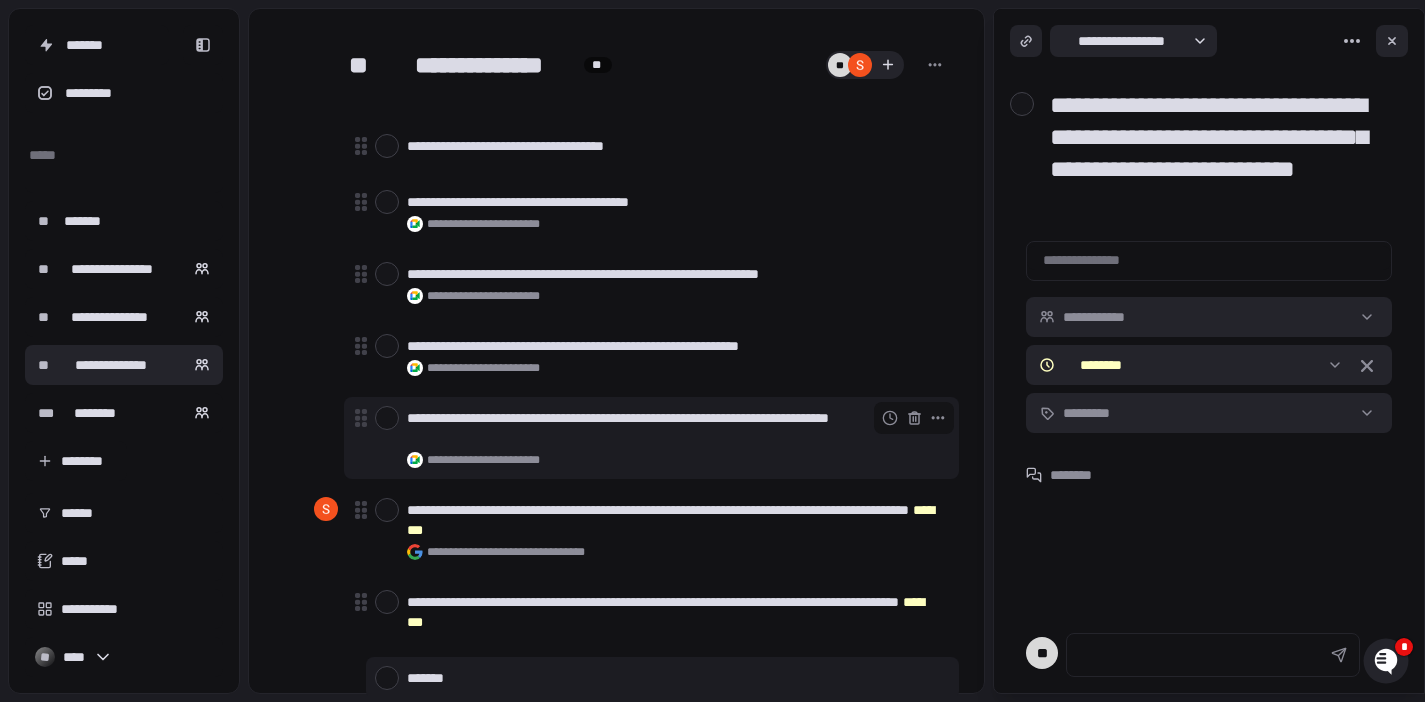 scroll, scrollTop: 787, scrollLeft: 0, axis: vertical 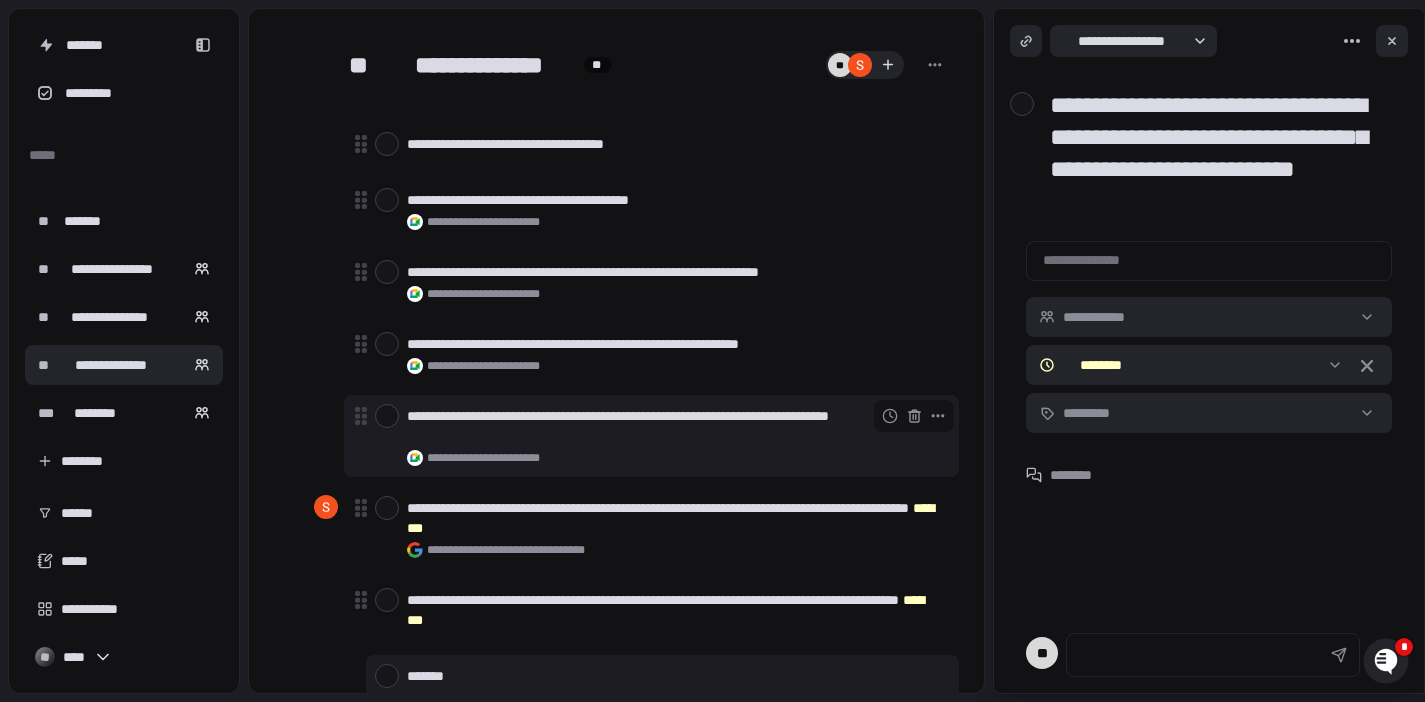 click at bounding box center (387, 416) 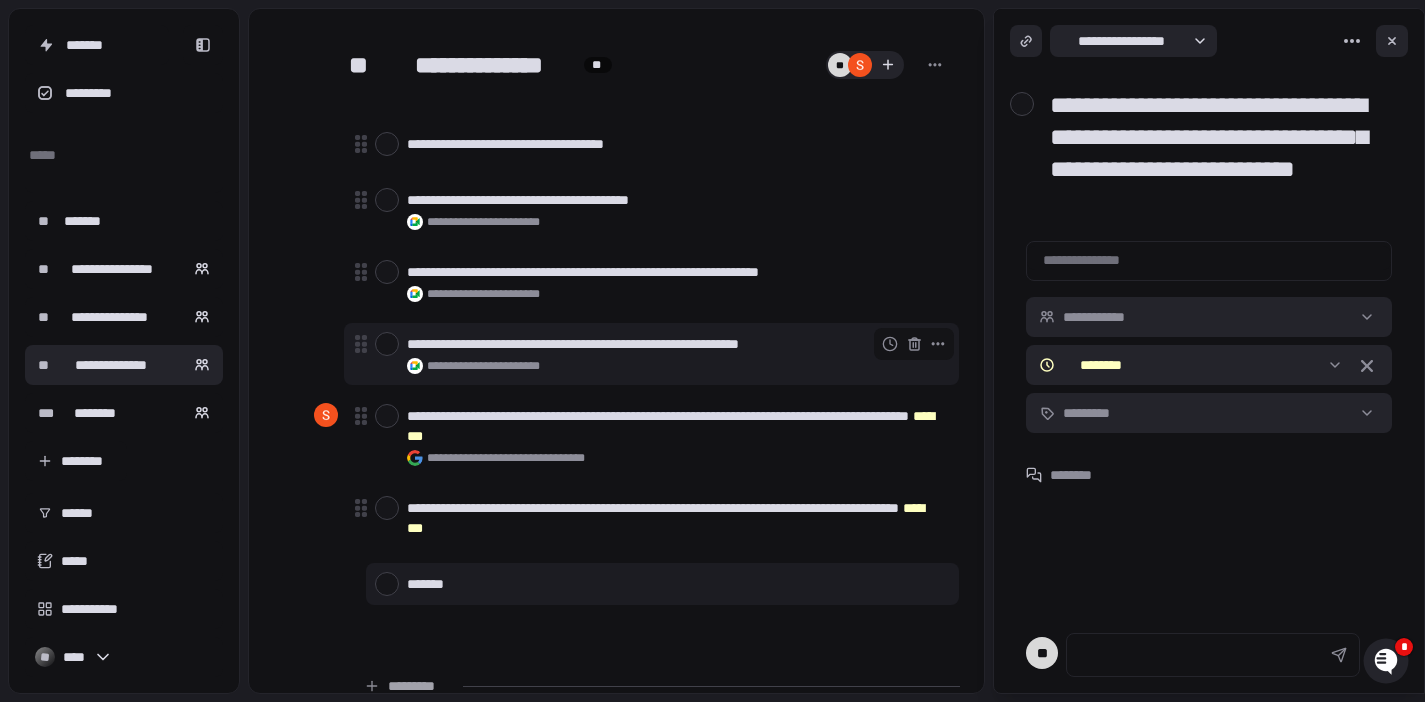 click at bounding box center (387, 344) 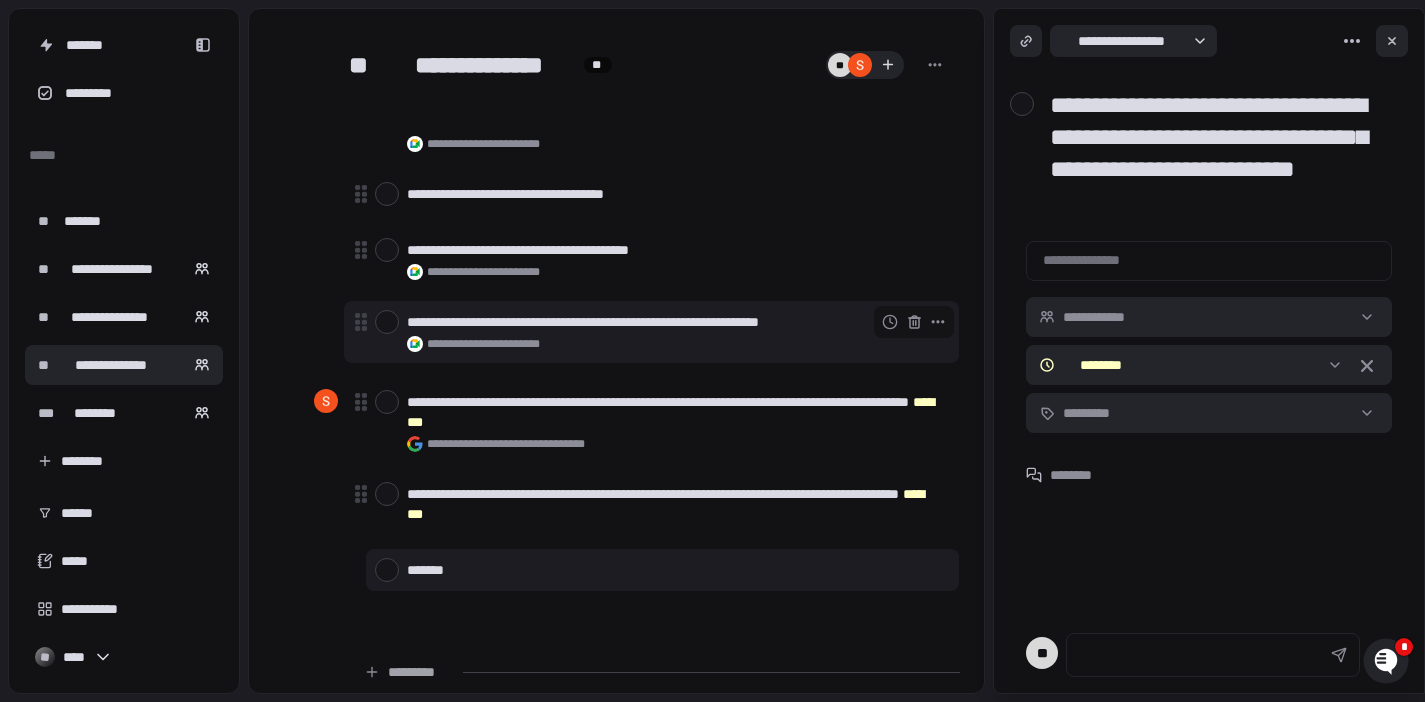 scroll, scrollTop: 729, scrollLeft: 0, axis: vertical 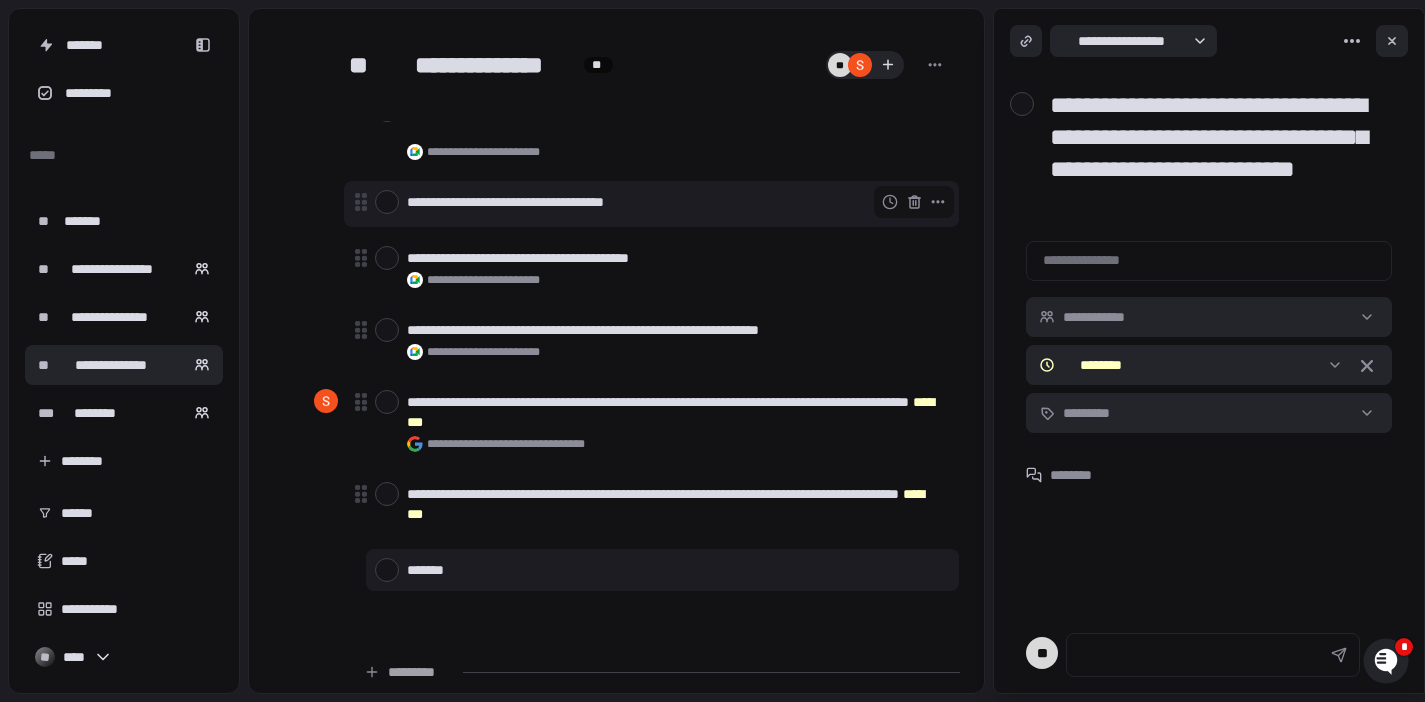click at bounding box center [387, 202] 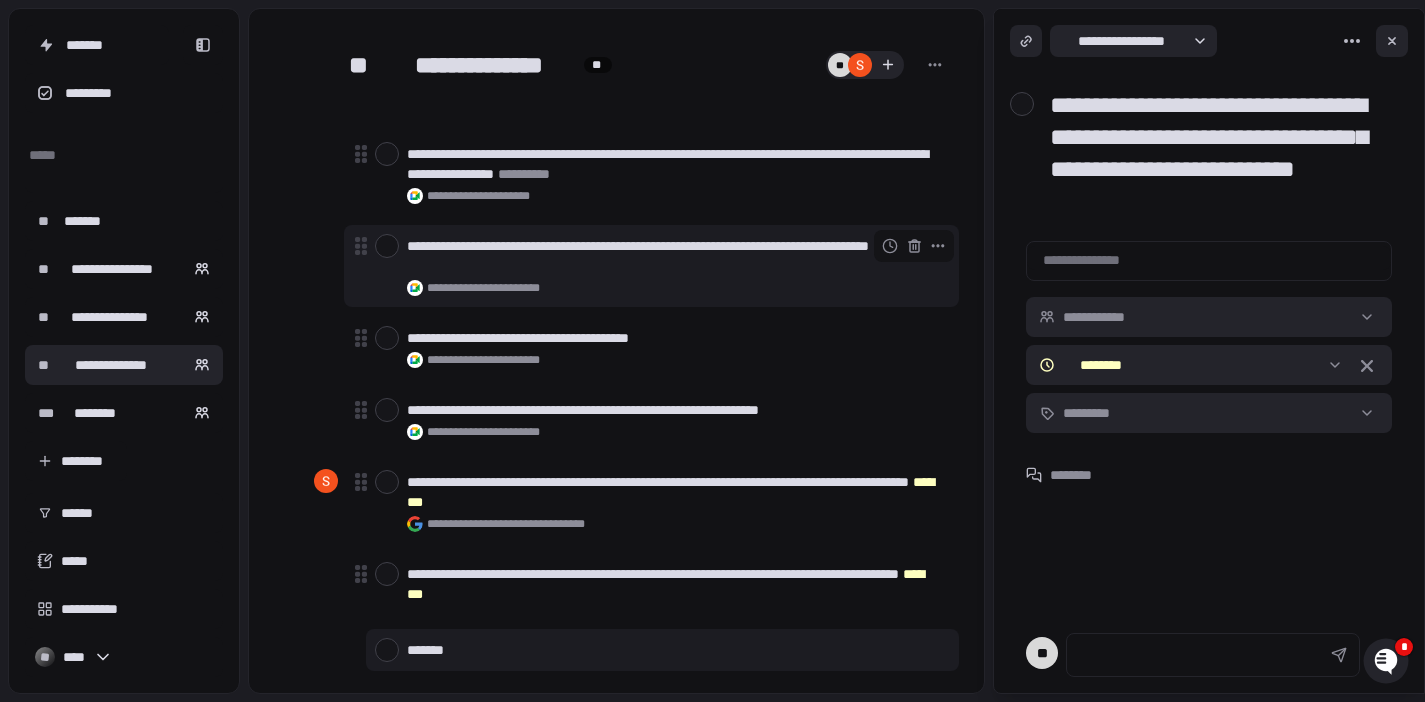 scroll, scrollTop: 555, scrollLeft: 0, axis: vertical 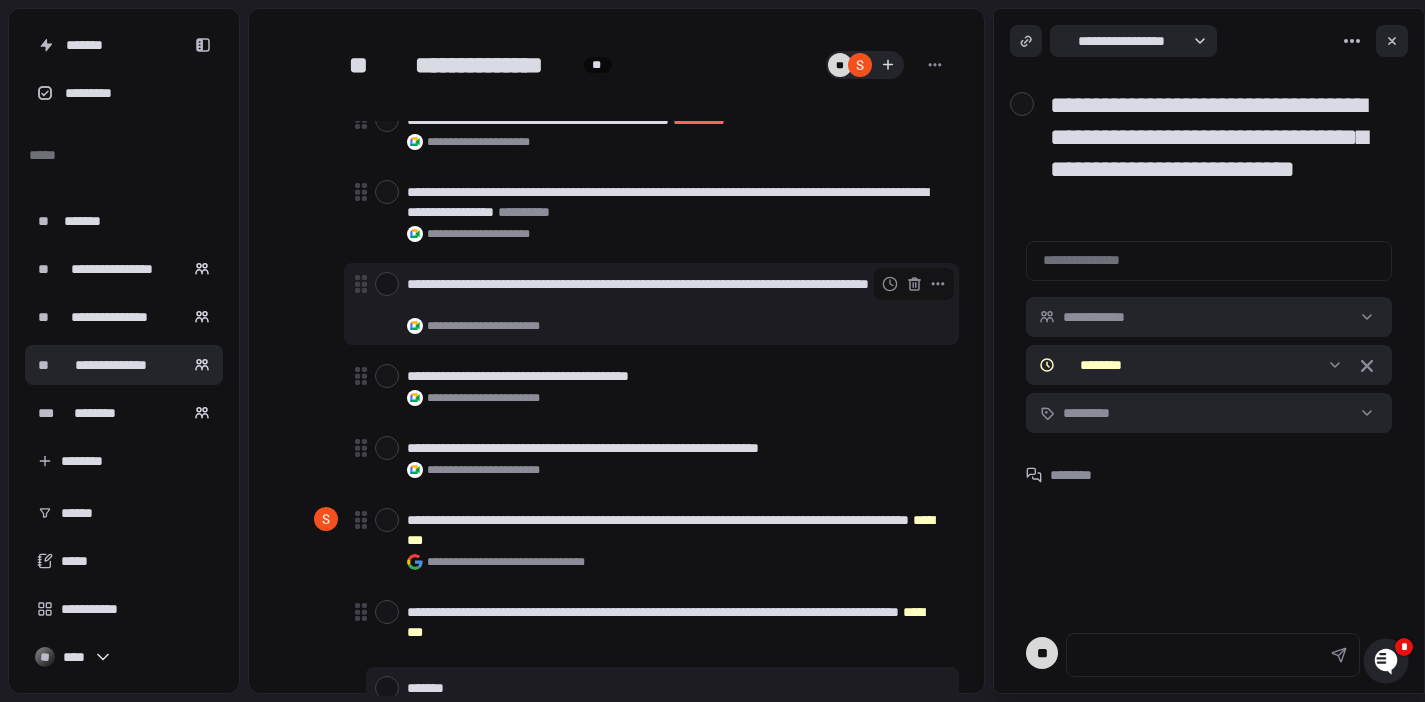 click at bounding box center (387, 284) 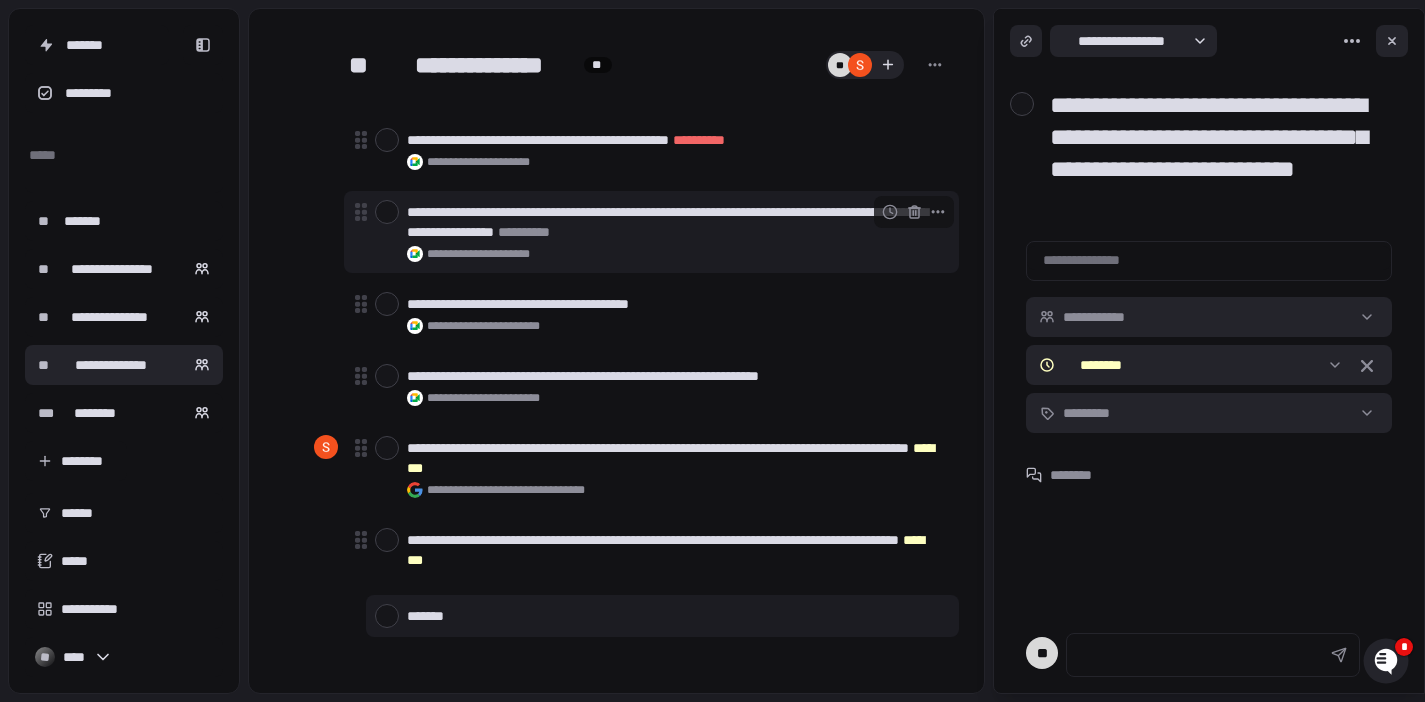 scroll, scrollTop: 539, scrollLeft: 0, axis: vertical 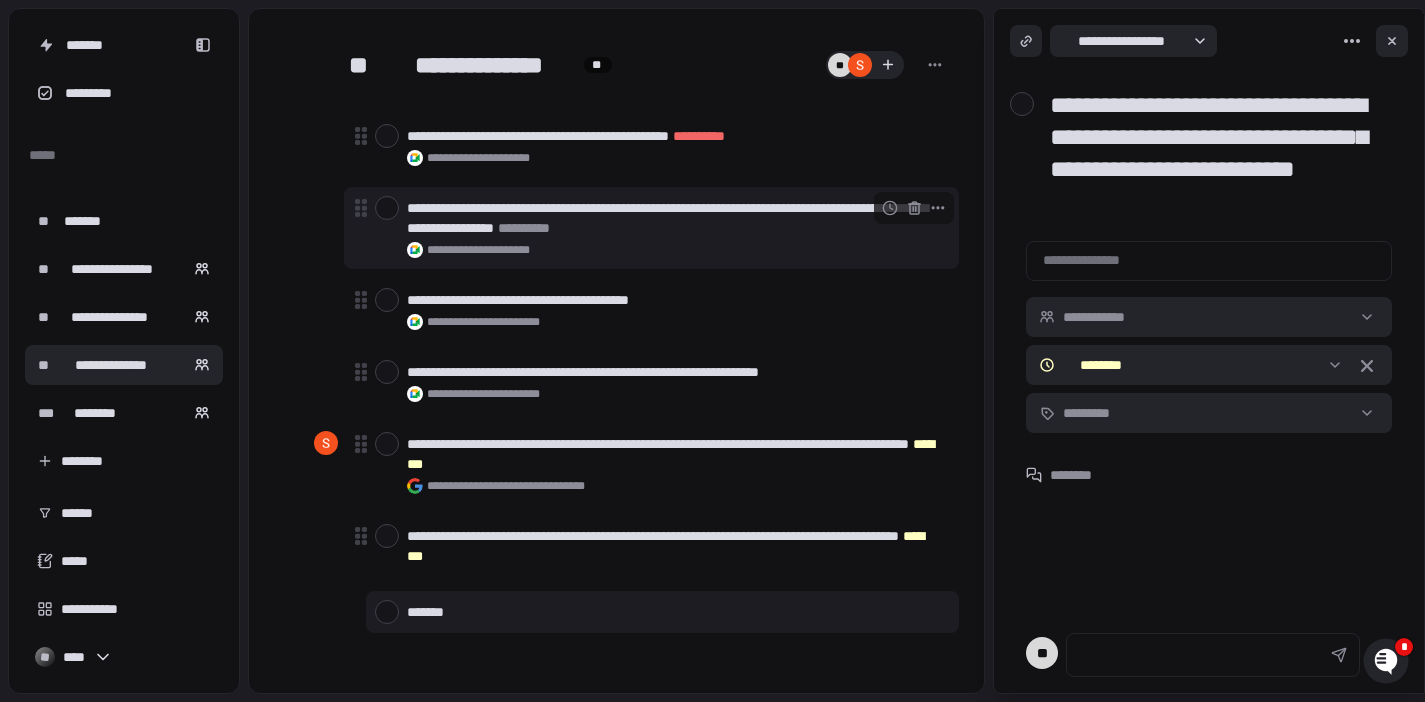 click on "**********" at bounding box center (674, 218) 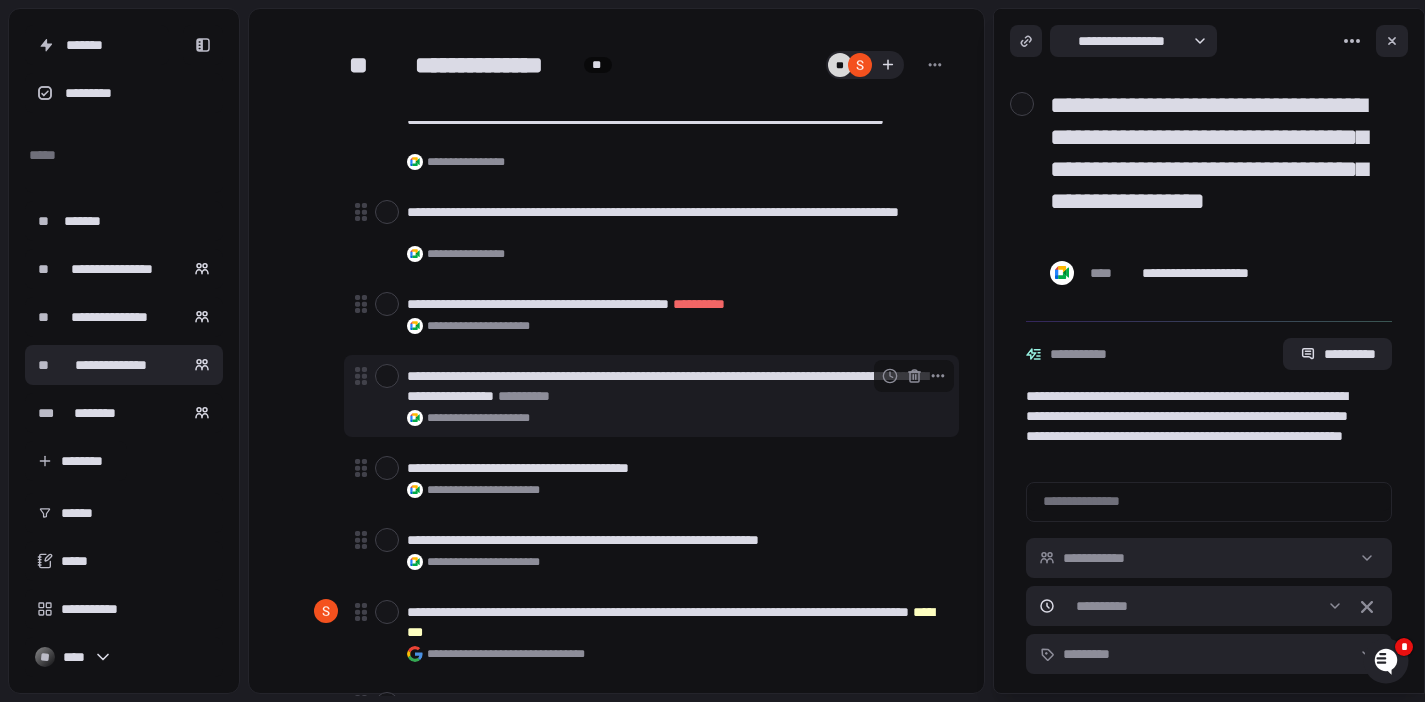 scroll, scrollTop: 324, scrollLeft: 0, axis: vertical 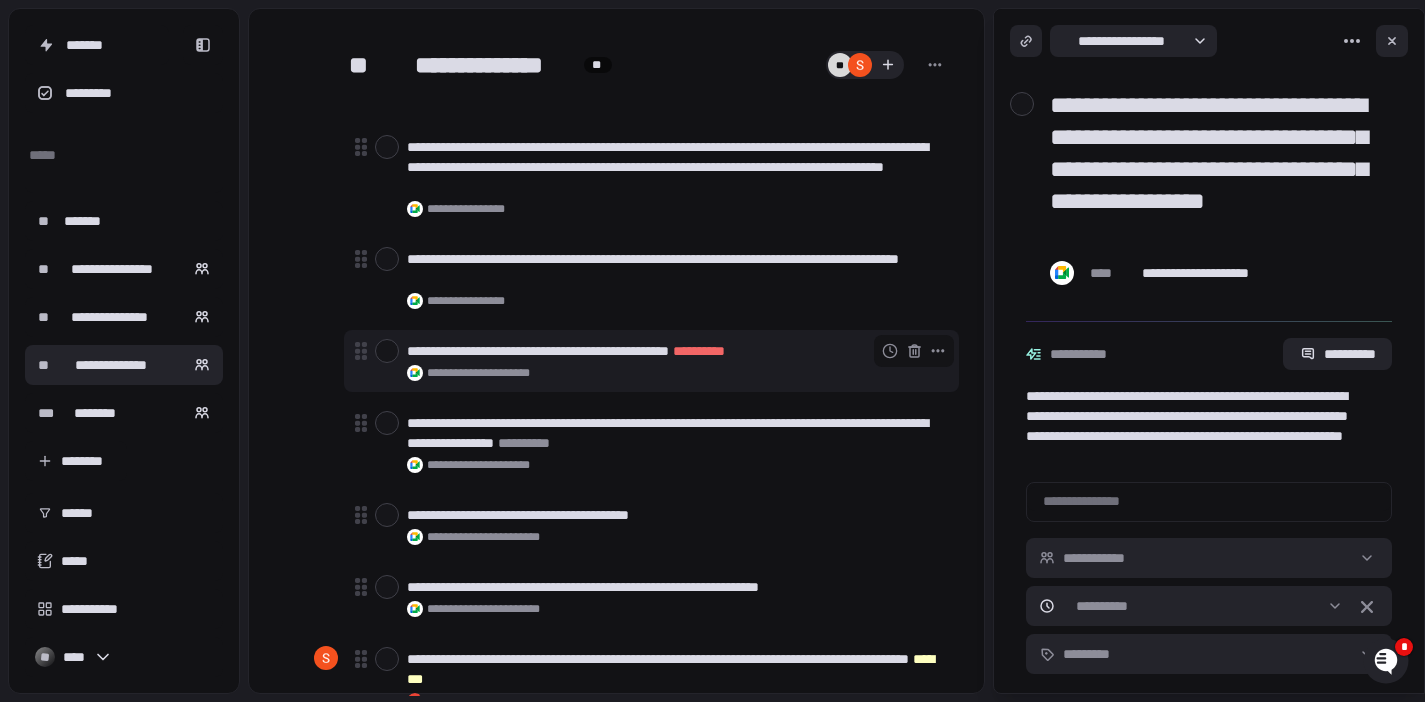 click at bounding box center [387, 351] 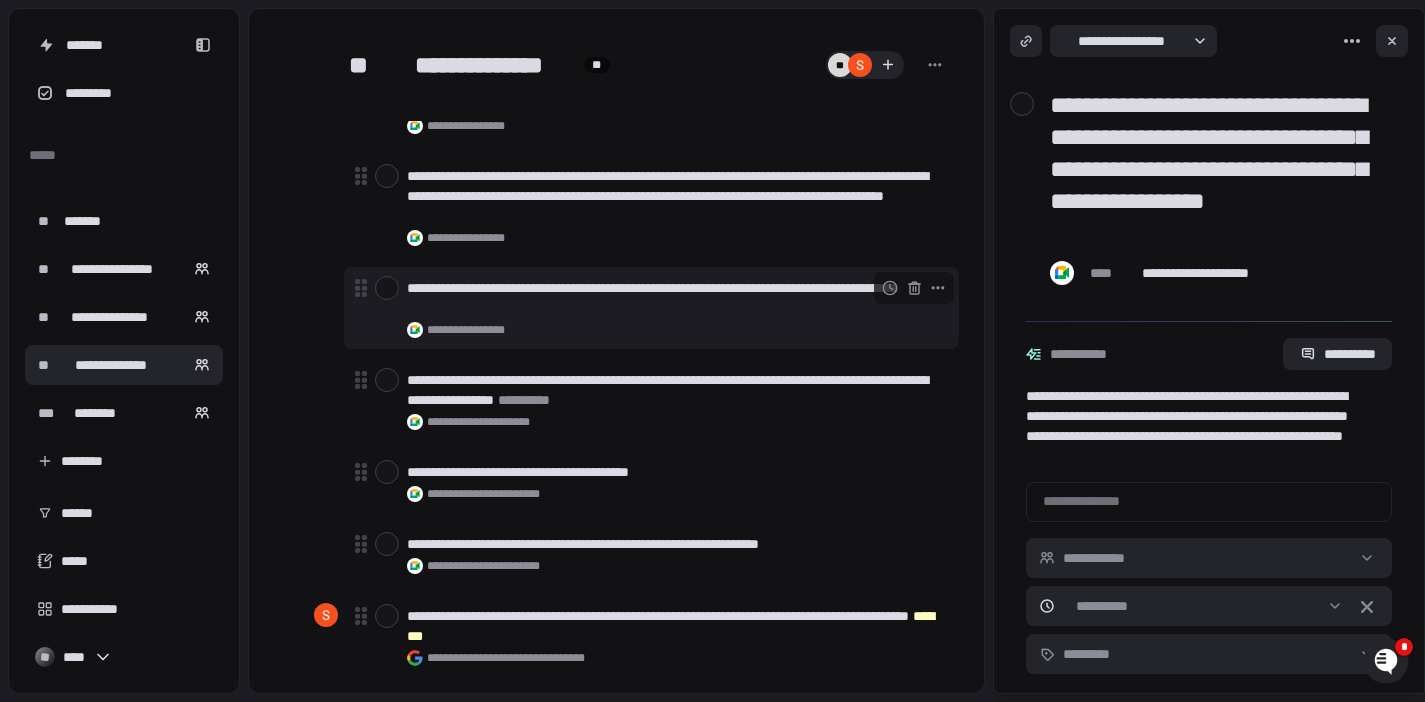 scroll, scrollTop: 292, scrollLeft: 0, axis: vertical 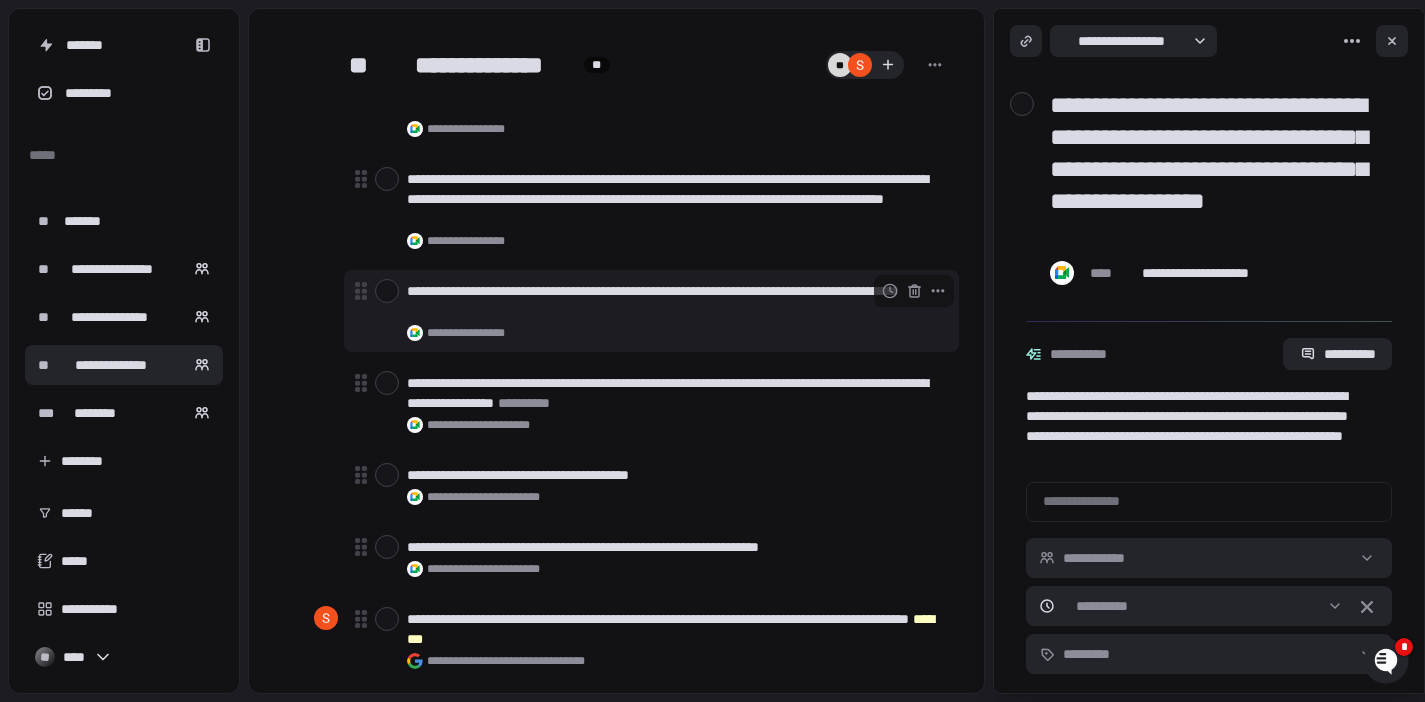 click at bounding box center (387, 291) 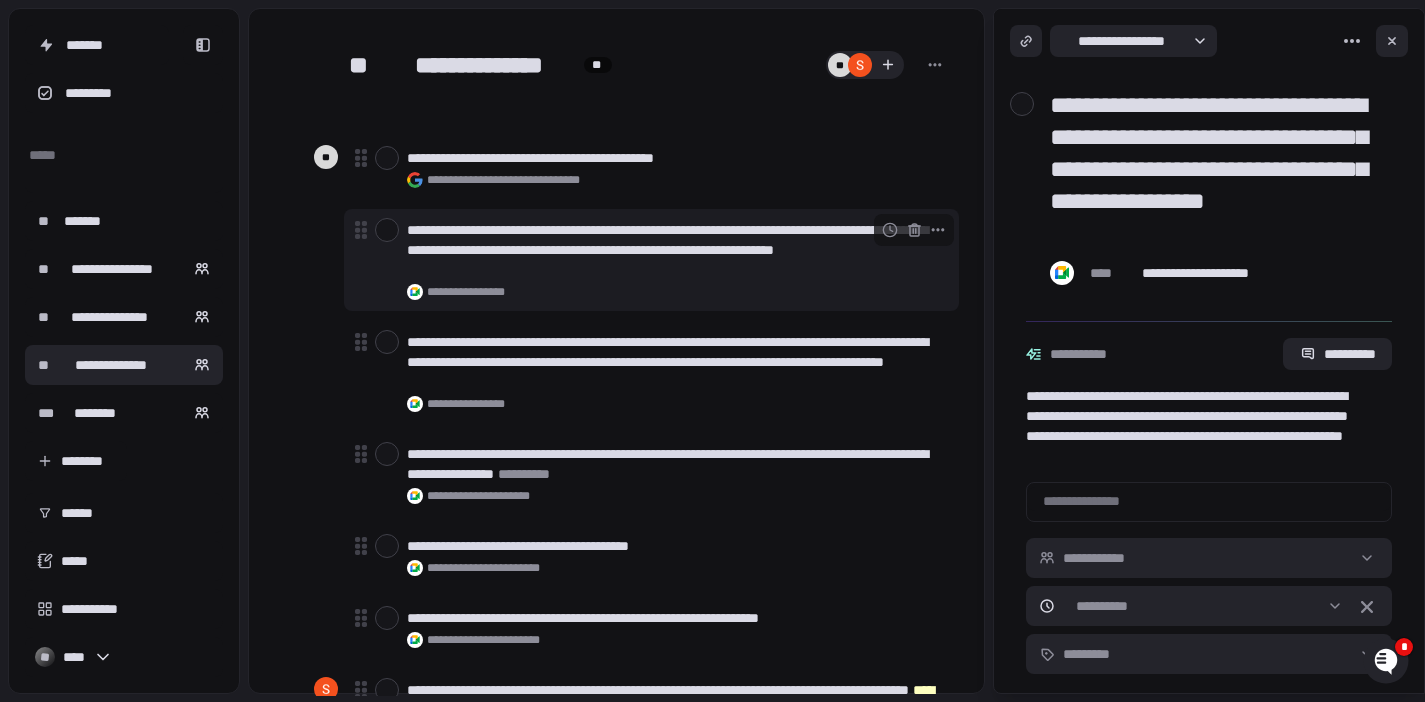 scroll, scrollTop: 127, scrollLeft: 0, axis: vertical 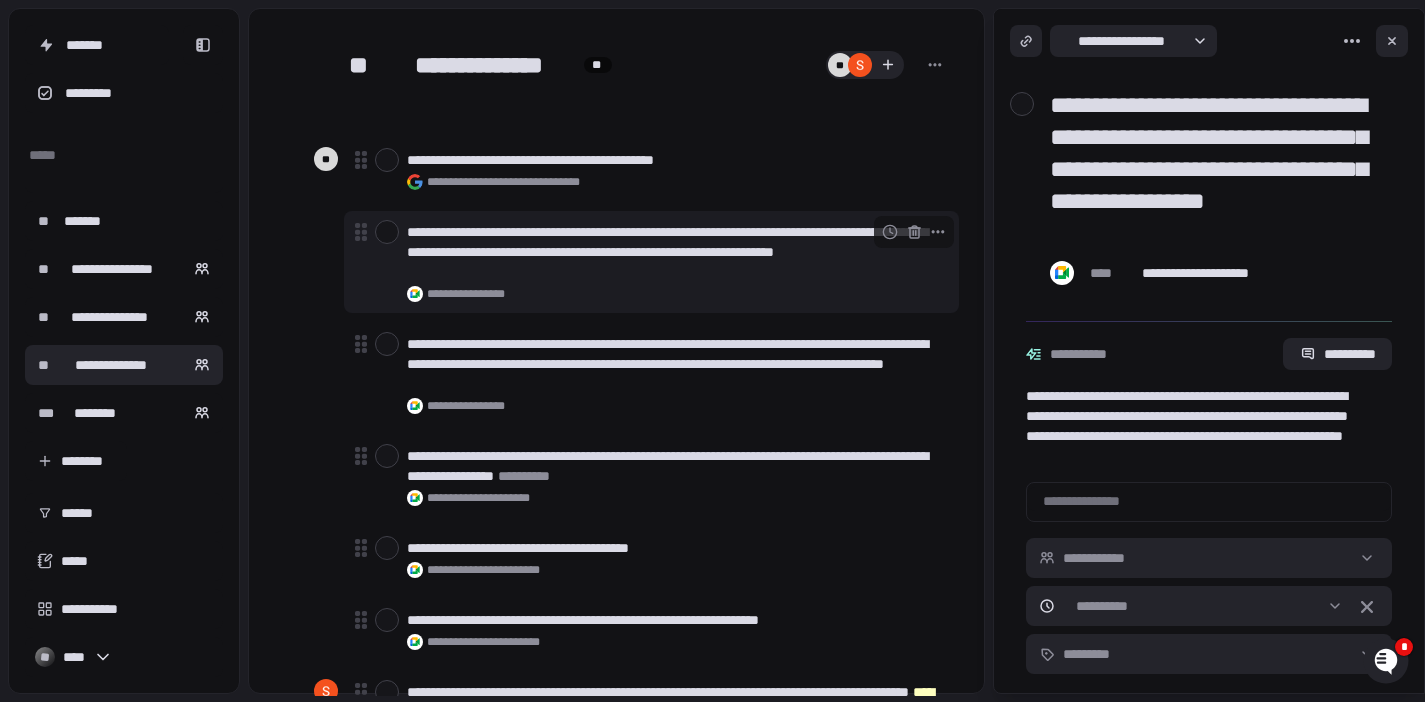 click on "**********" at bounding box center (674, 252) 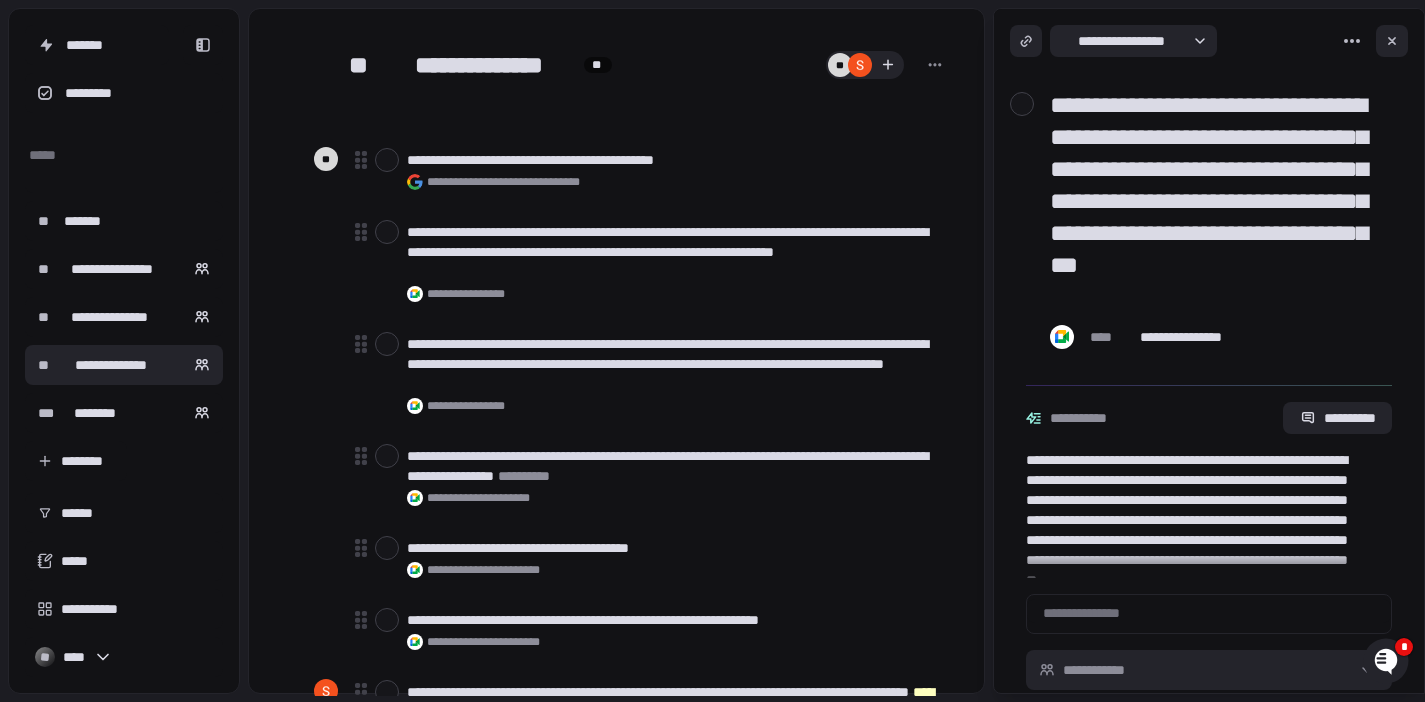 drag, startPoint x: 1301, startPoint y: 167, endPoint x: 1361, endPoint y: 171, distance: 60.133186 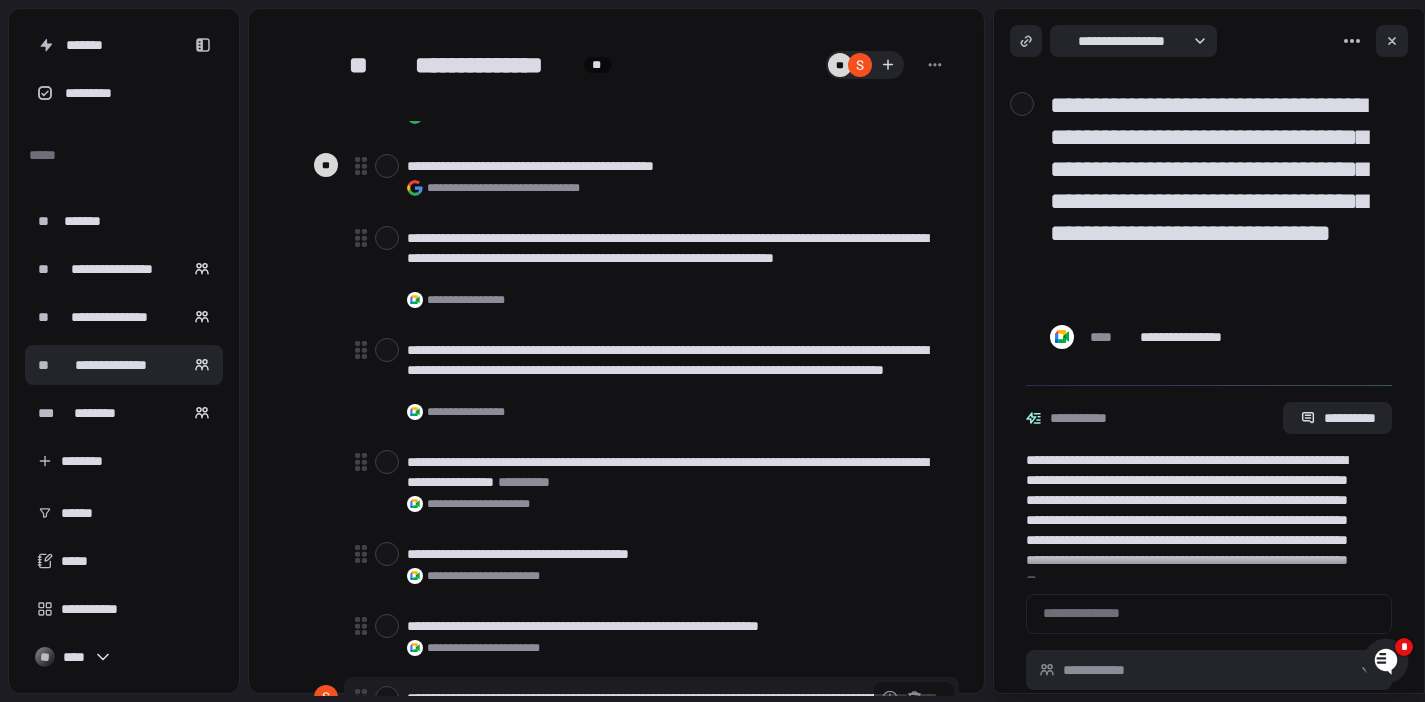 scroll, scrollTop: 0, scrollLeft: 0, axis: both 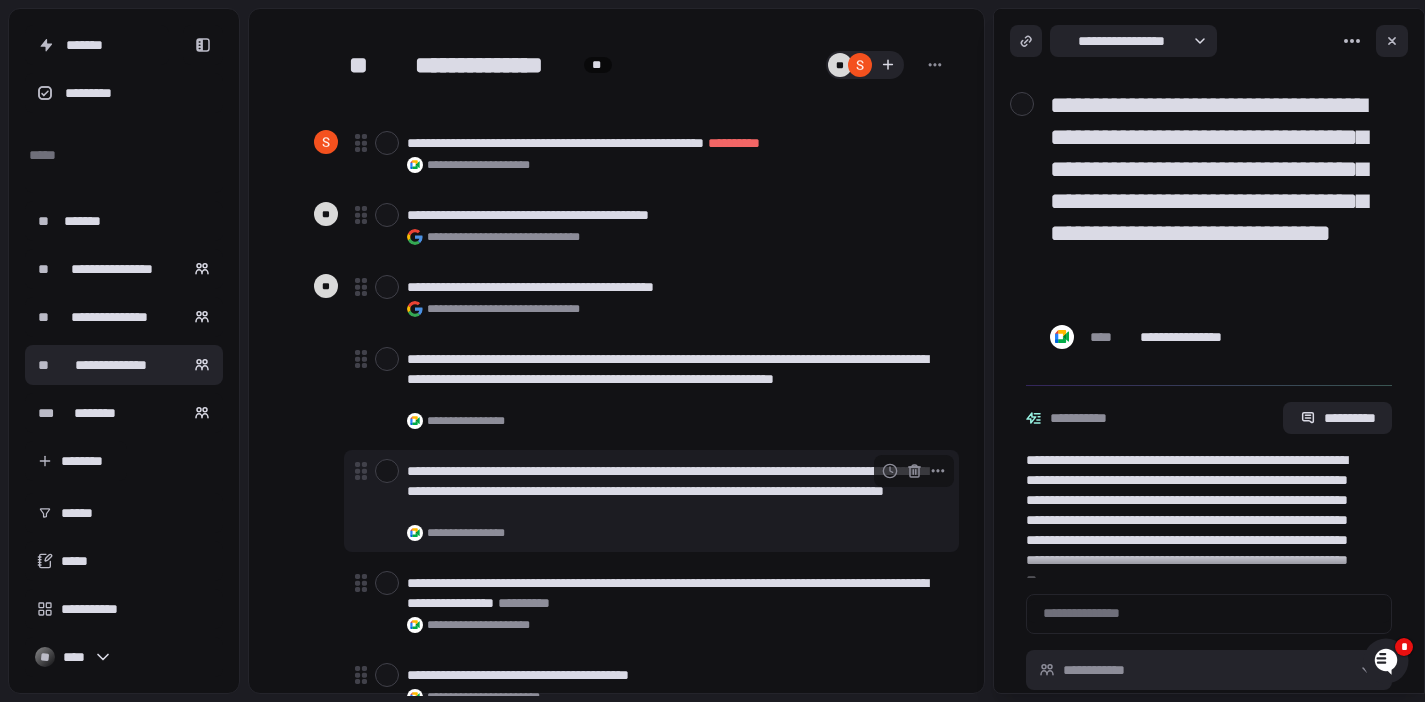 click on "**********" at bounding box center [674, 491] 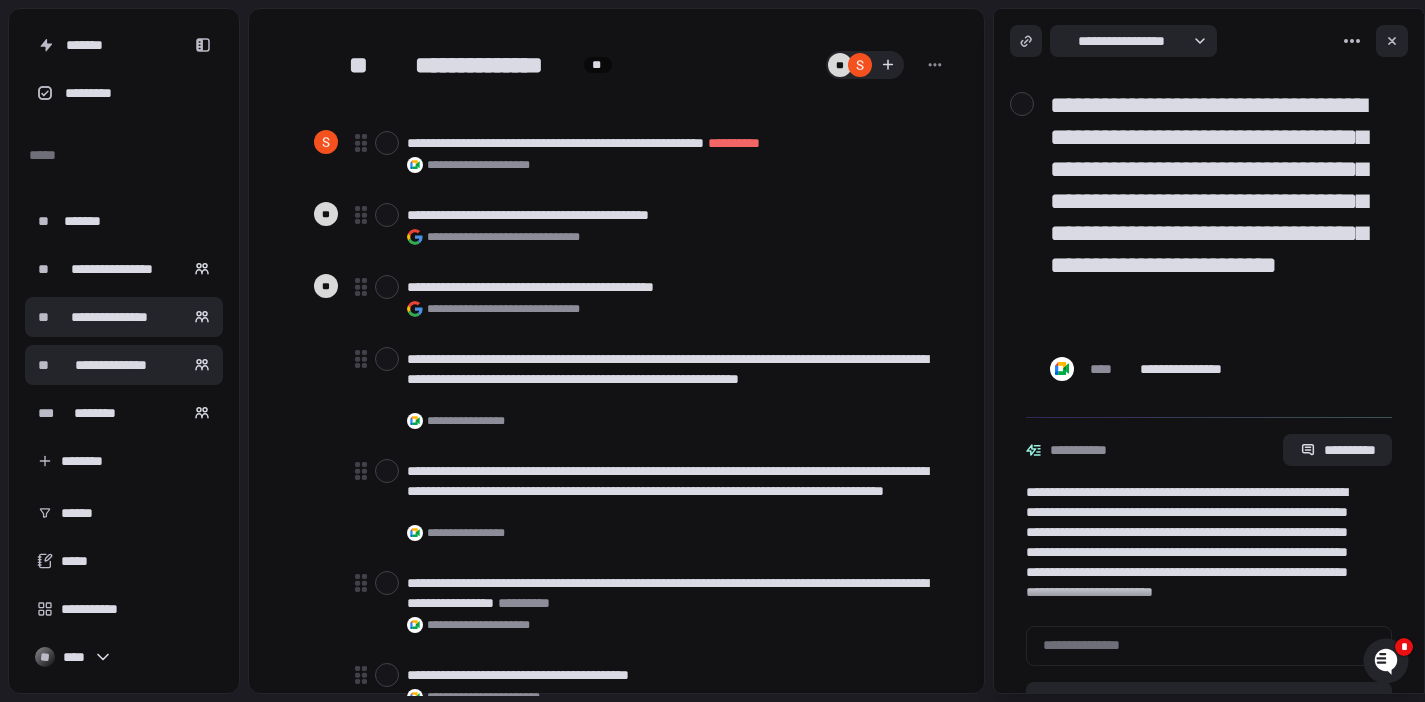 click on "**********" at bounding box center [109, 317] 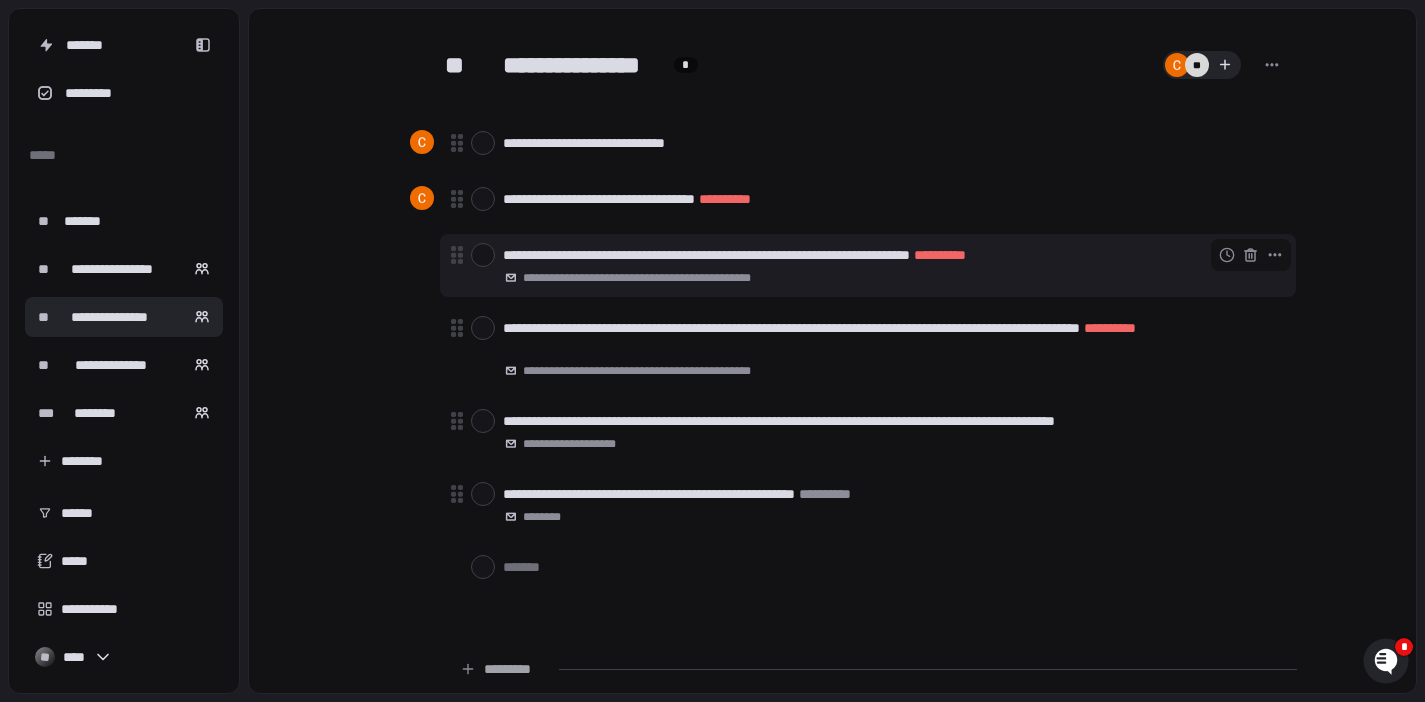 click at bounding box center (483, 255) 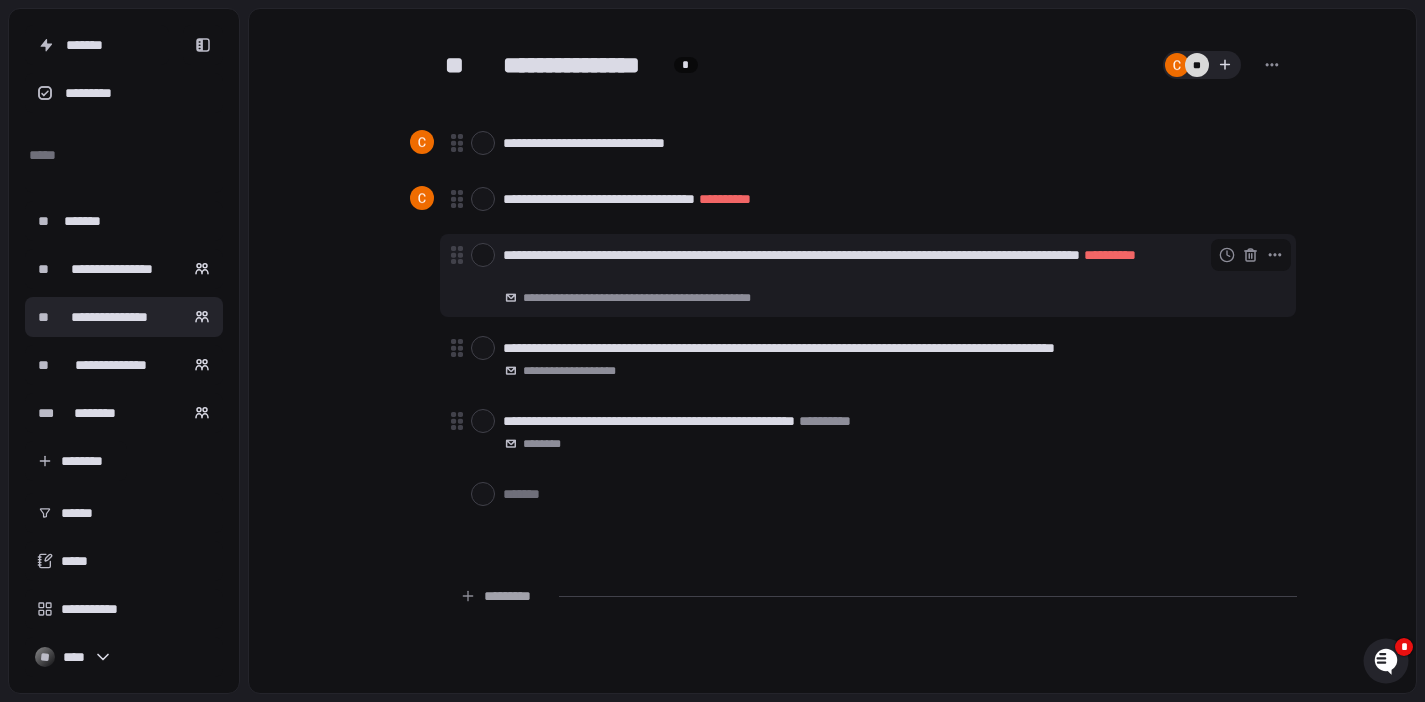 click at bounding box center (483, 255) 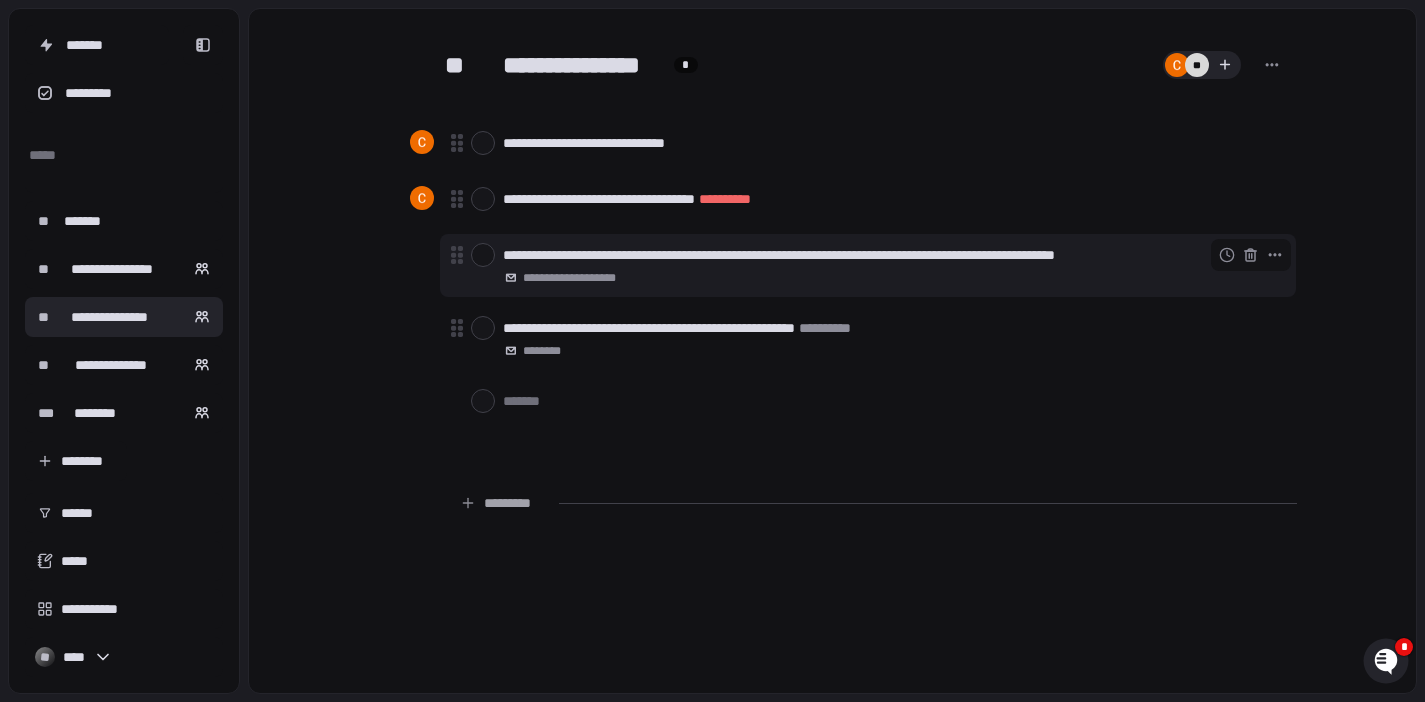 click at bounding box center (483, 255) 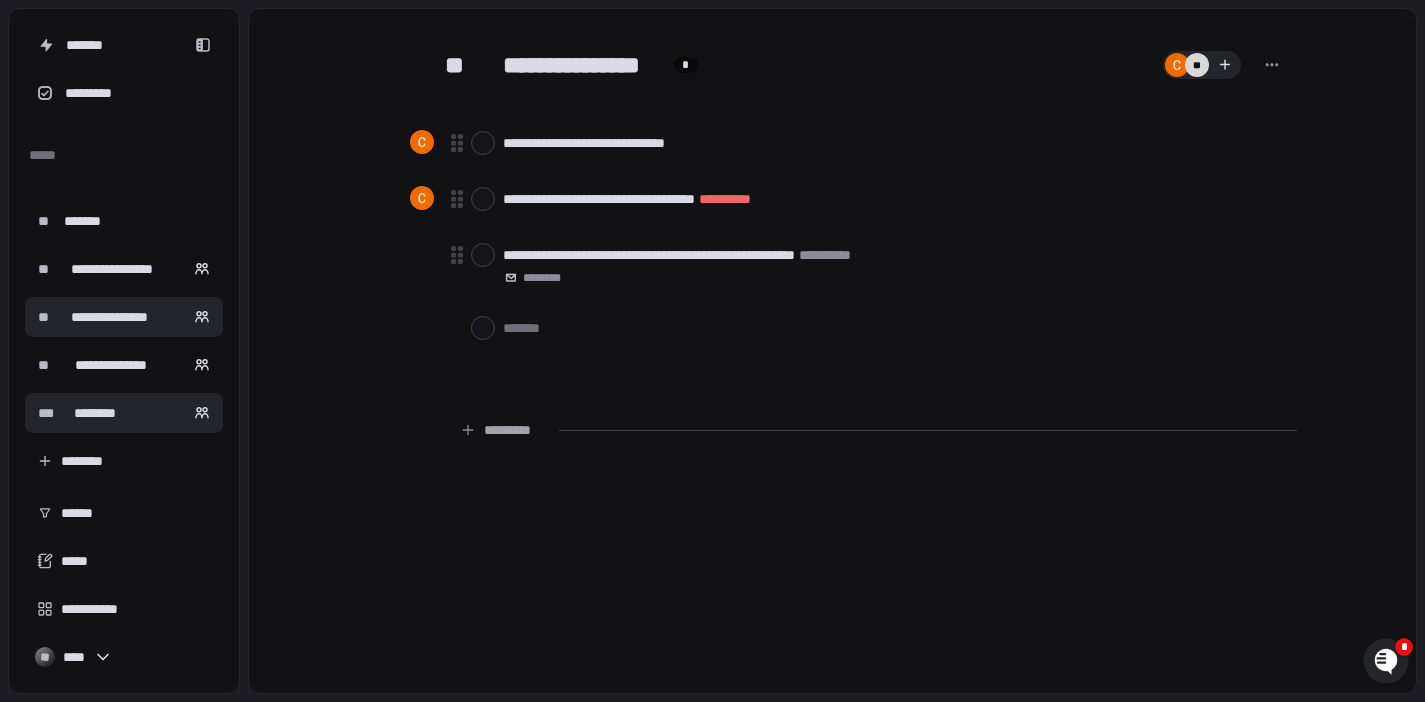 click on "********" at bounding box center [95, 413] 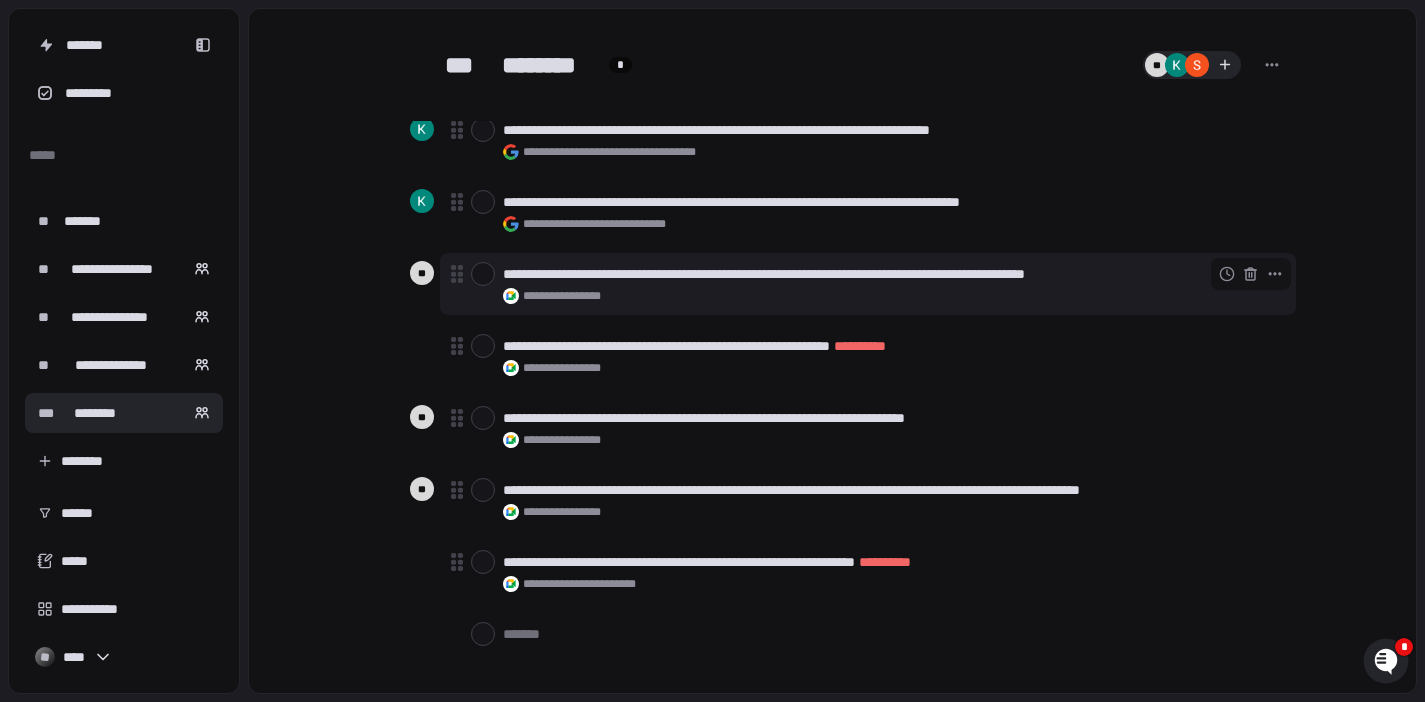 scroll, scrollTop: 14, scrollLeft: 0, axis: vertical 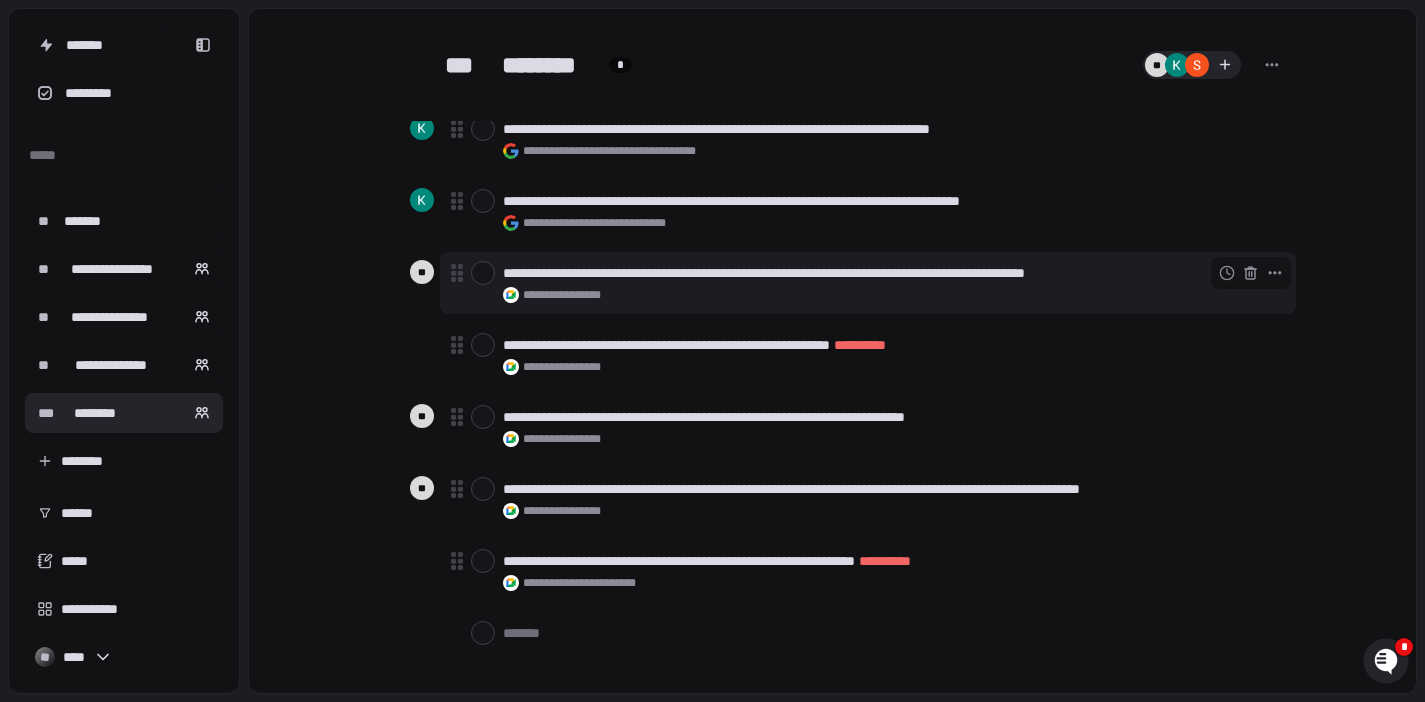 click at bounding box center [483, 273] 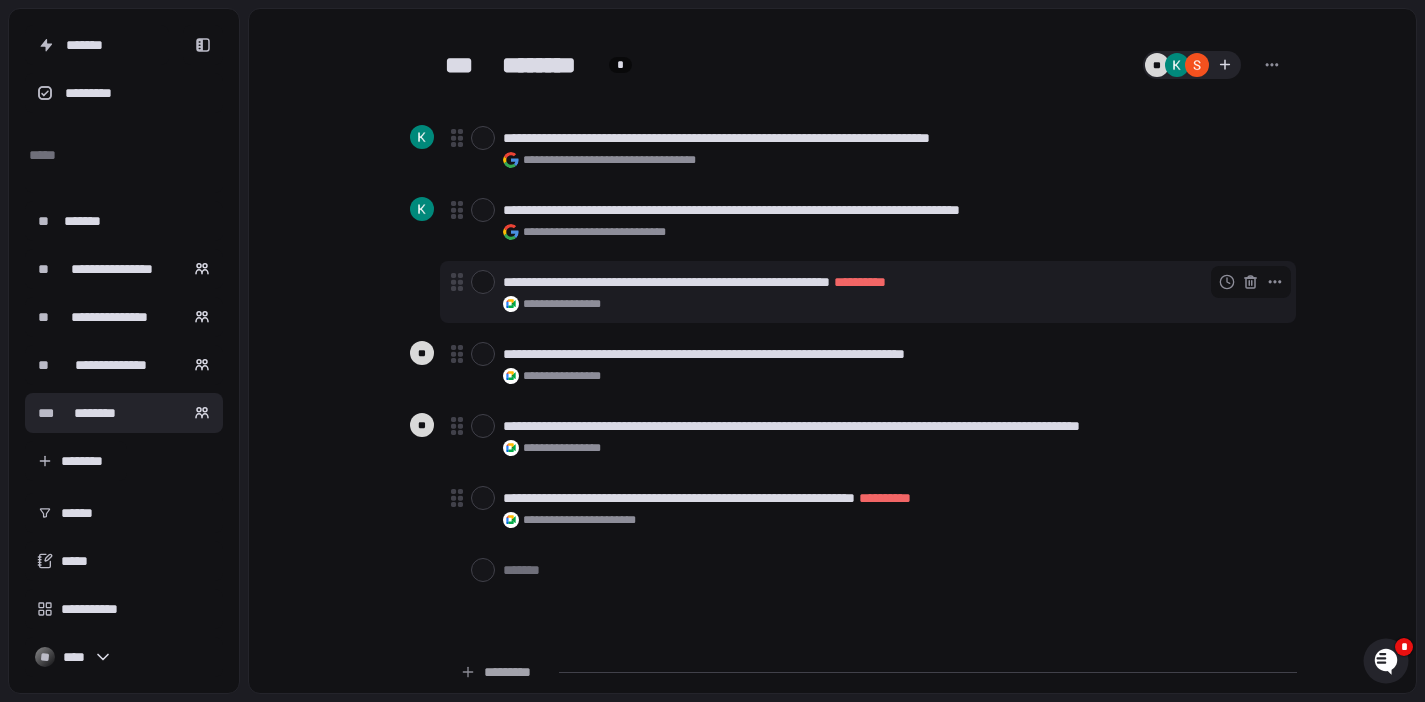 scroll, scrollTop: 5, scrollLeft: 0, axis: vertical 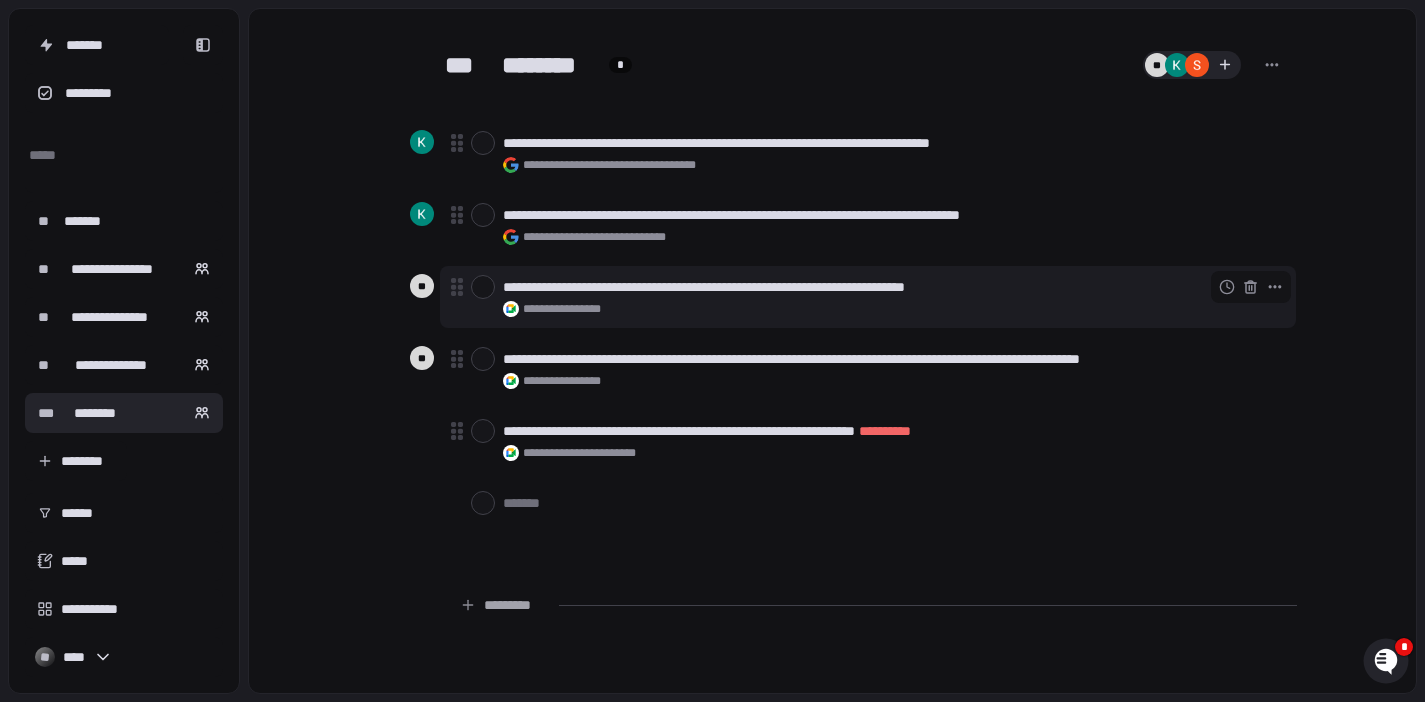 click at bounding box center [483, 287] 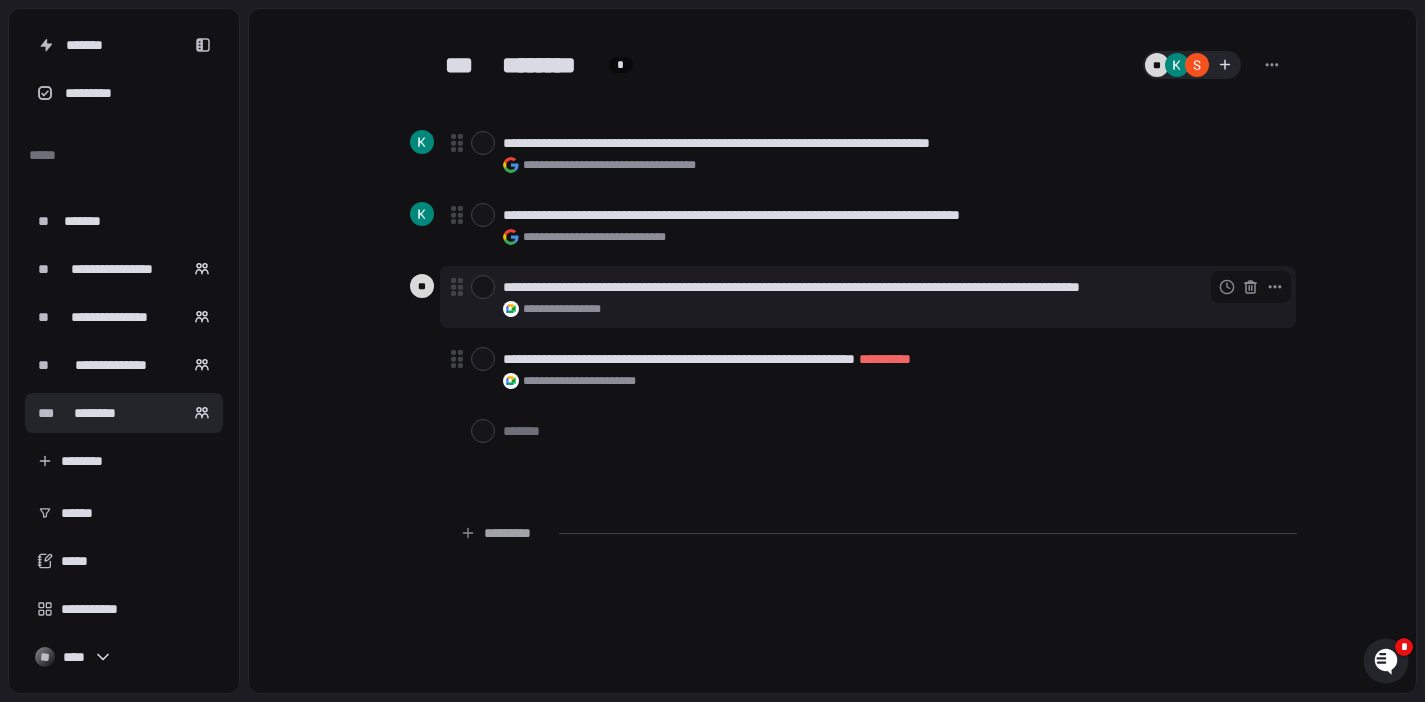 click at bounding box center [483, 287] 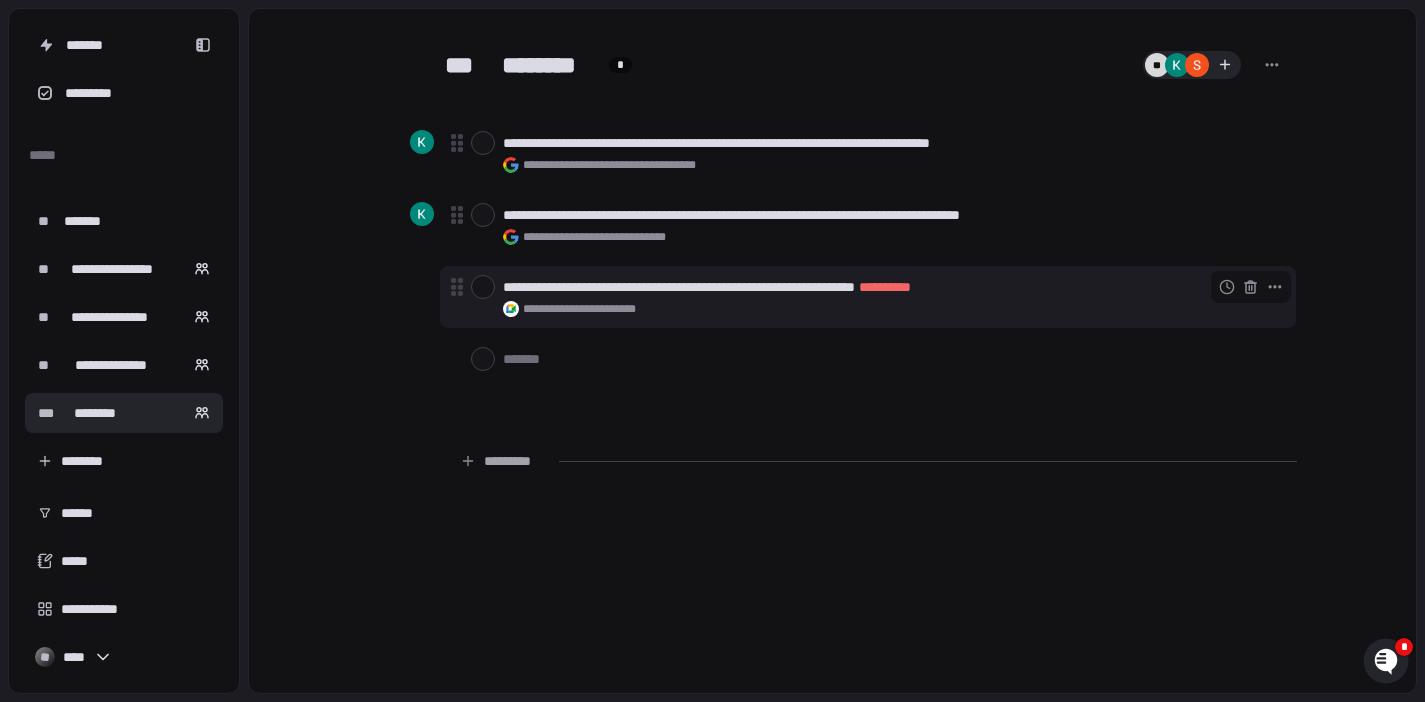 click at bounding box center [483, 287] 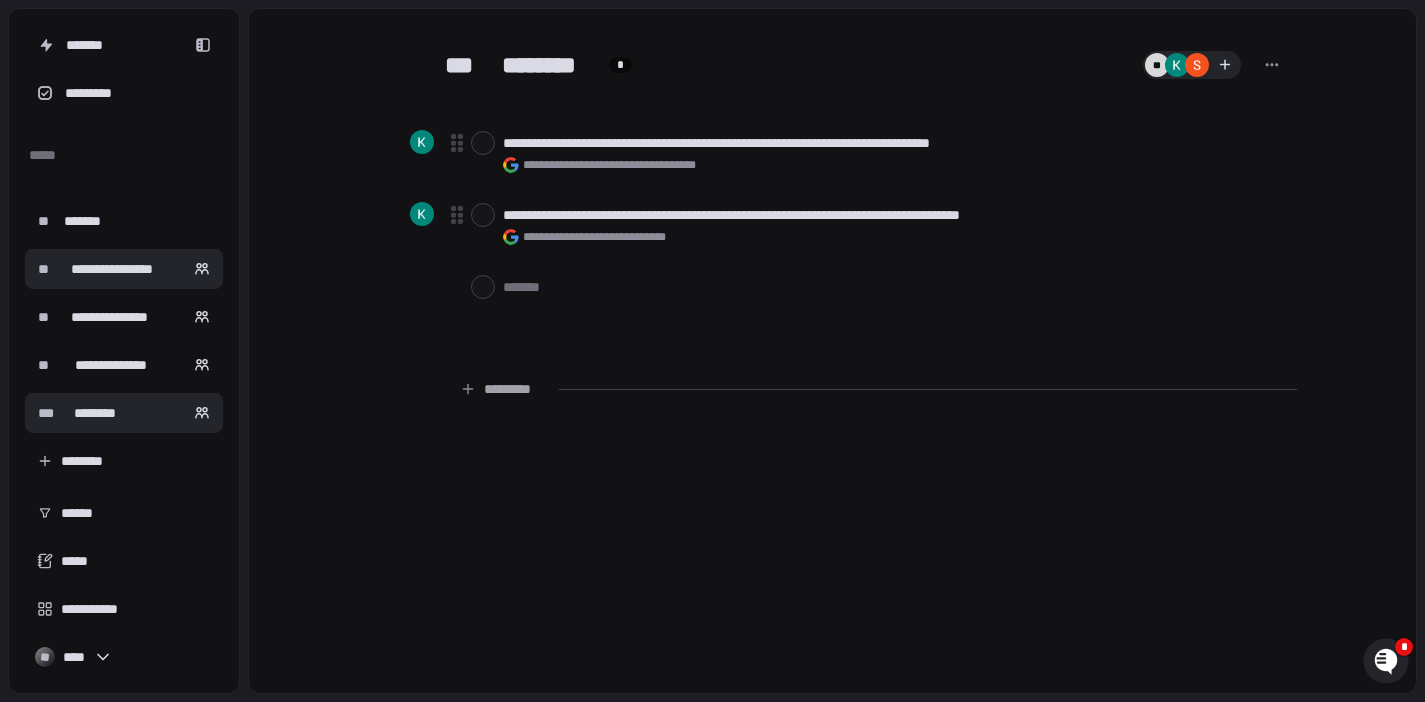 click on "**********" at bounding box center (112, 269) 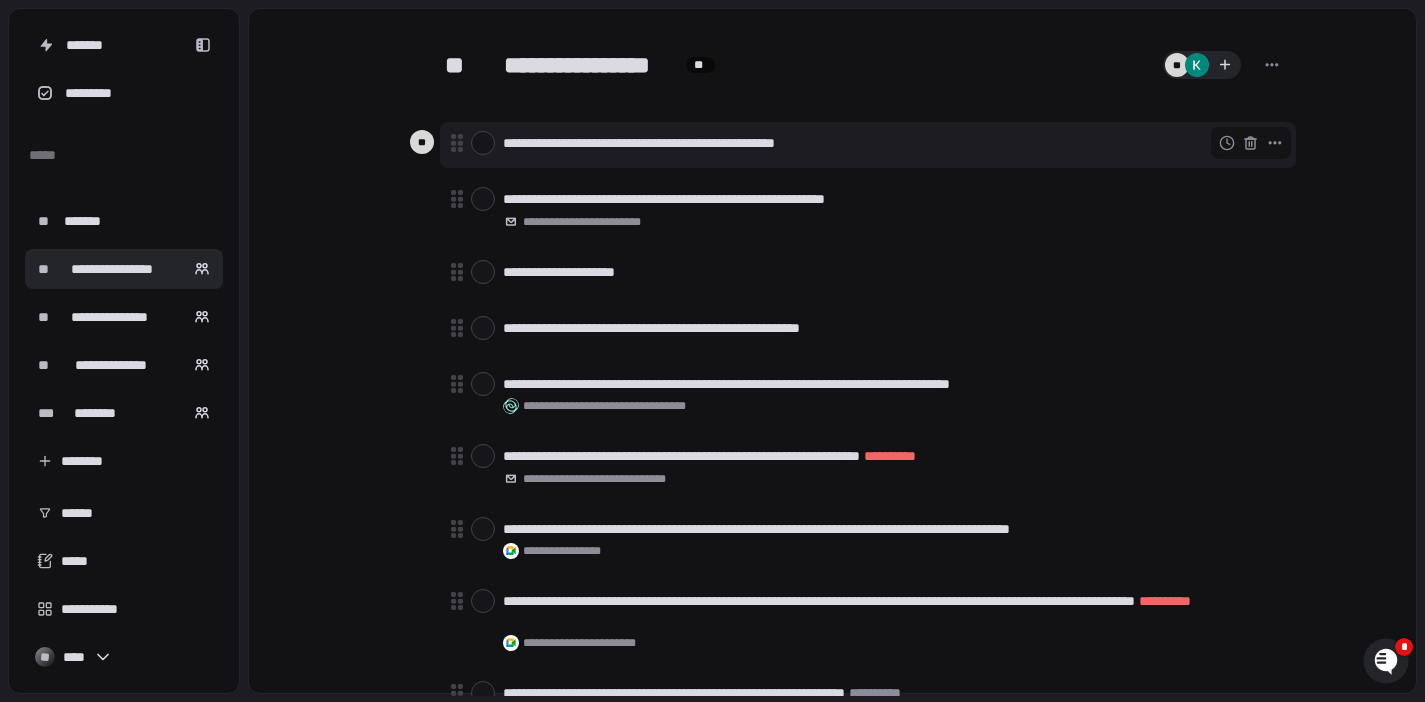 click at bounding box center (483, 143) 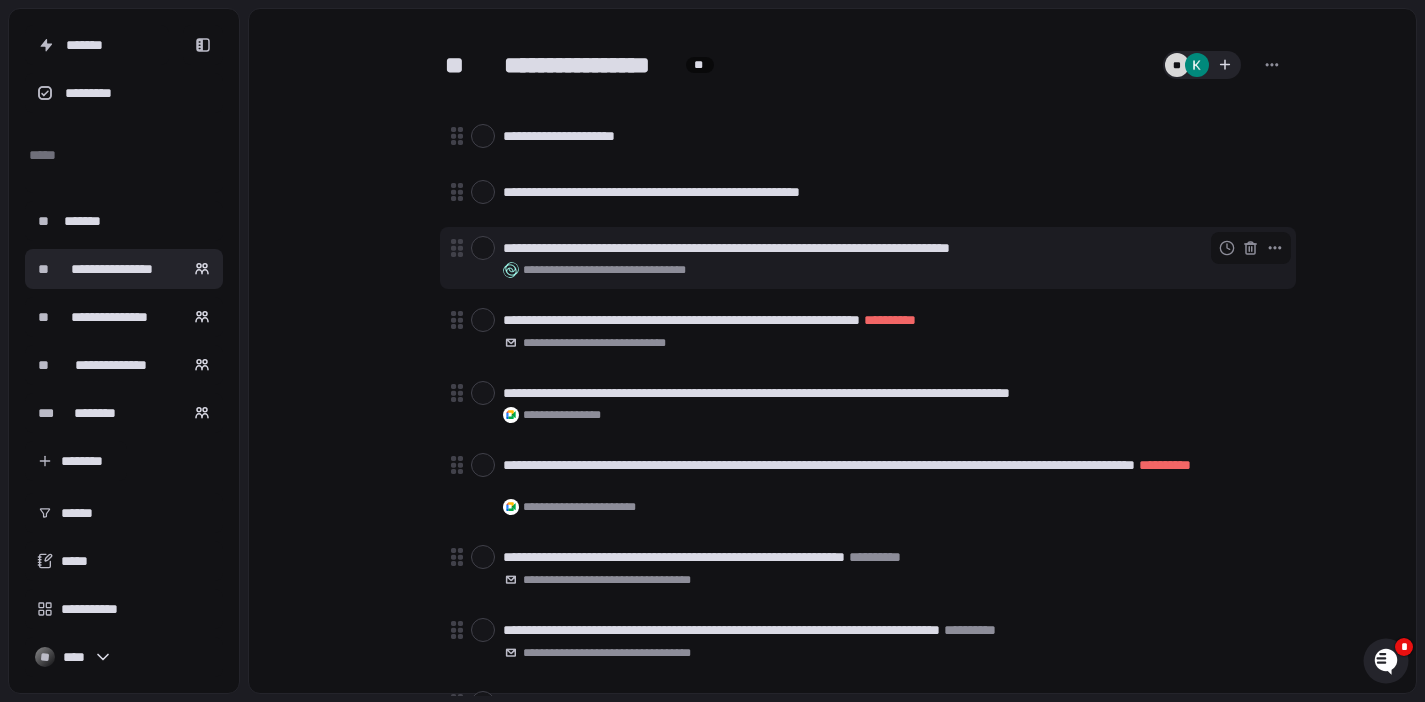 scroll, scrollTop: 81, scrollLeft: 0, axis: vertical 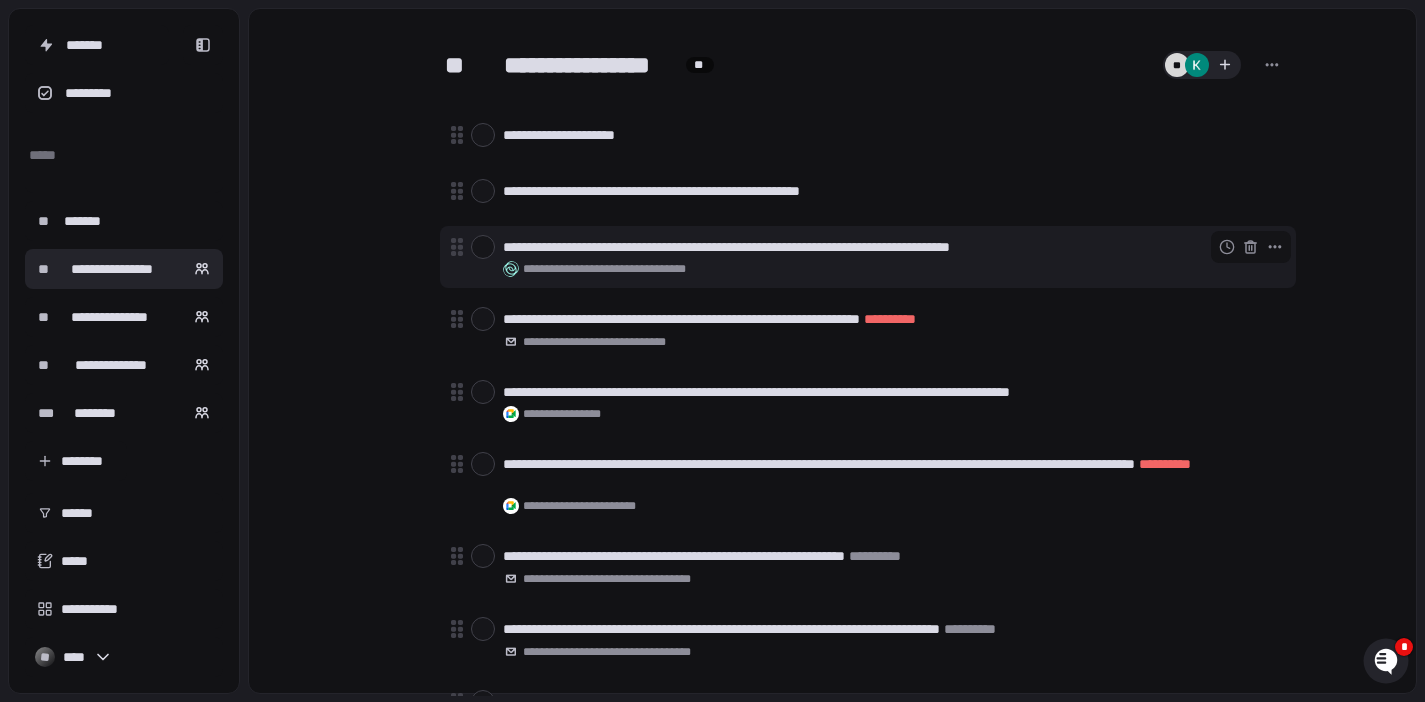 click at bounding box center (483, 247) 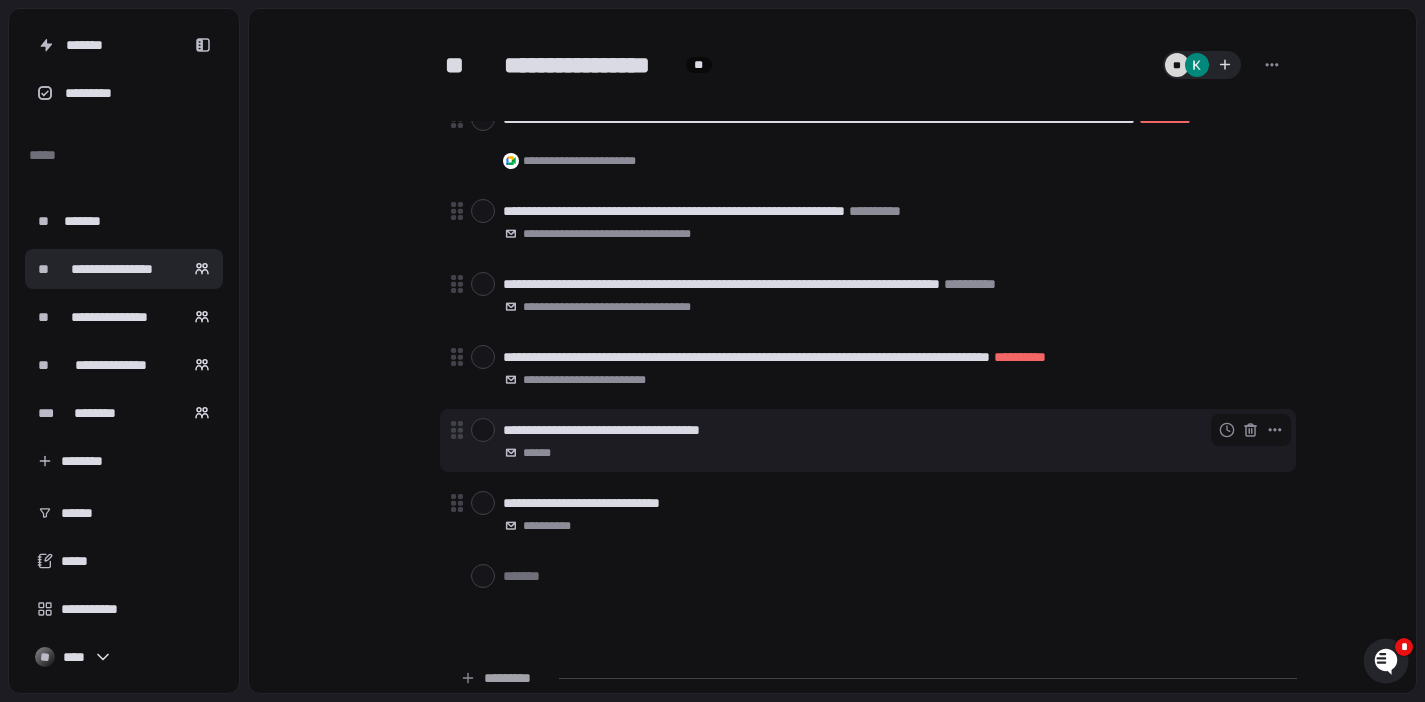 scroll, scrollTop: 360, scrollLeft: 0, axis: vertical 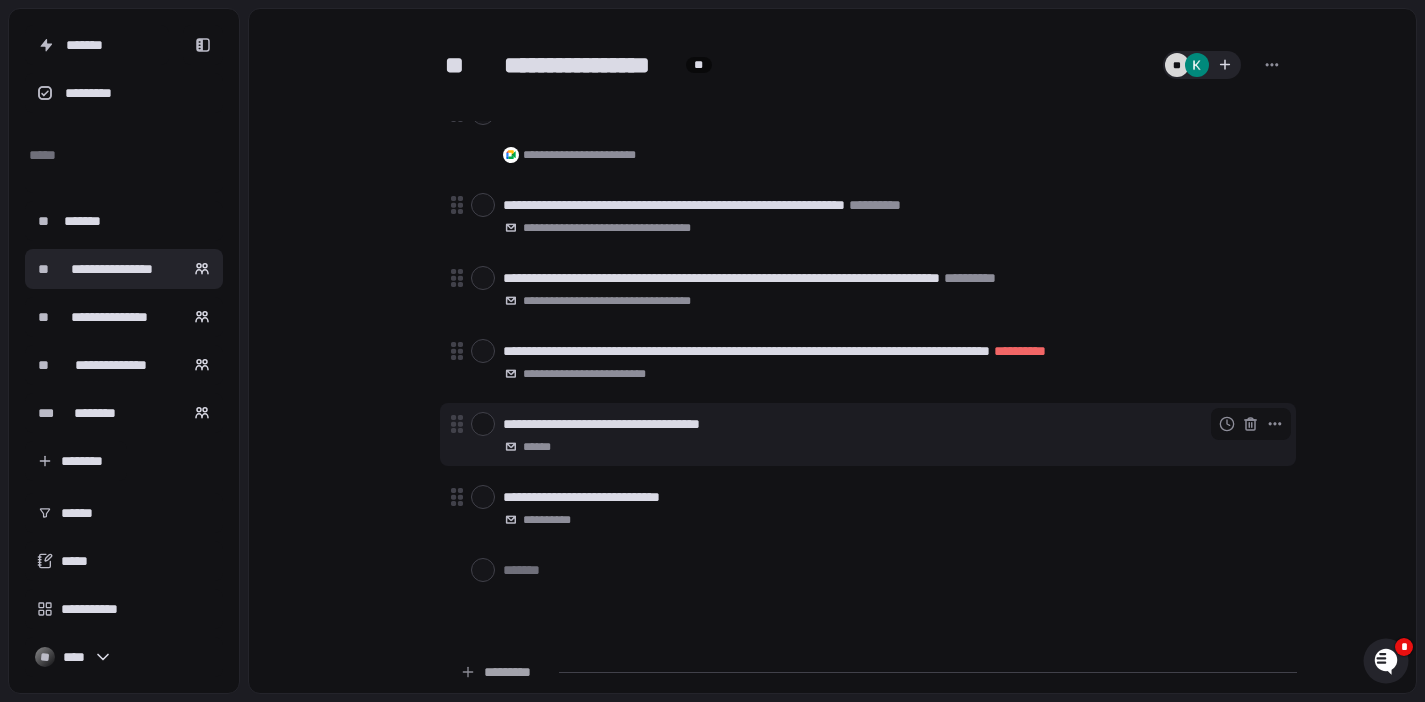 click at bounding box center (483, 424) 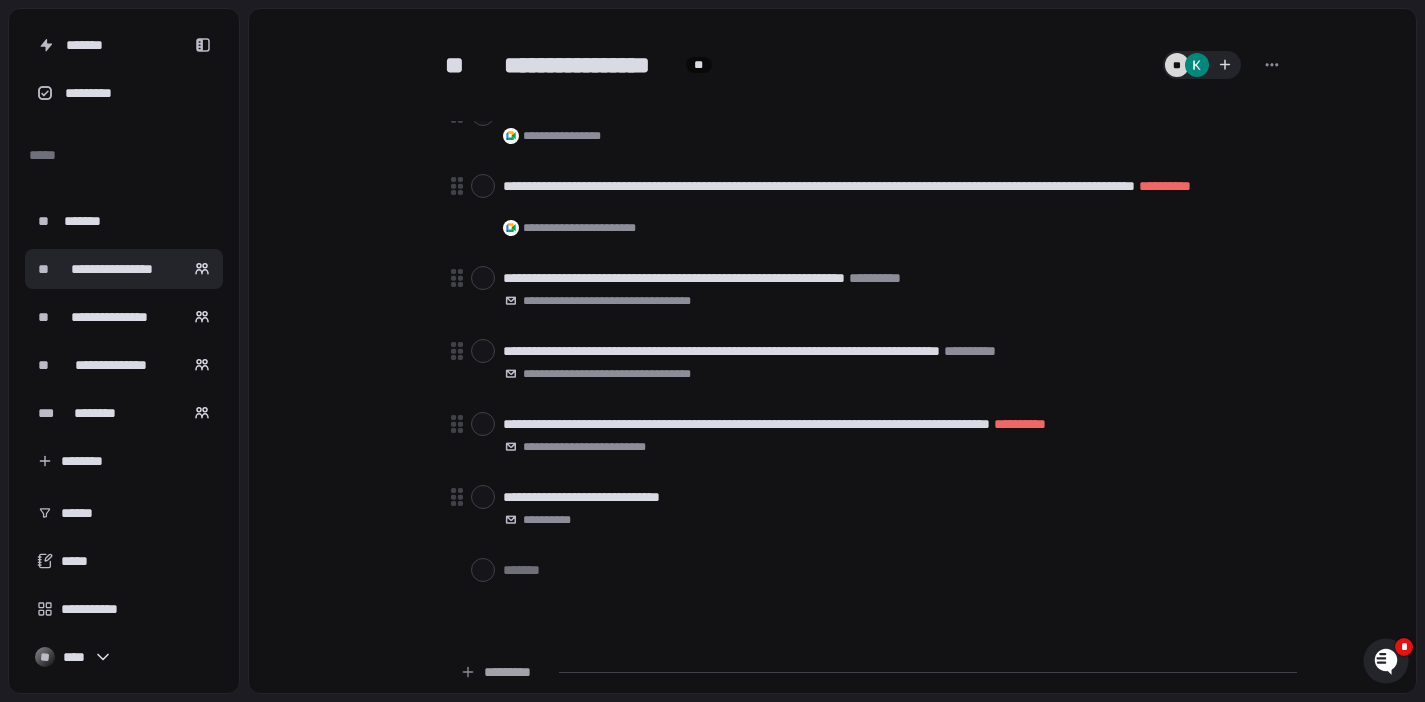 scroll, scrollTop: 287, scrollLeft: 0, axis: vertical 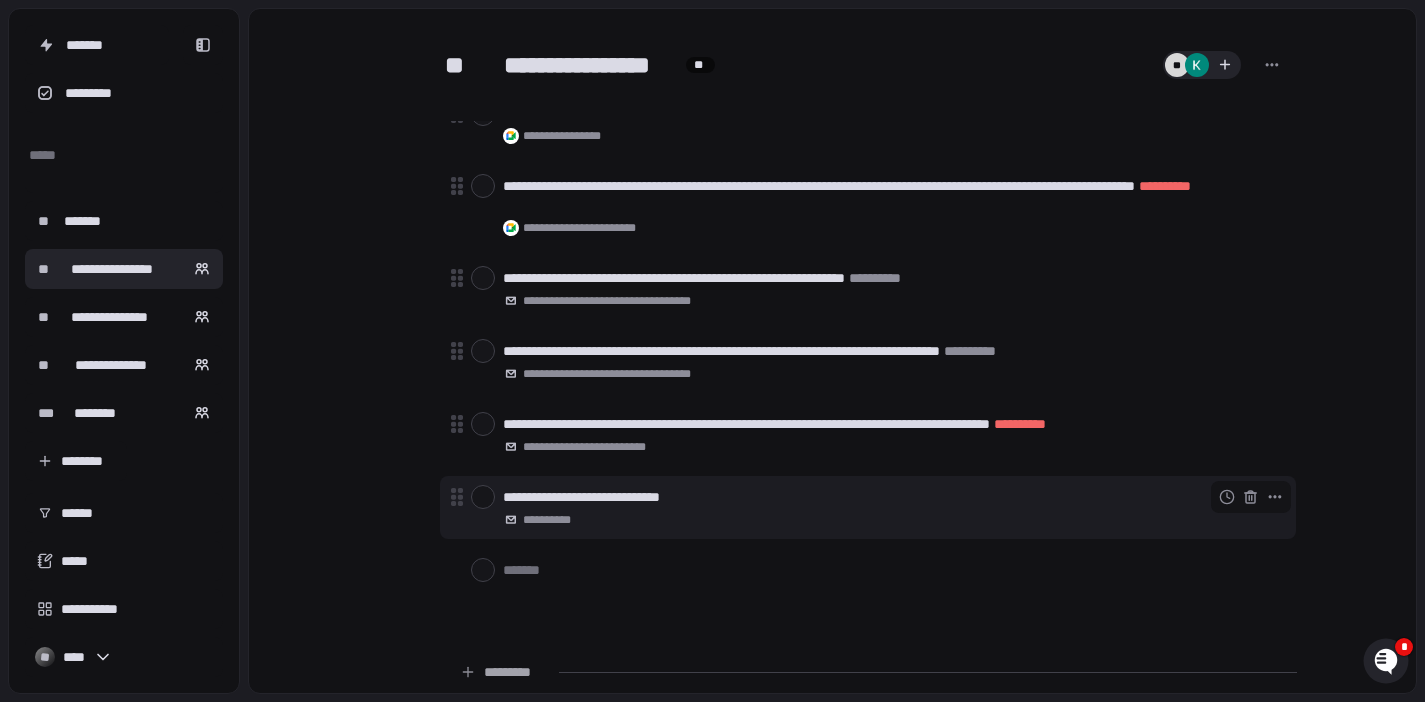 click at bounding box center [483, 497] 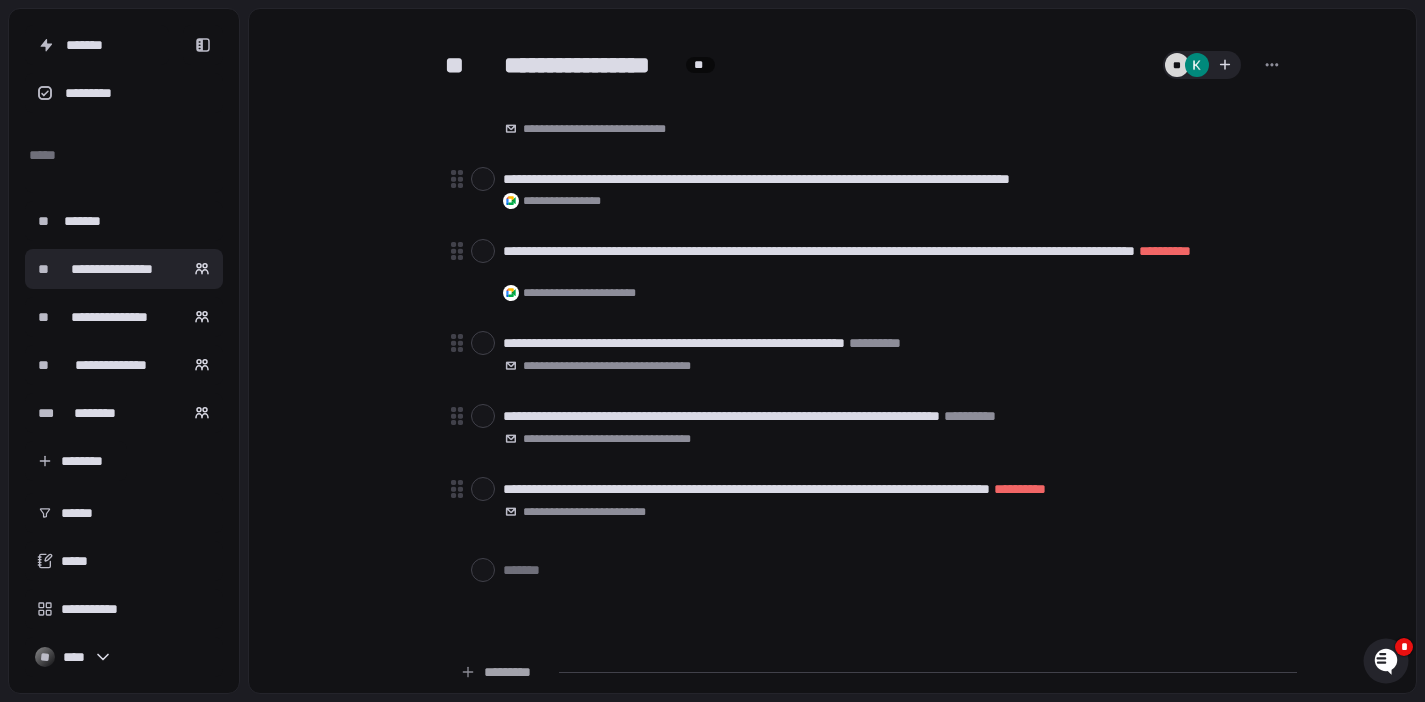 scroll, scrollTop: 214, scrollLeft: 0, axis: vertical 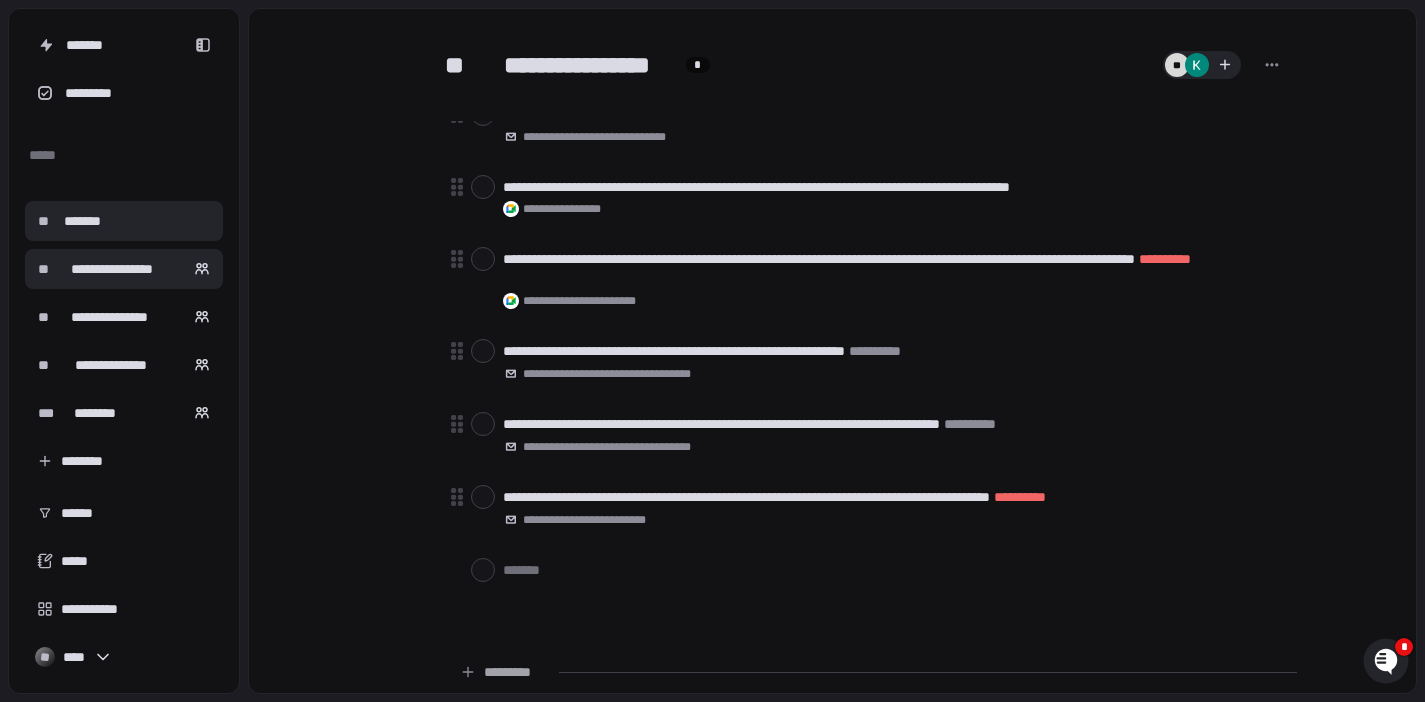 click on "*******" at bounding box center (83, 221) 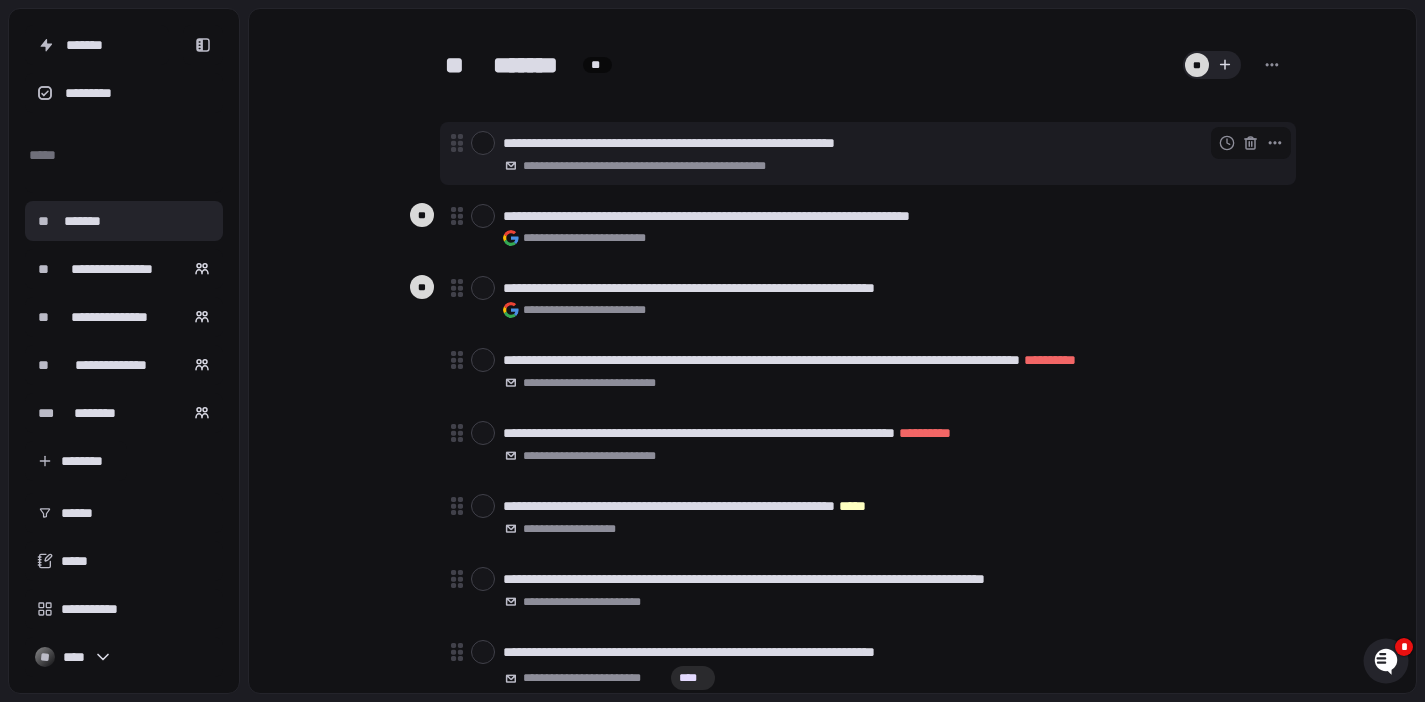 click at bounding box center (483, 143) 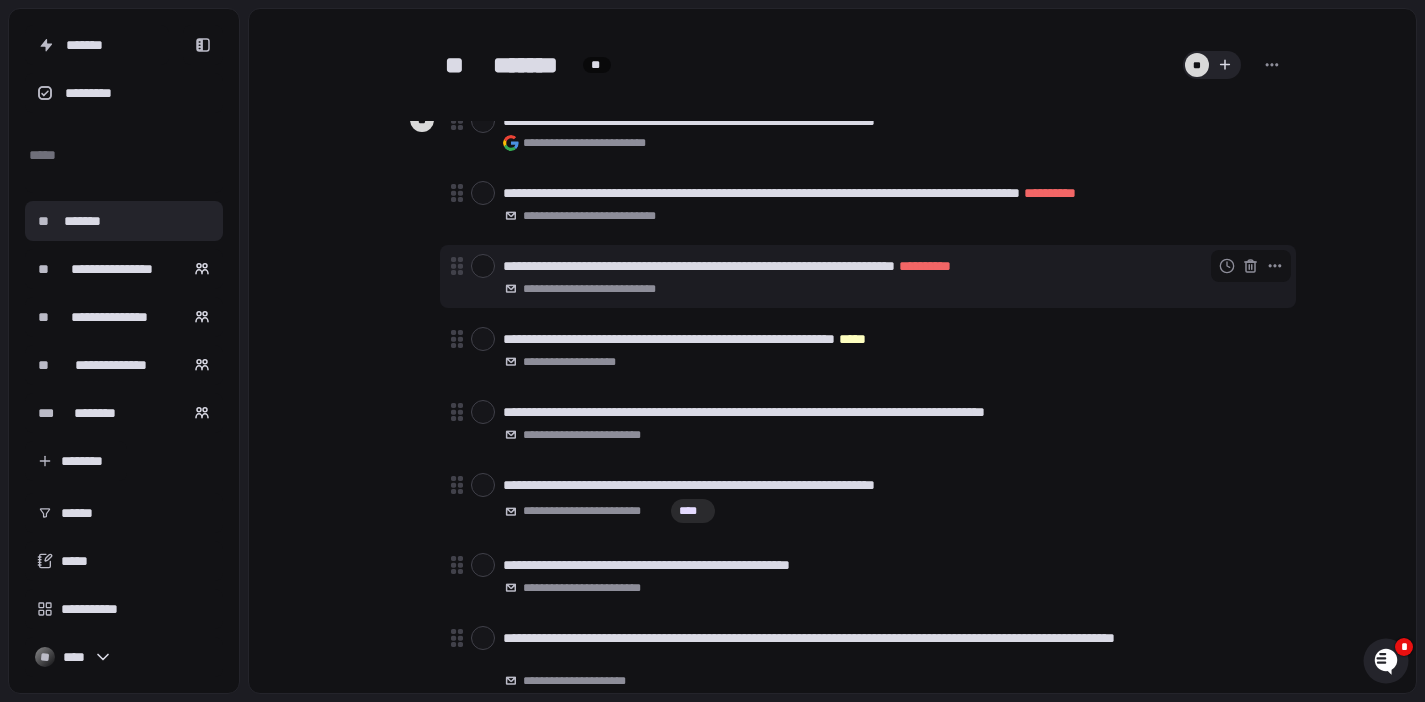 scroll, scrollTop: 107, scrollLeft: 0, axis: vertical 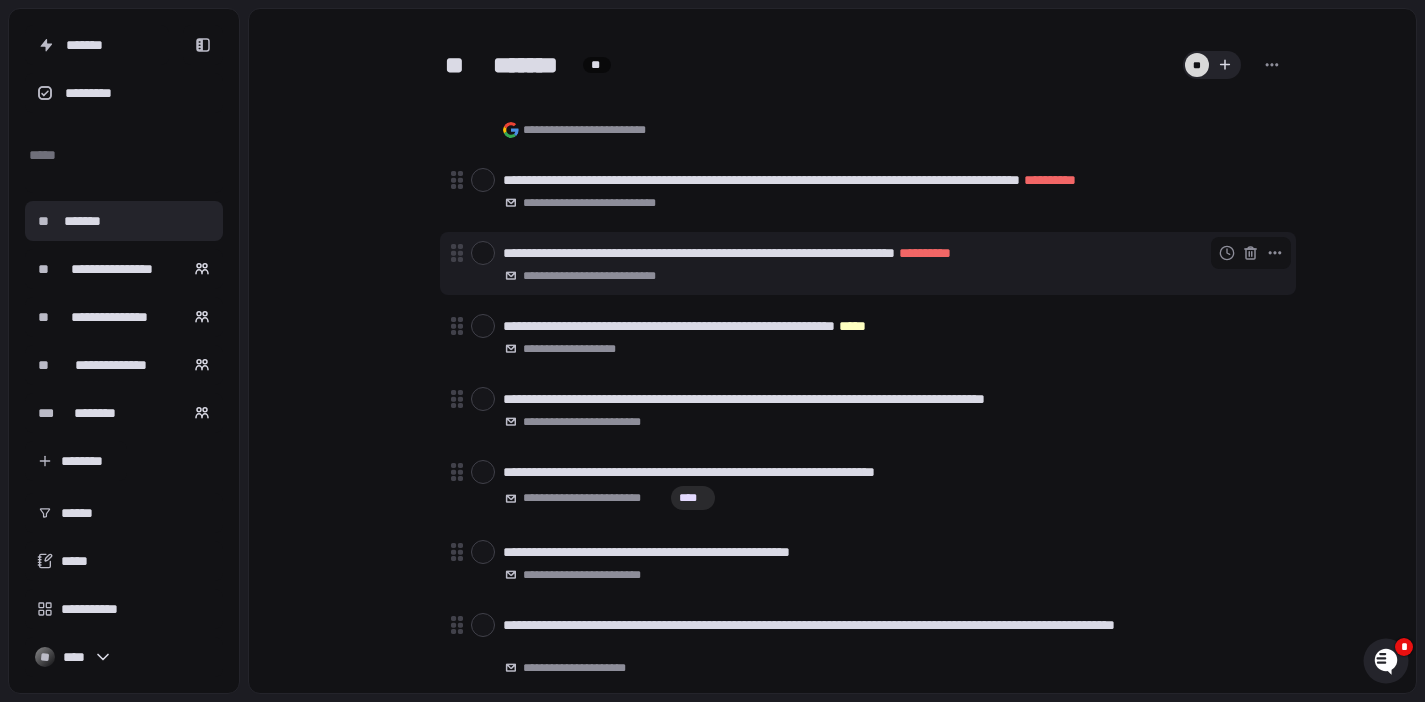 click at bounding box center (483, 253) 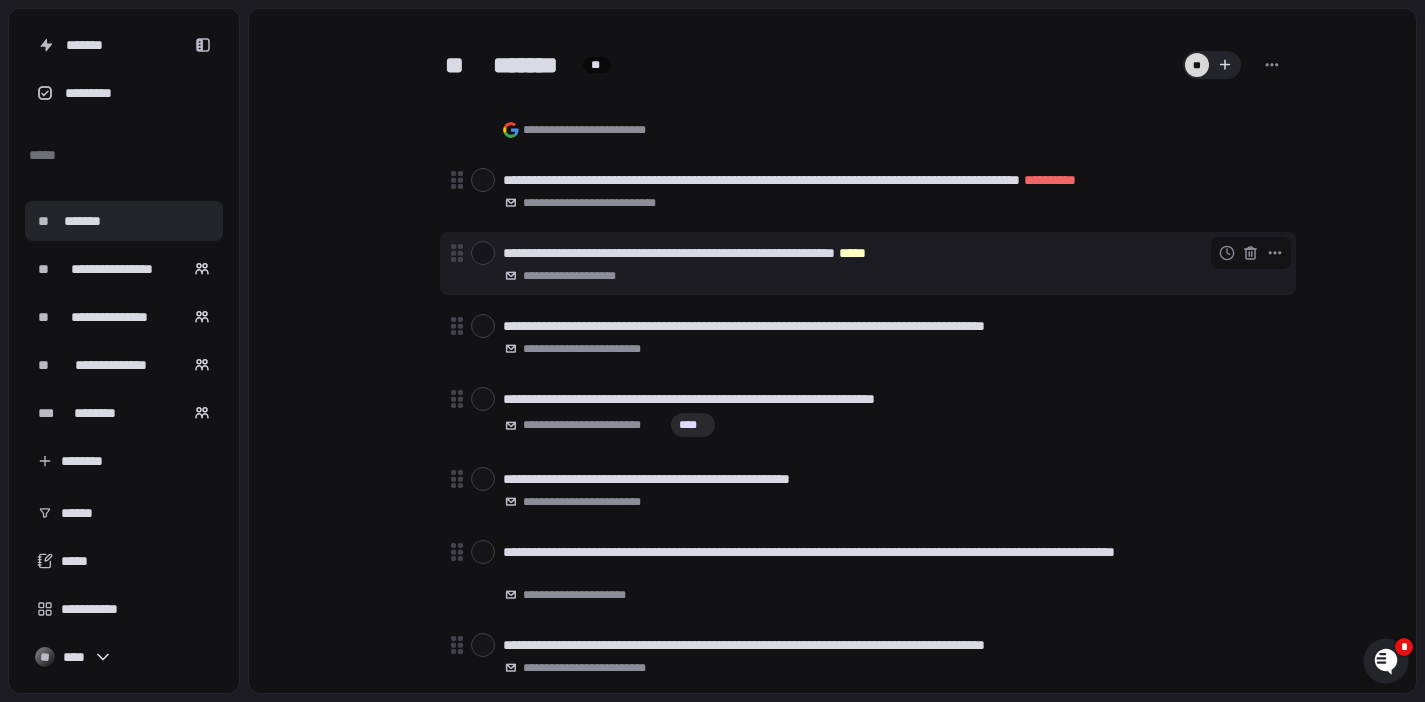 click at bounding box center [483, 253] 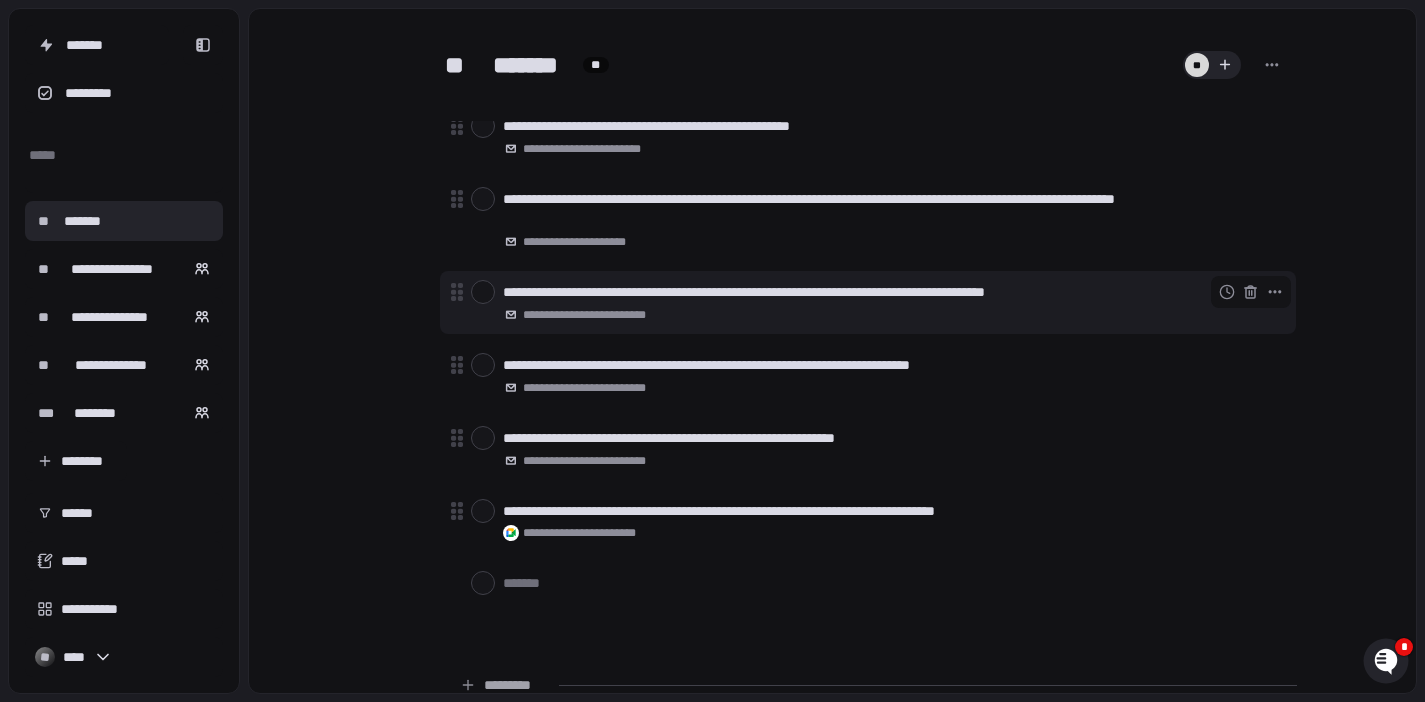scroll, scrollTop: 400, scrollLeft: 0, axis: vertical 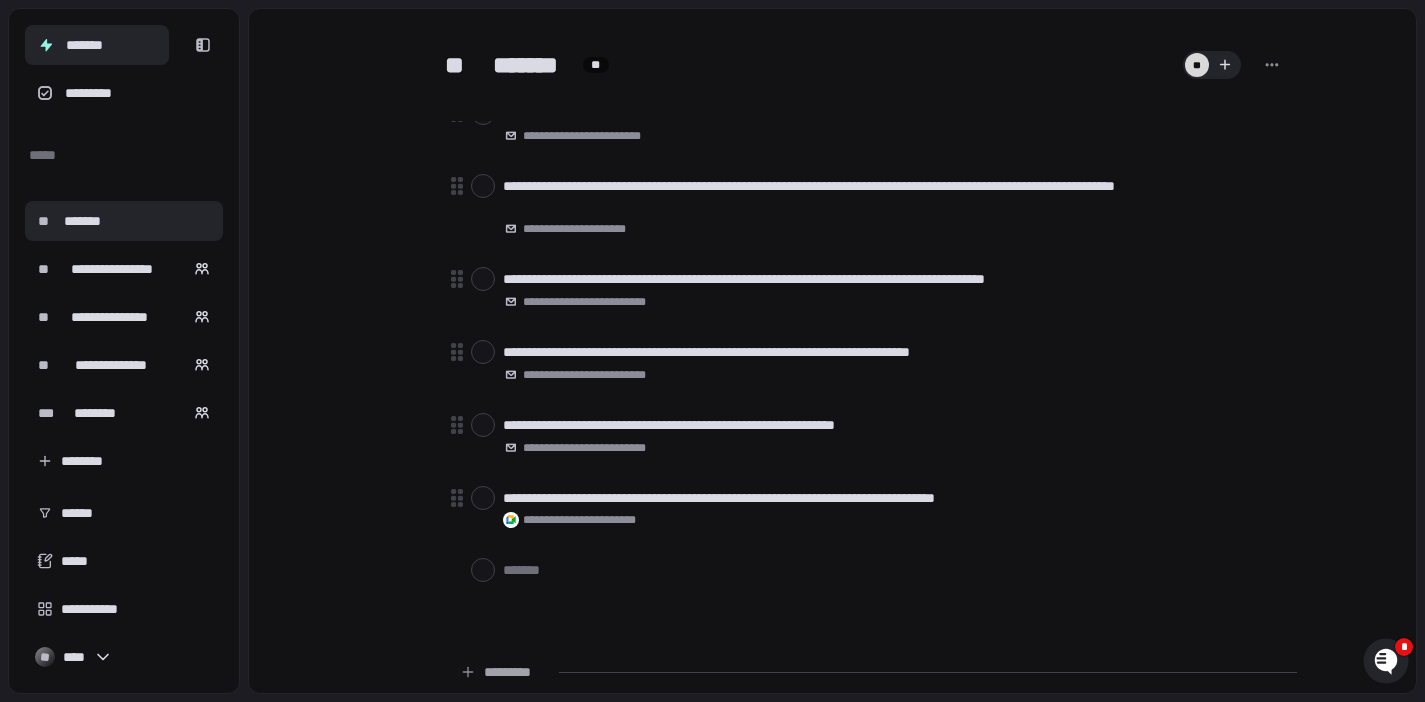 click on "*******" at bounding box center [97, 45] 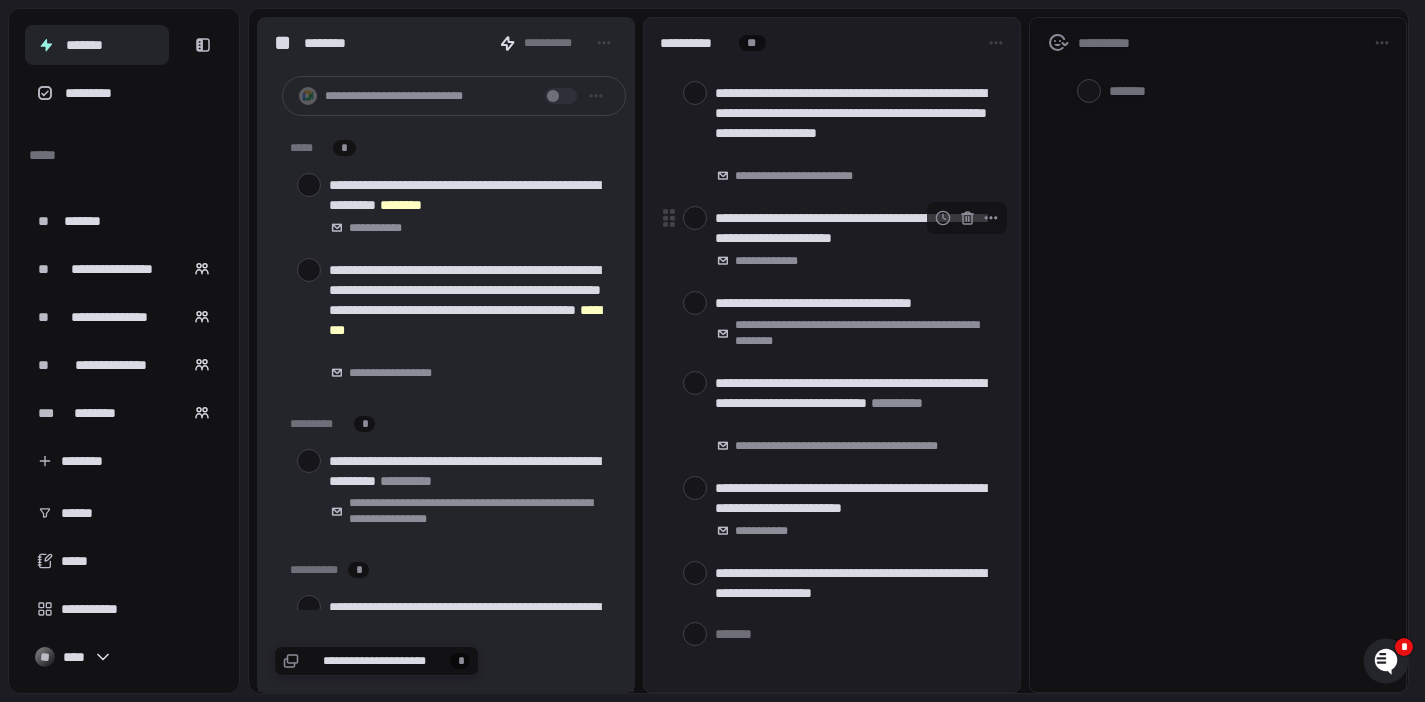 scroll, scrollTop: 83, scrollLeft: 0, axis: vertical 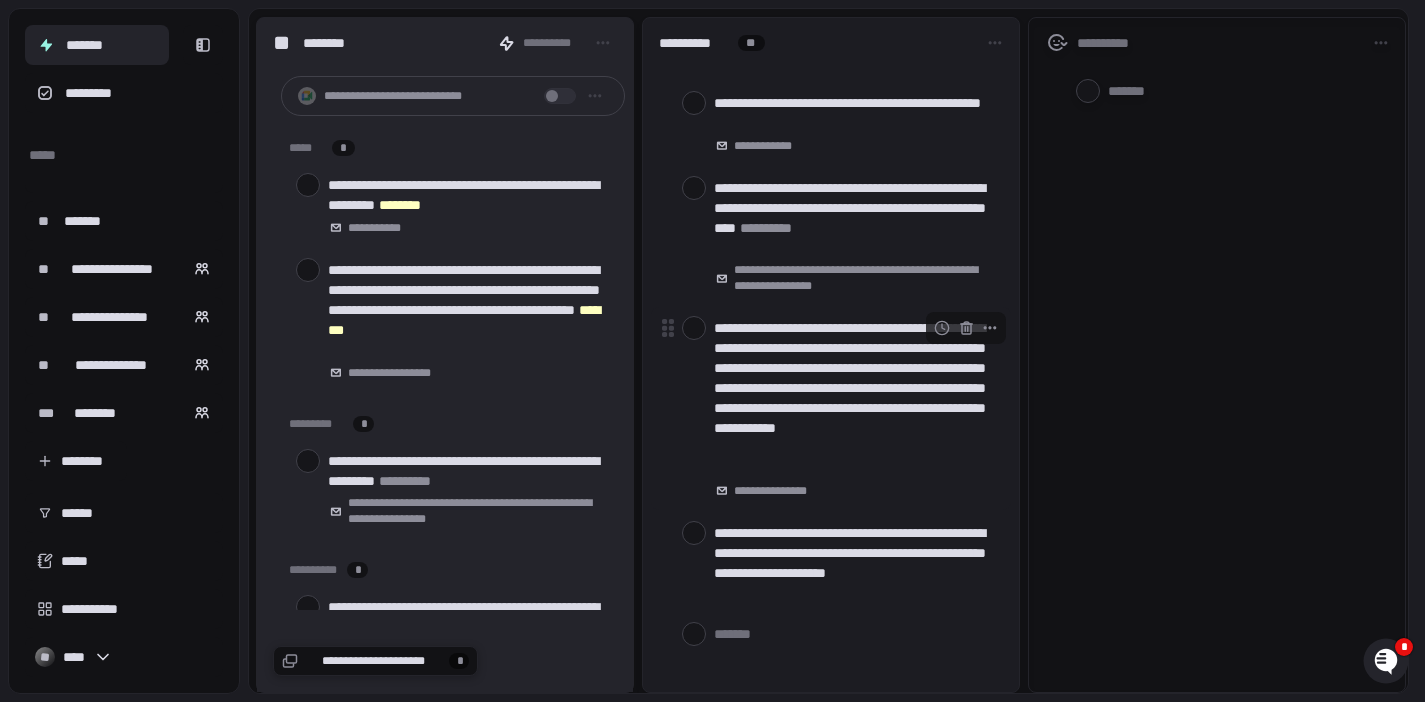 click at bounding box center (694, 328) 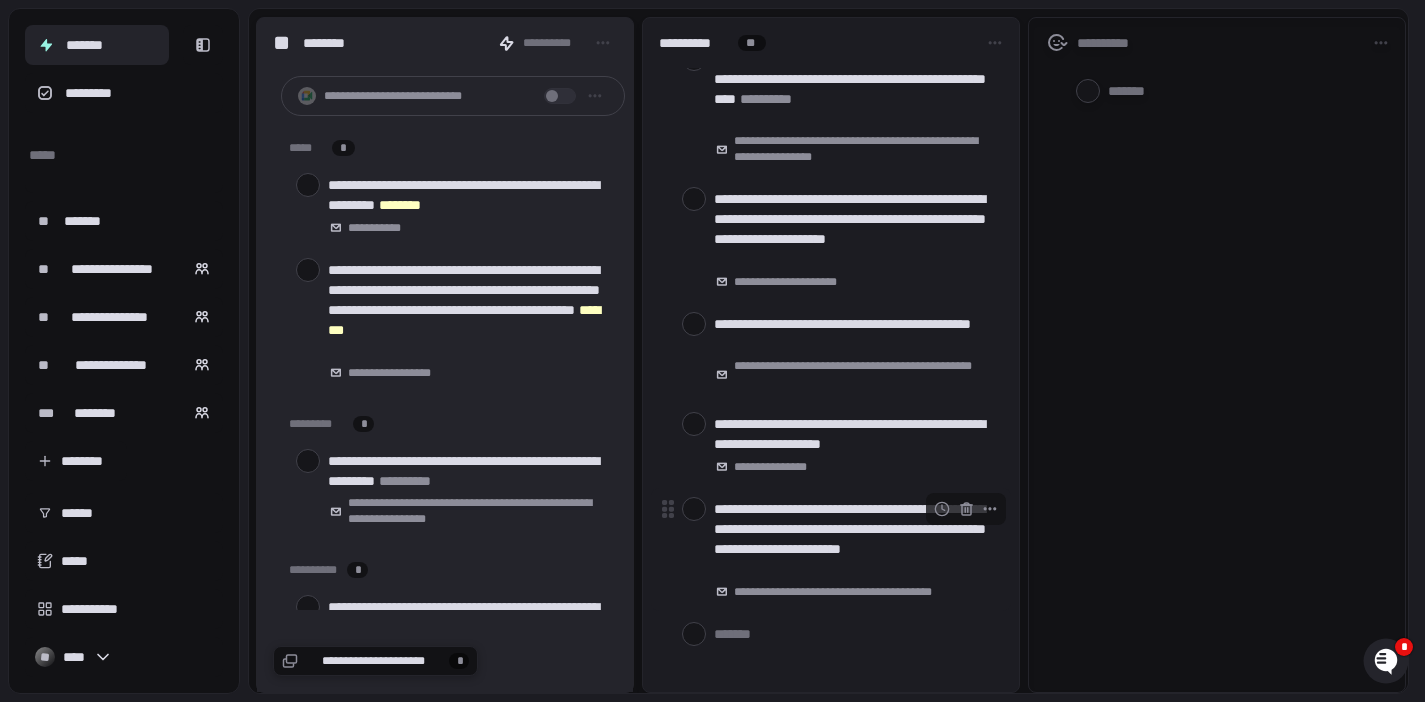 scroll, scrollTop: 1074, scrollLeft: 0, axis: vertical 